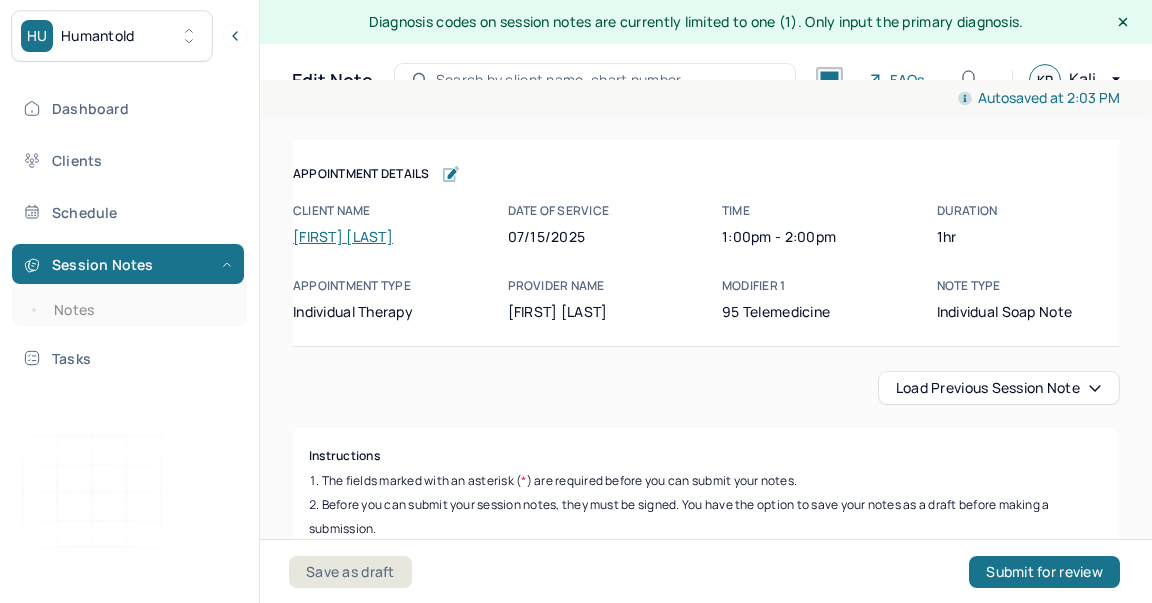 scroll, scrollTop: 36, scrollLeft: 0, axis: vertical 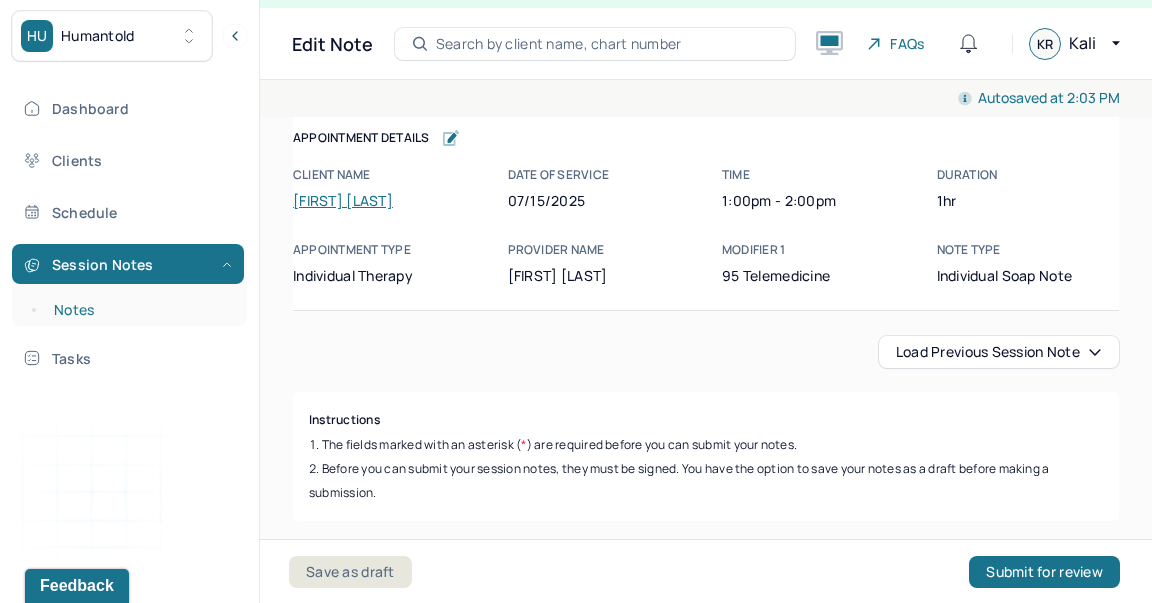 click on "Notes" at bounding box center [139, 310] 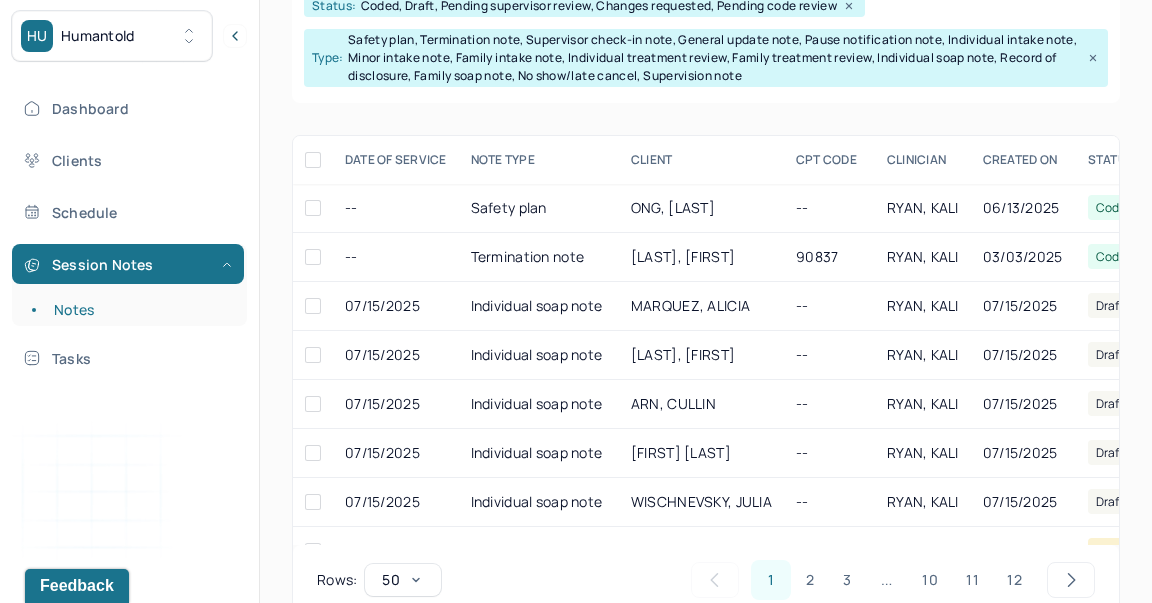 scroll, scrollTop: 395, scrollLeft: 0, axis: vertical 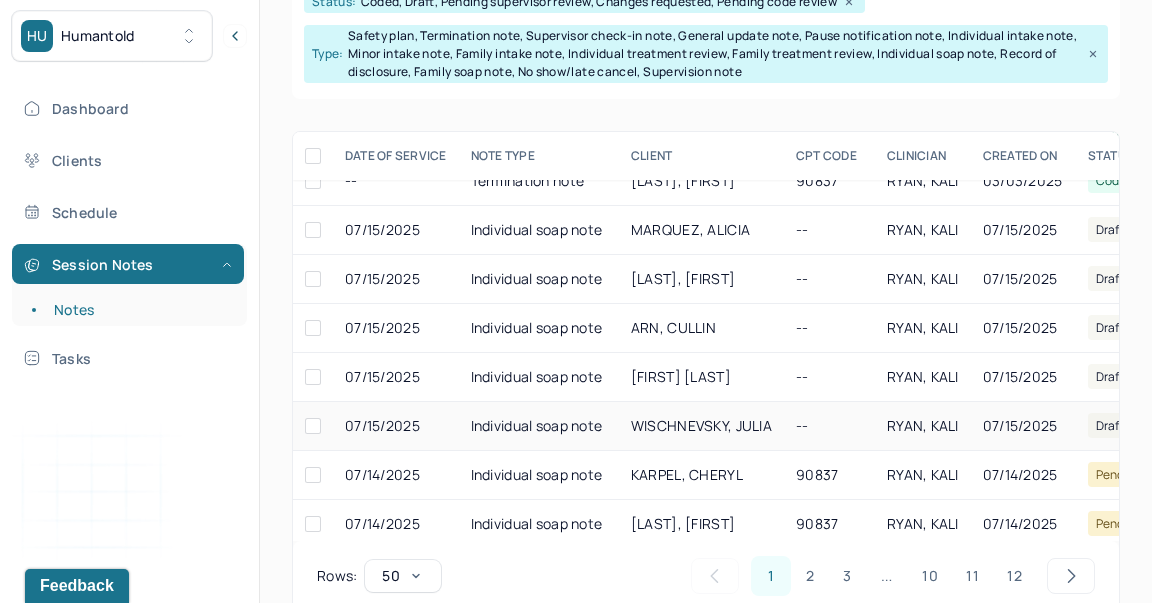 click on "Individual soap note" at bounding box center [539, 426] 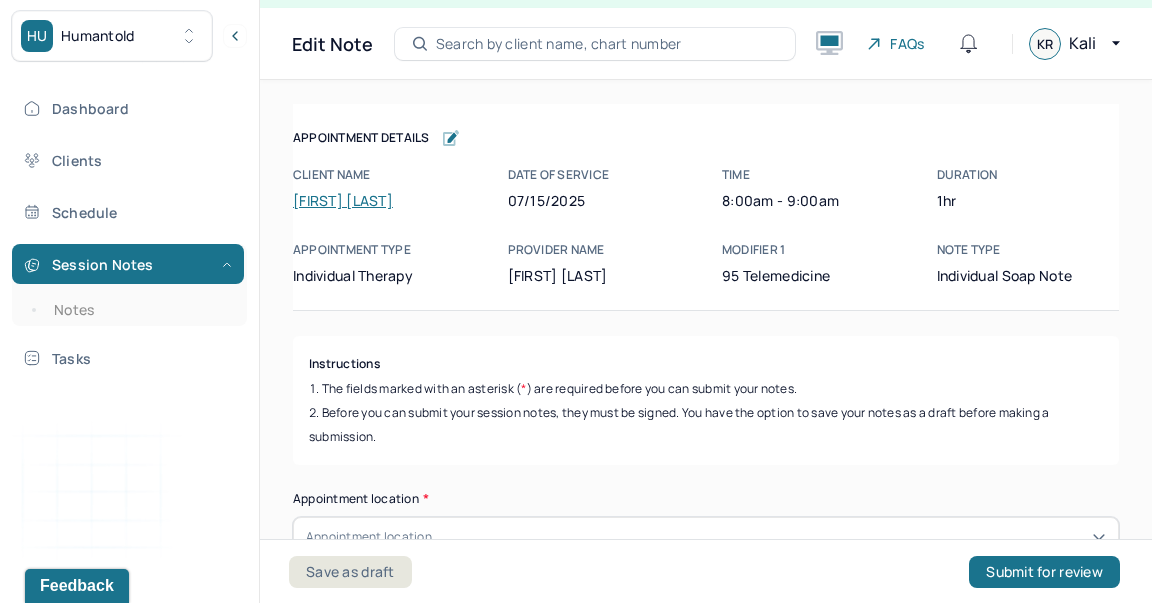 scroll, scrollTop: 36, scrollLeft: 0, axis: vertical 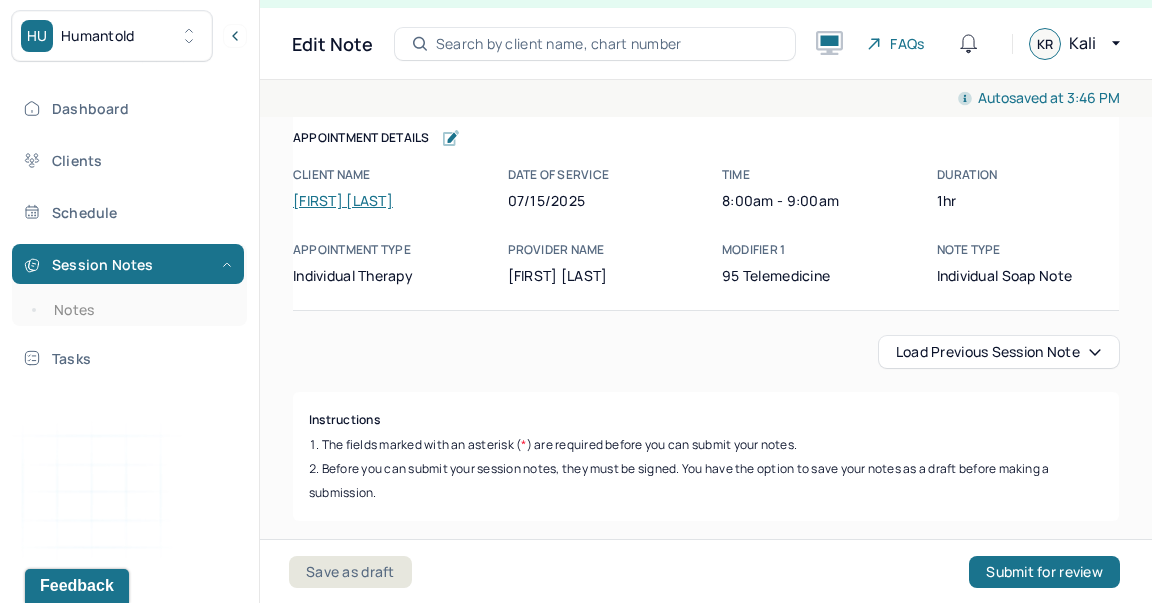 click on "Load previous session note" at bounding box center (999, 352) 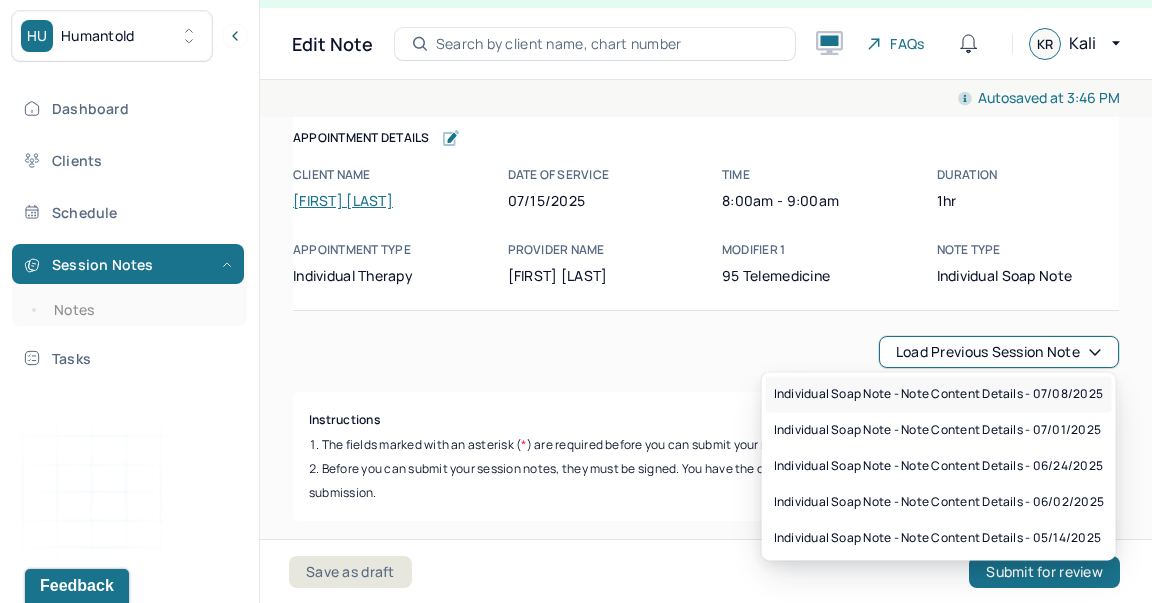 click on "Individual soap note   - Note content Details -   07/08/2025" at bounding box center (938, 394) 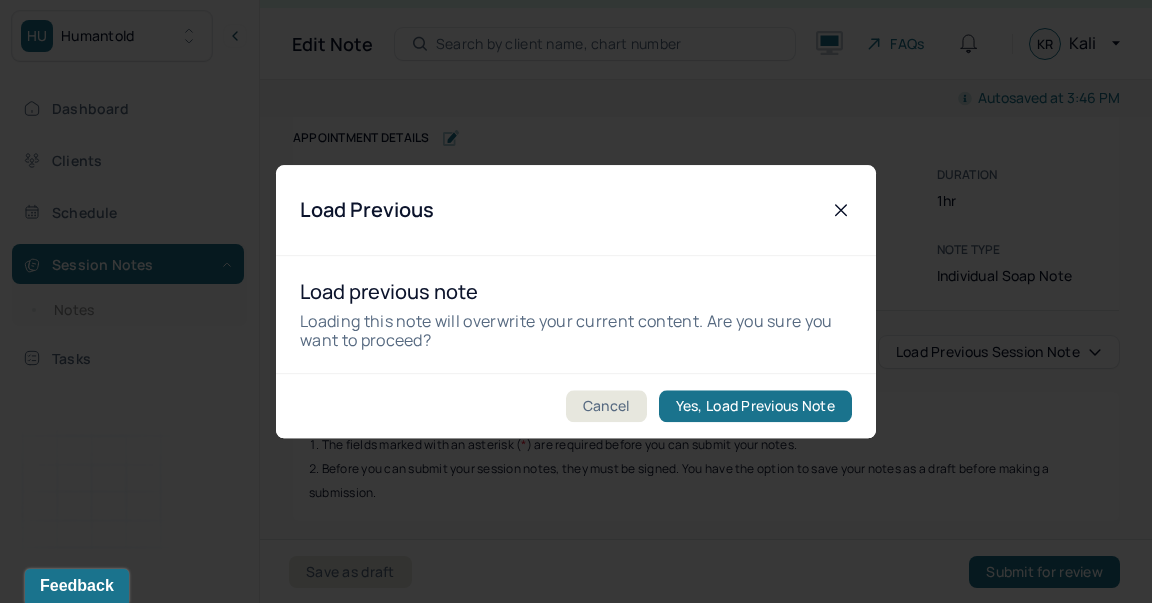 click on "Load Previous" at bounding box center (576, 210) 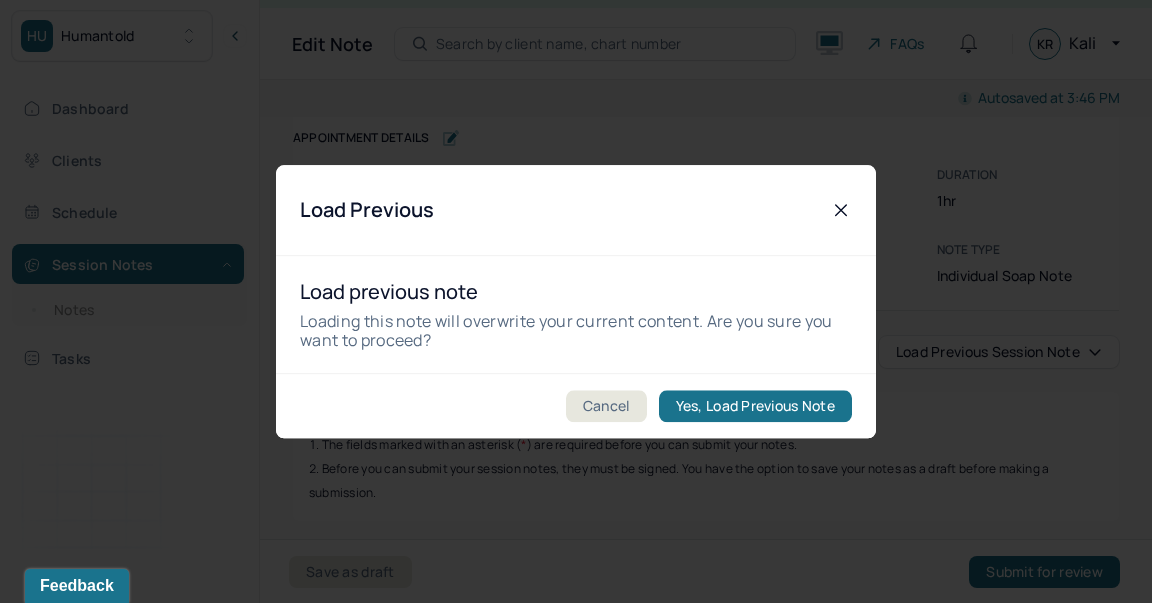 click 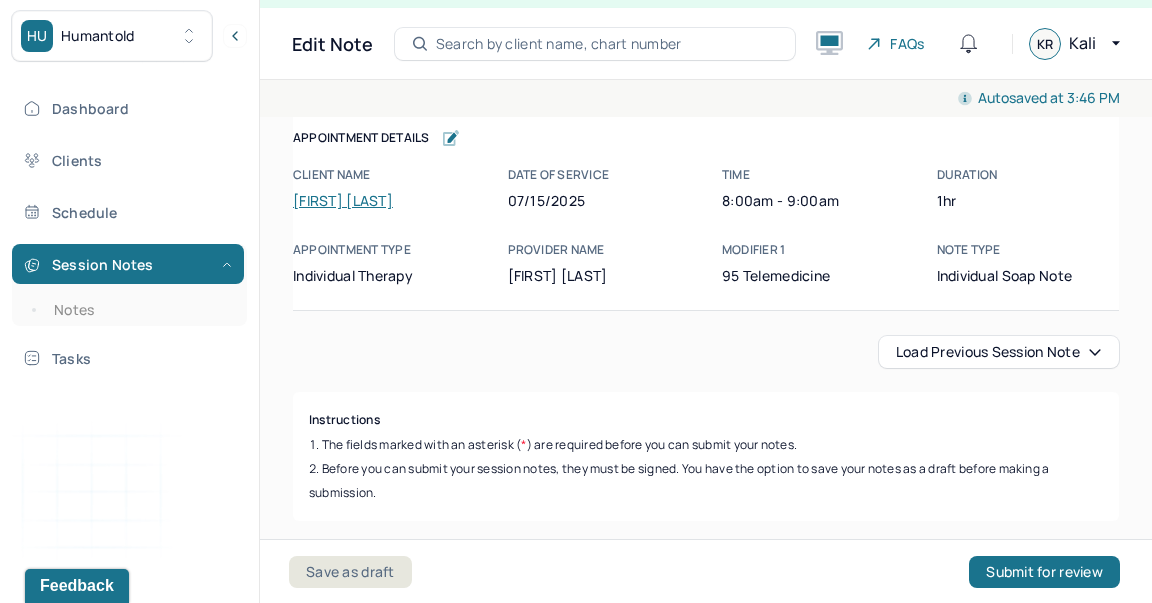 click on "Load previous session note" at bounding box center (999, 352) 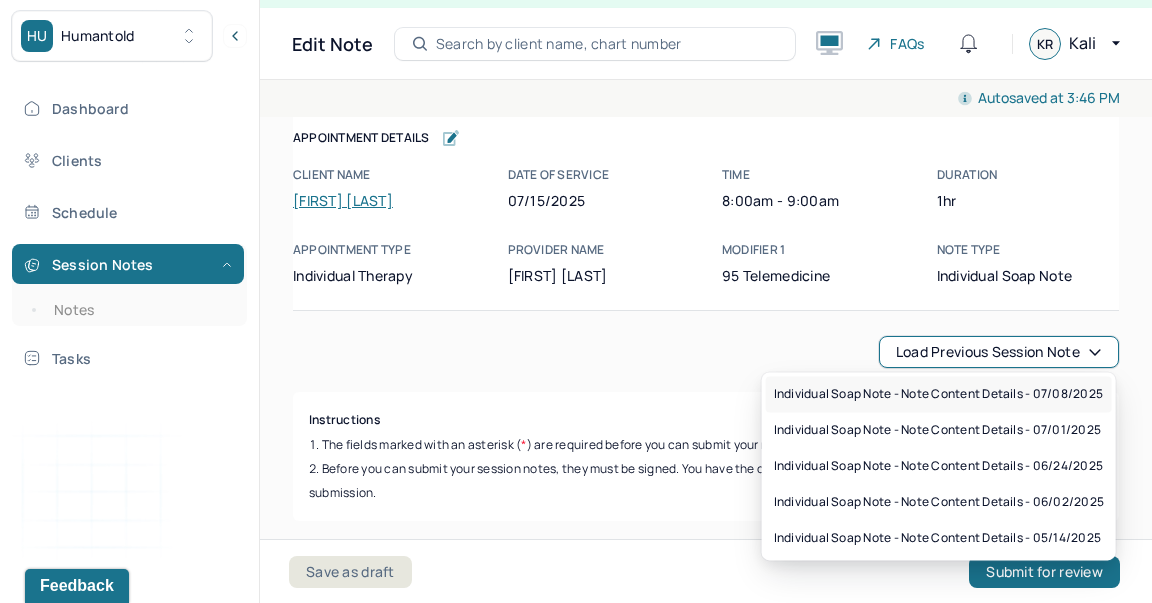 click on "Individual soap note   - Note content Details -   07/08/2025" at bounding box center [938, 394] 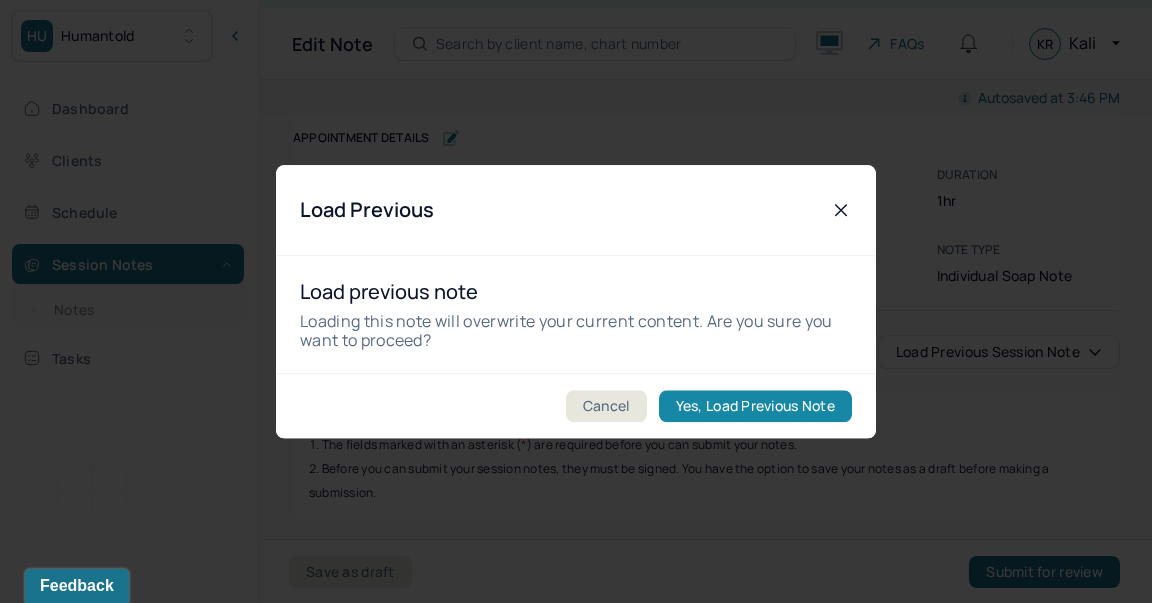 click on "Yes, Load Previous Note" at bounding box center [755, 406] 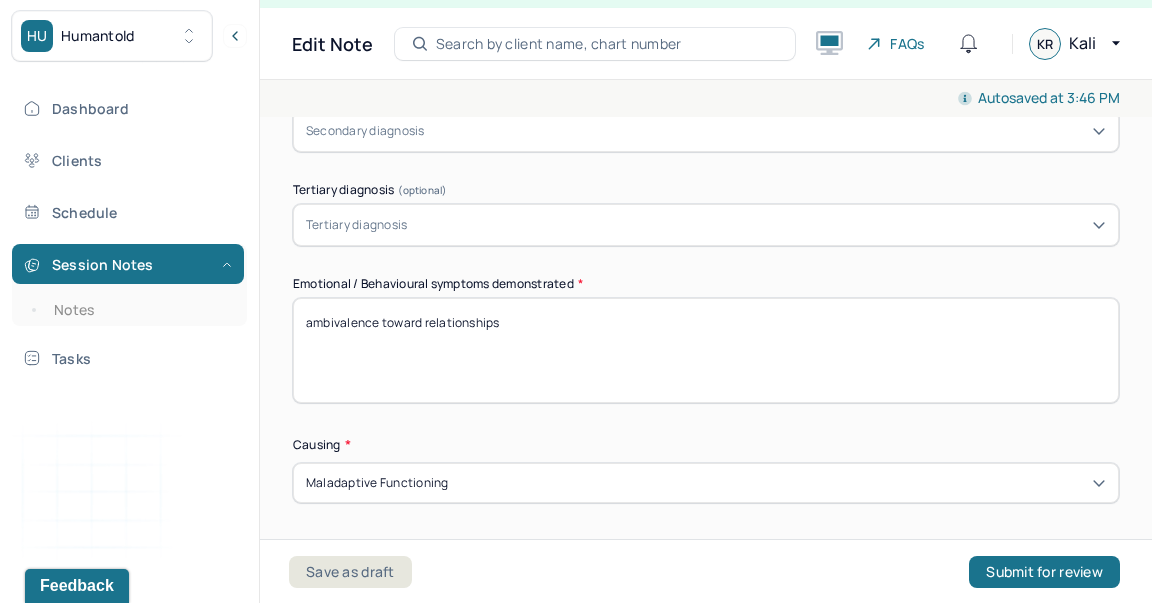 scroll, scrollTop: 1000, scrollLeft: 0, axis: vertical 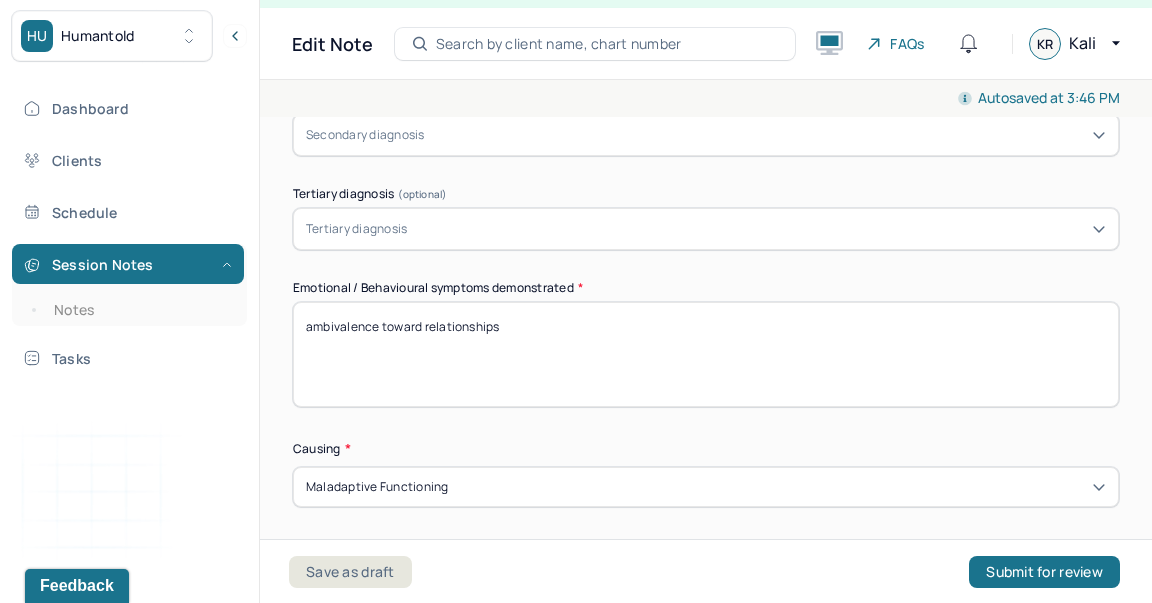 click on "ambivalence toward relationships" at bounding box center [706, 354] 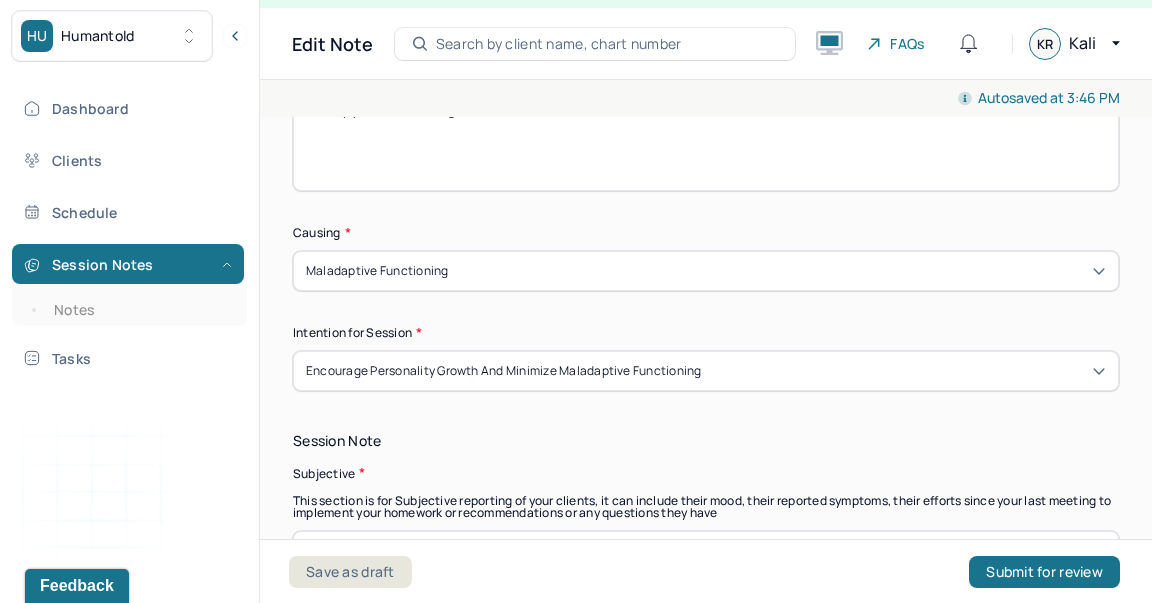 scroll, scrollTop: 1305, scrollLeft: 0, axis: vertical 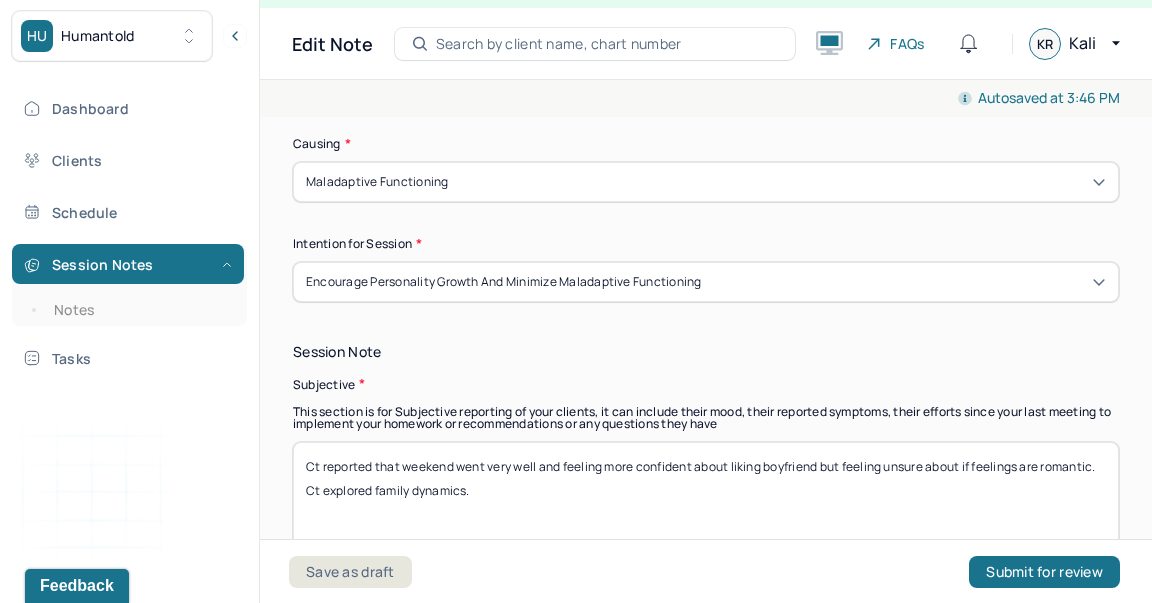 type on "anxiety, polarized thinking, stress" 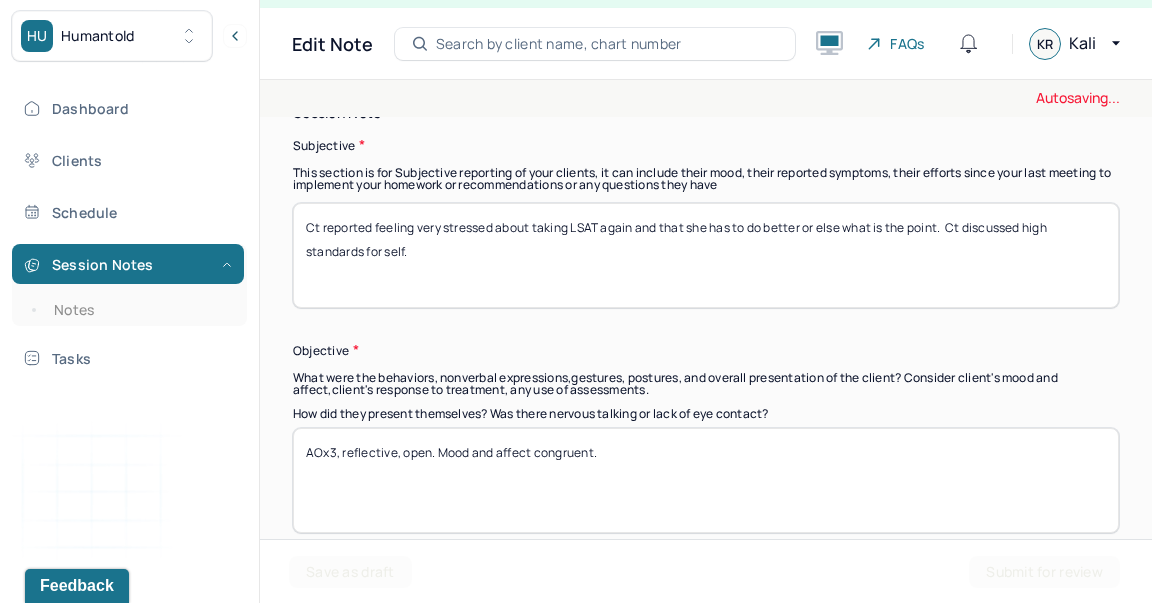 scroll, scrollTop: 1566, scrollLeft: 0, axis: vertical 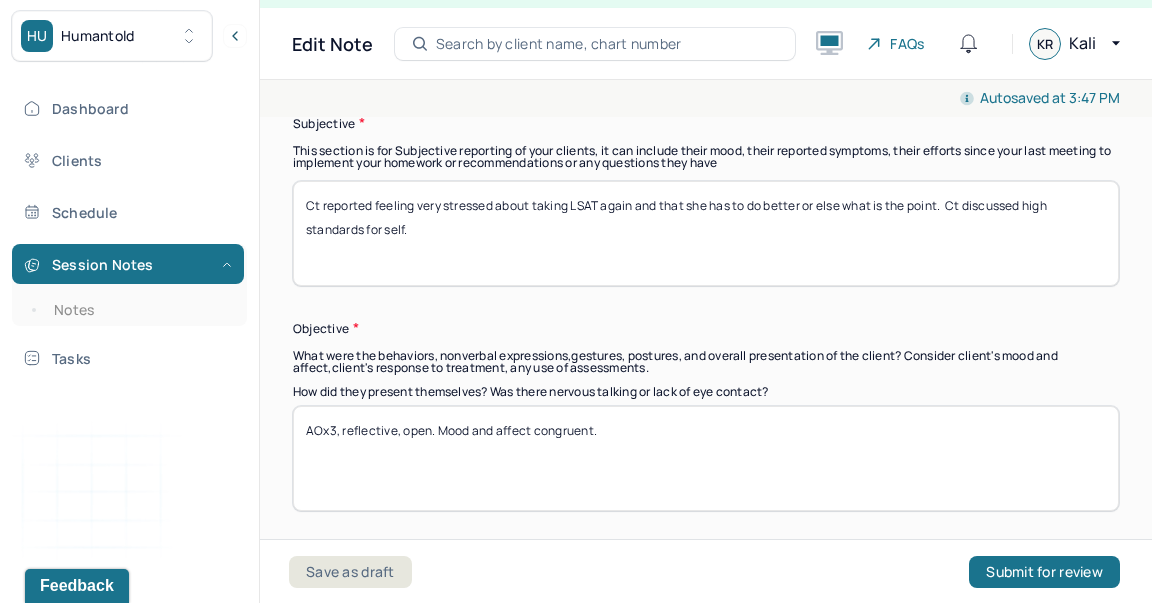 type on "Ct reported feeling very stressed about taking LSAT again and that she has to do better or else what is the point.  Ct discussed high standards for self." 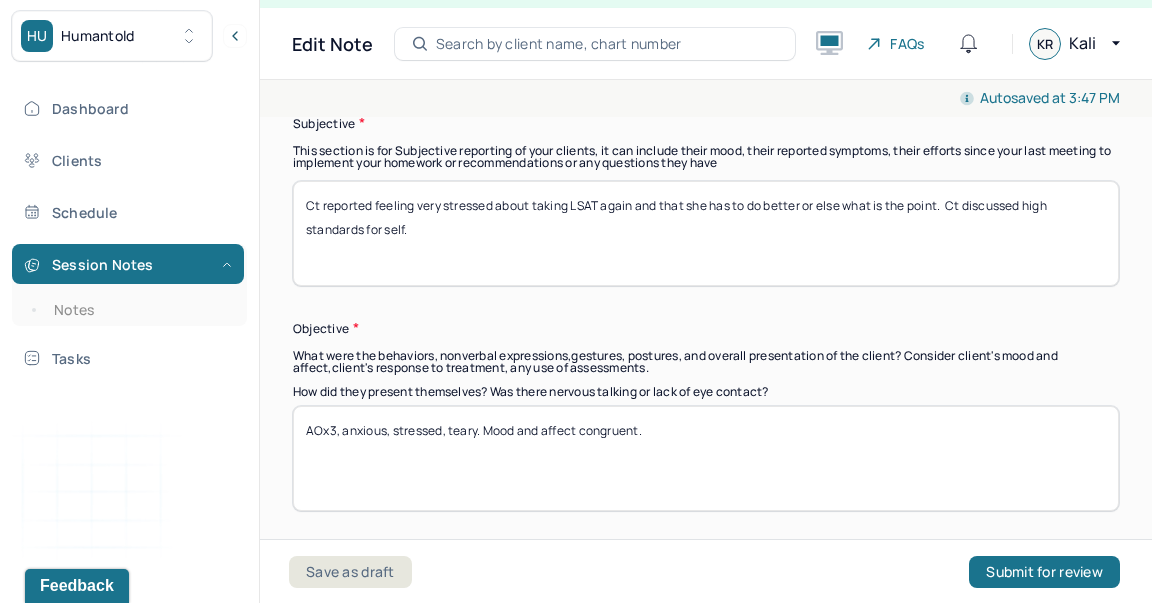type on "AOx3, anxious, stressed, teary. Mood and affect congruent." 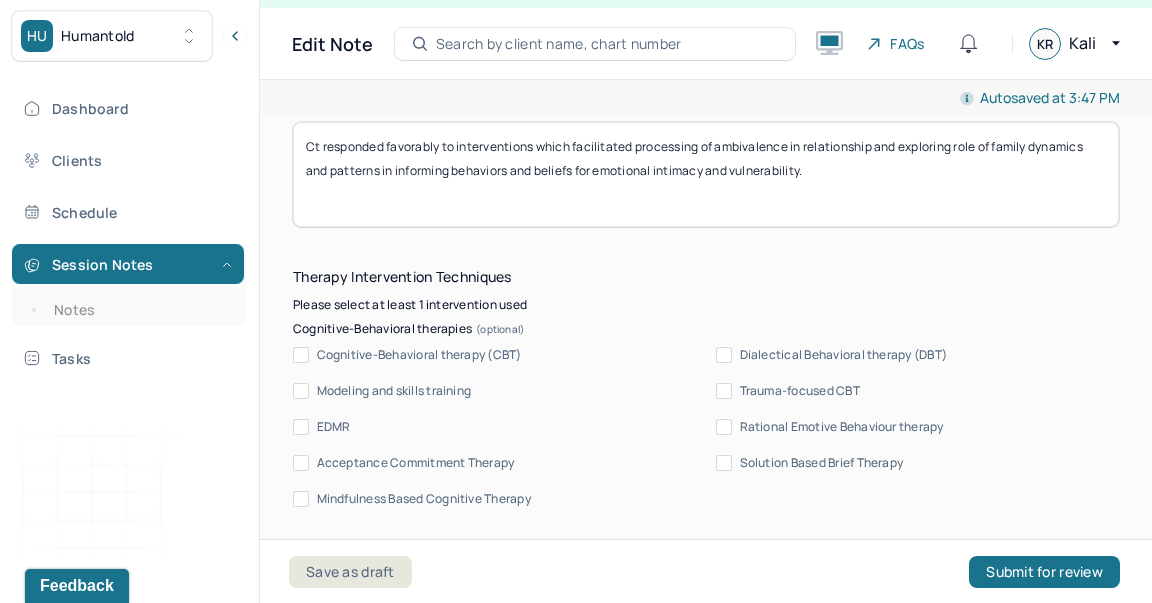 scroll, scrollTop: 2084, scrollLeft: 0, axis: vertical 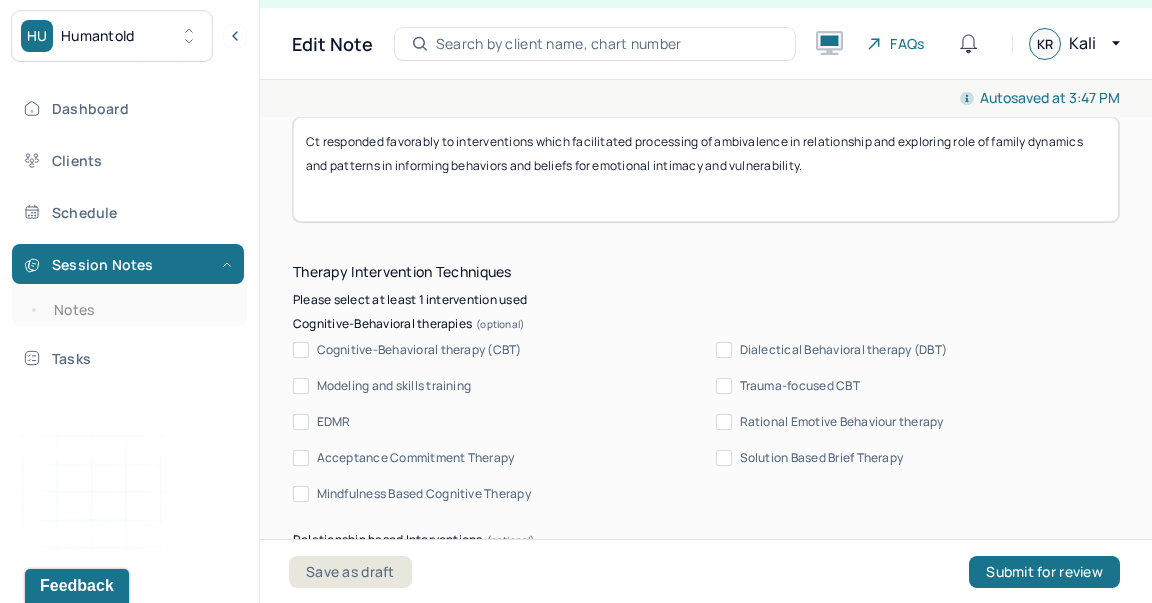 type on "Ct reported feeling very stressed about taking LSAT again and that she has to do better or else what is the point.  Ct discussed high standards for self.  Ct reported that no reframe would help her feel better." 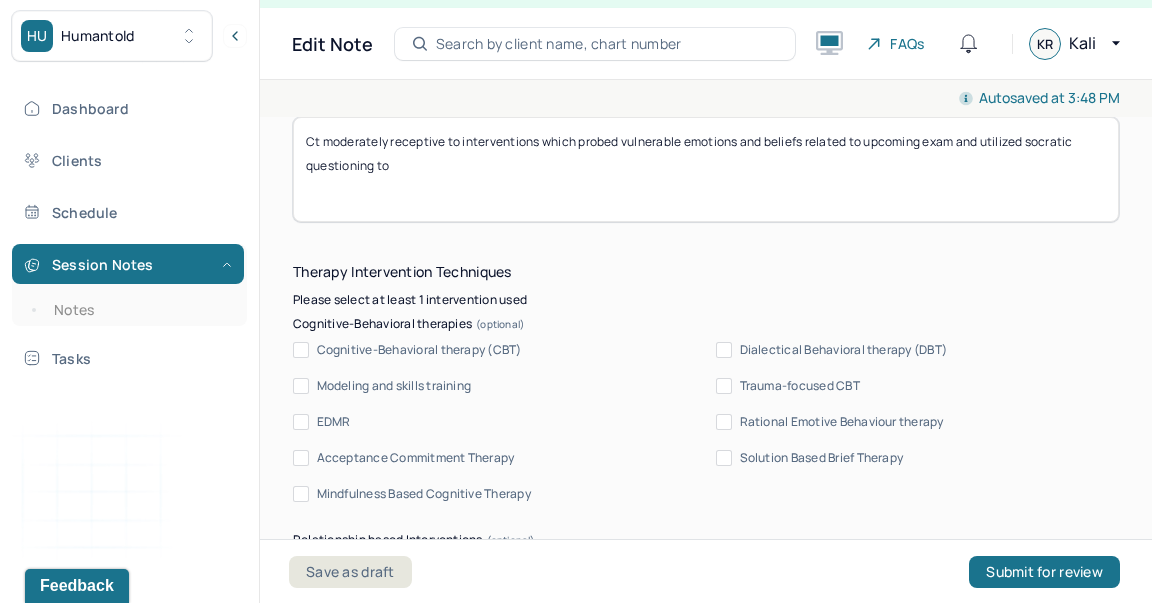 drag, startPoint x: 806, startPoint y: 134, endPoint x: 742, endPoint y: 134, distance: 64 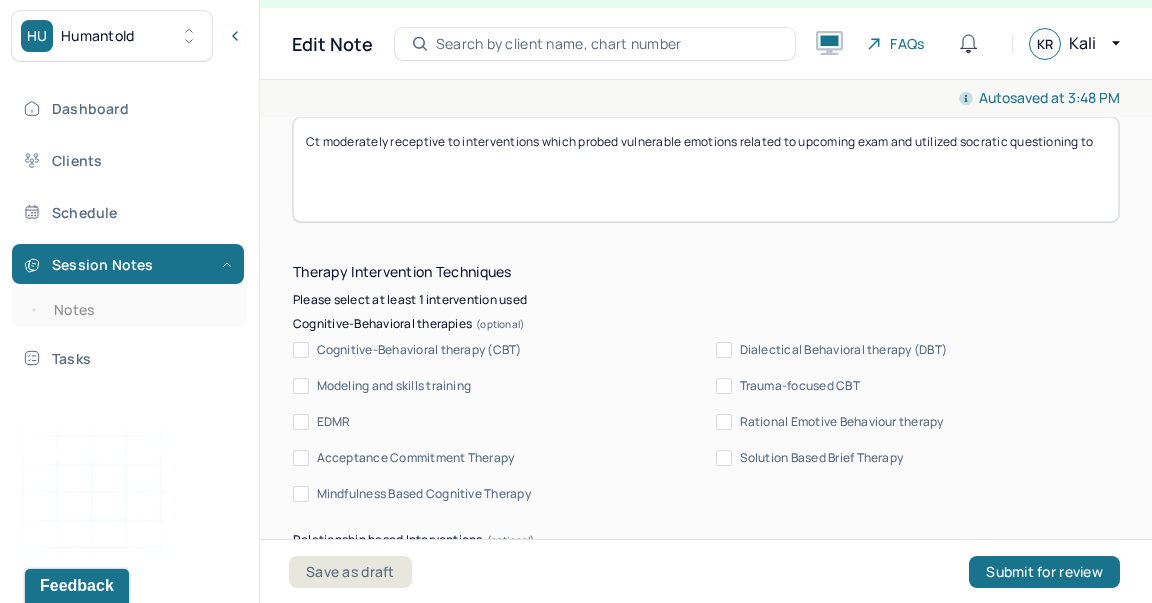 click on "Ct moderately receptive to interventions which probed vulnerable emotions and beliefs related to upcoming exam and utilized socratic questioning to" at bounding box center [706, 169] 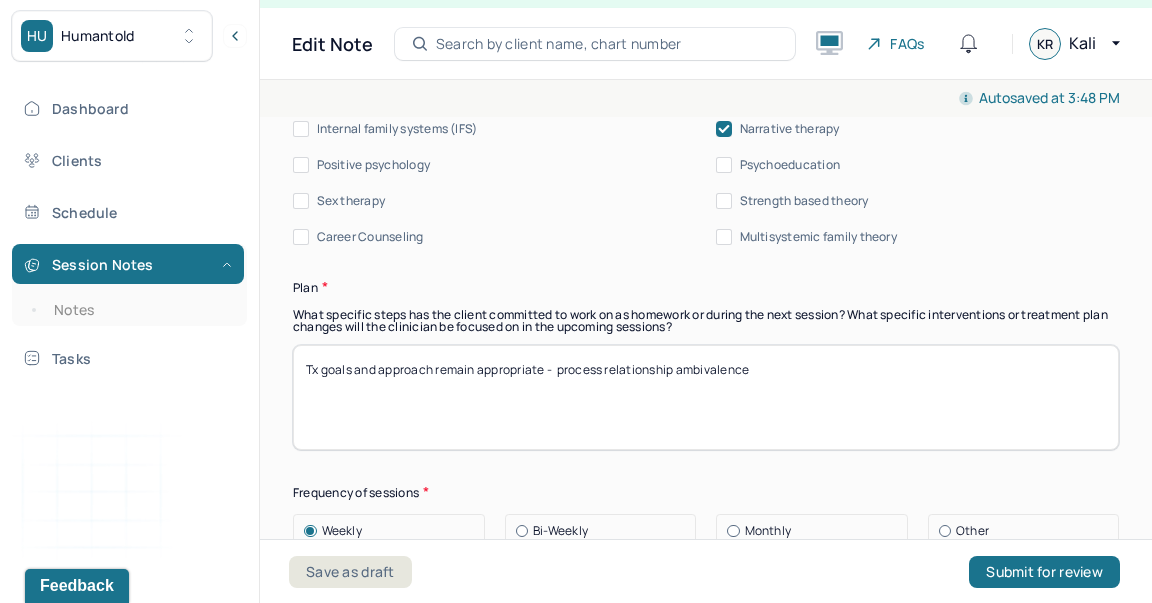 scroll, scrollTop: 2739, scrollLeft: 0, axis: vertical 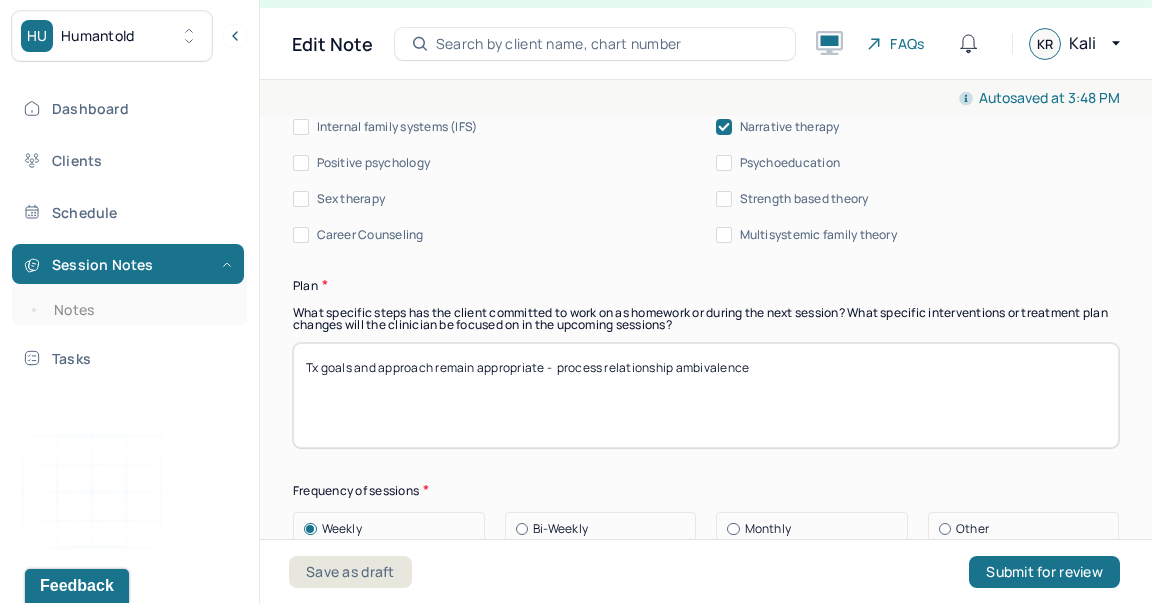 type on "Ct moderately receptive to interventions which probed vulnerable emotions related to upcoming exam and utilized socratic questioning to better understand underlying beliefs and thought patterns as ct is demonstrating increase in anxiety and negative emotions." 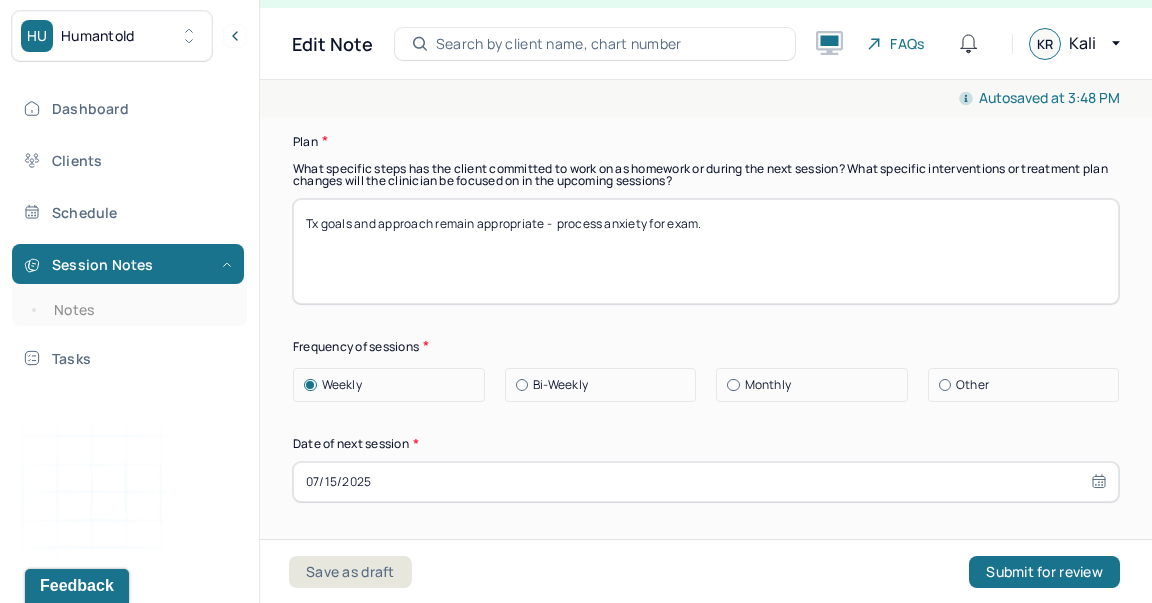 scroll, scrollTop: 2909, scrollLeft: 0, axis: vertical 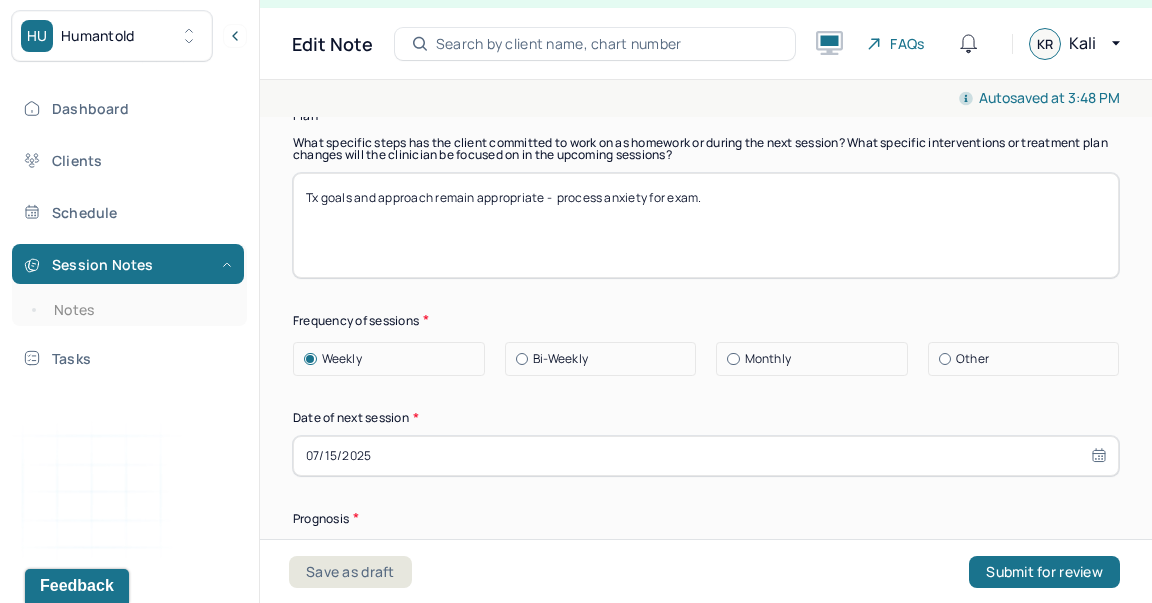 click on "Tx goals and approach remain appropriate -  process relationship ambivalence" at bounding box center (706, 225) 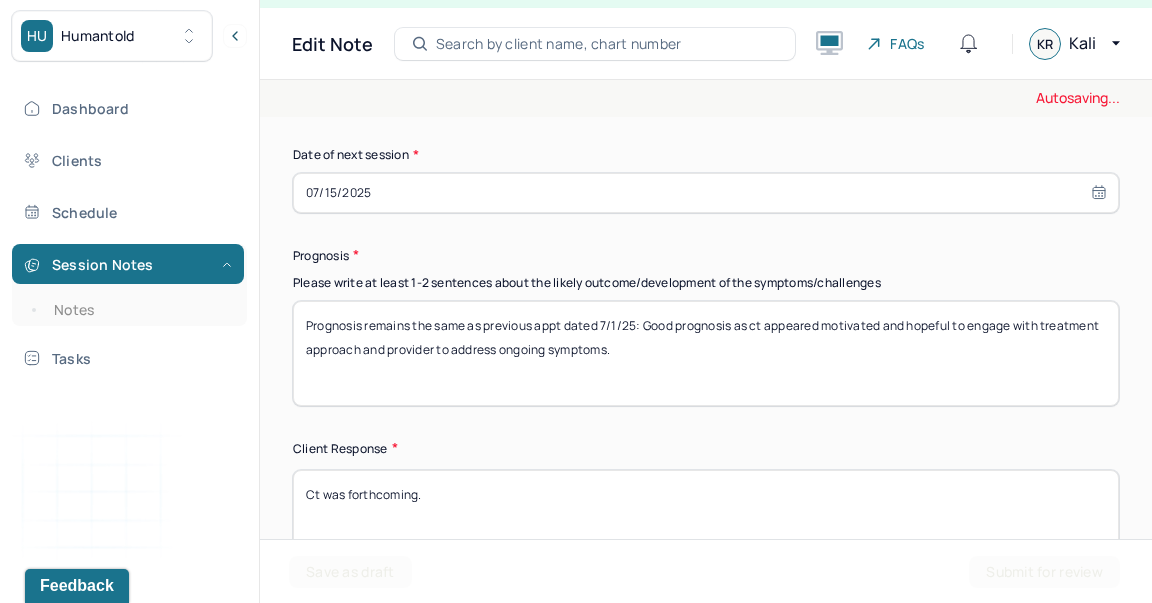 scroll, scrollTop: 3162, scrollLeft: 0, axis: vertical 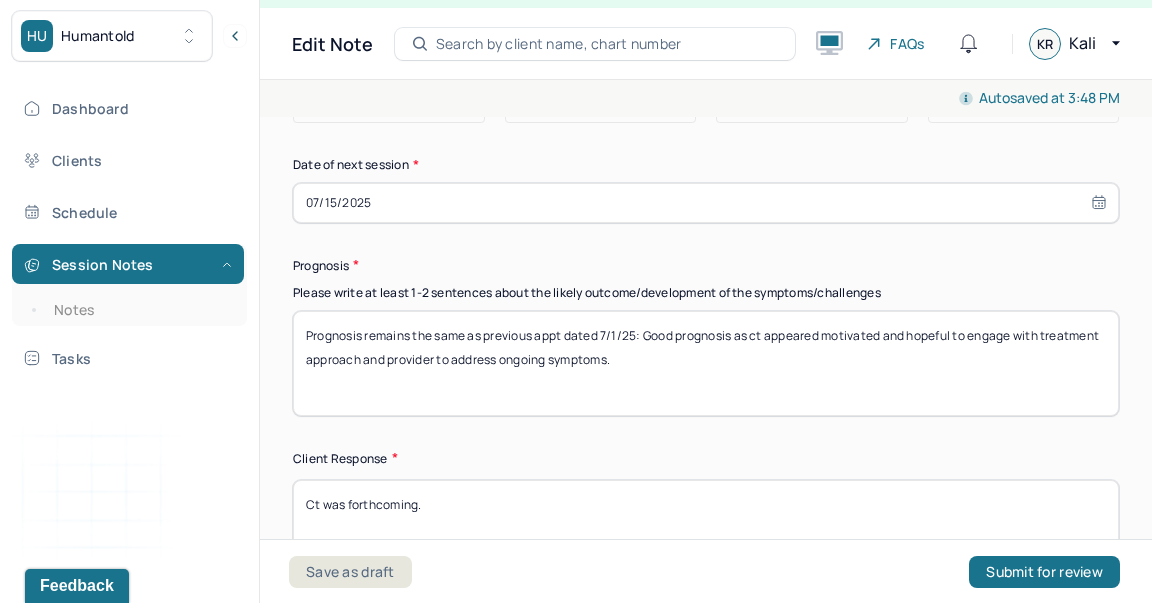 type on "Tx goals and approach remain appropriate -  process and cope with anxiety for exam." 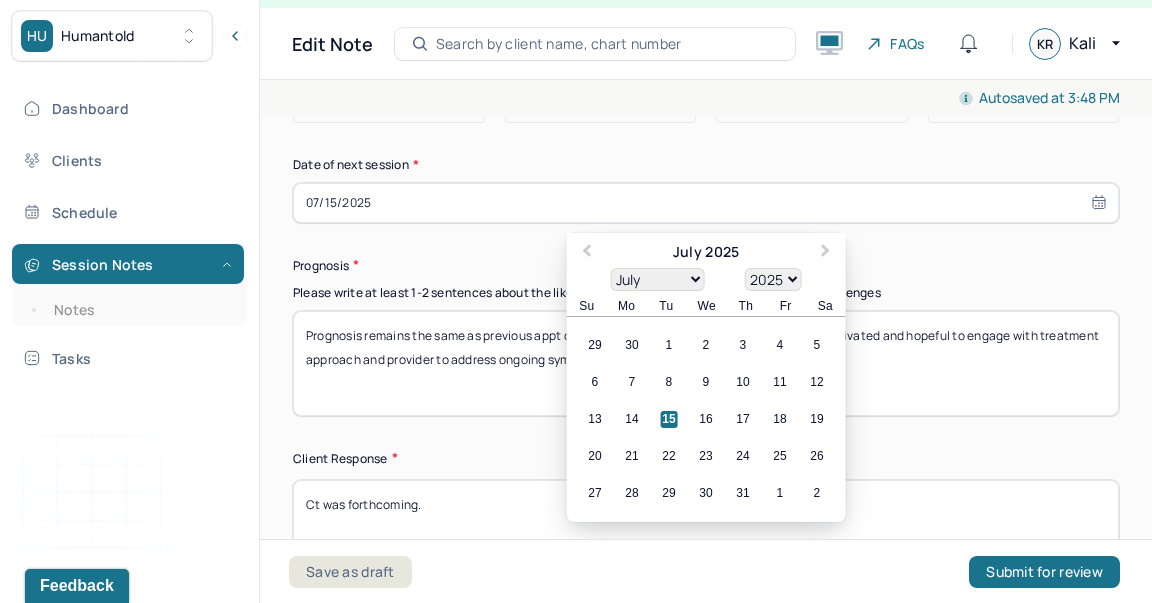 click on "07/15/2025" at bounding box center (706, 203) 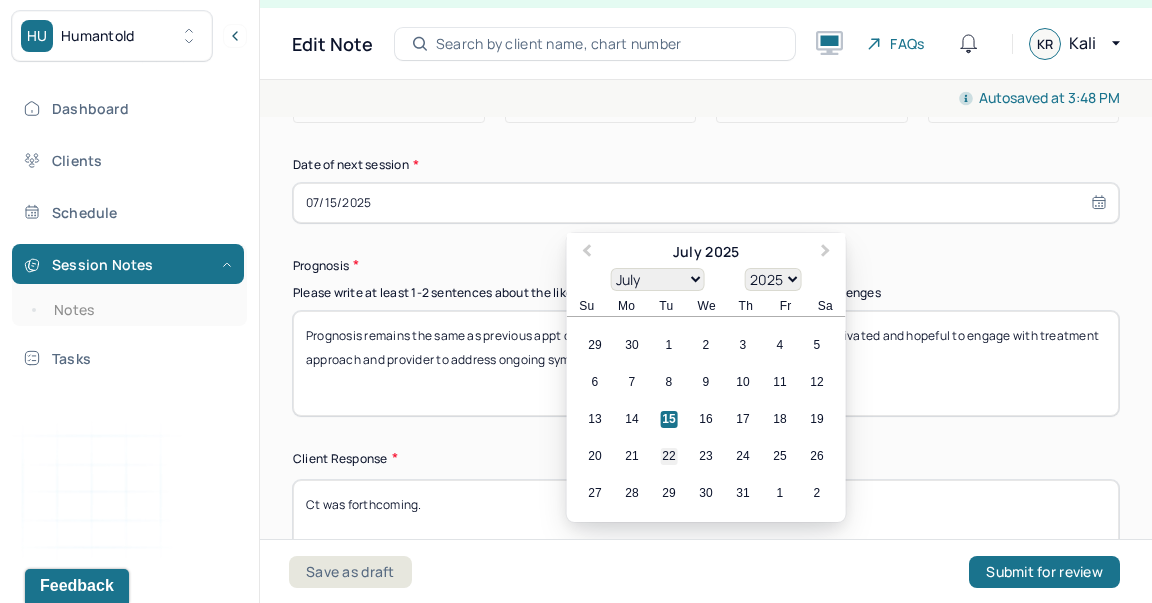click on "22" at bounding box center [669, 456] 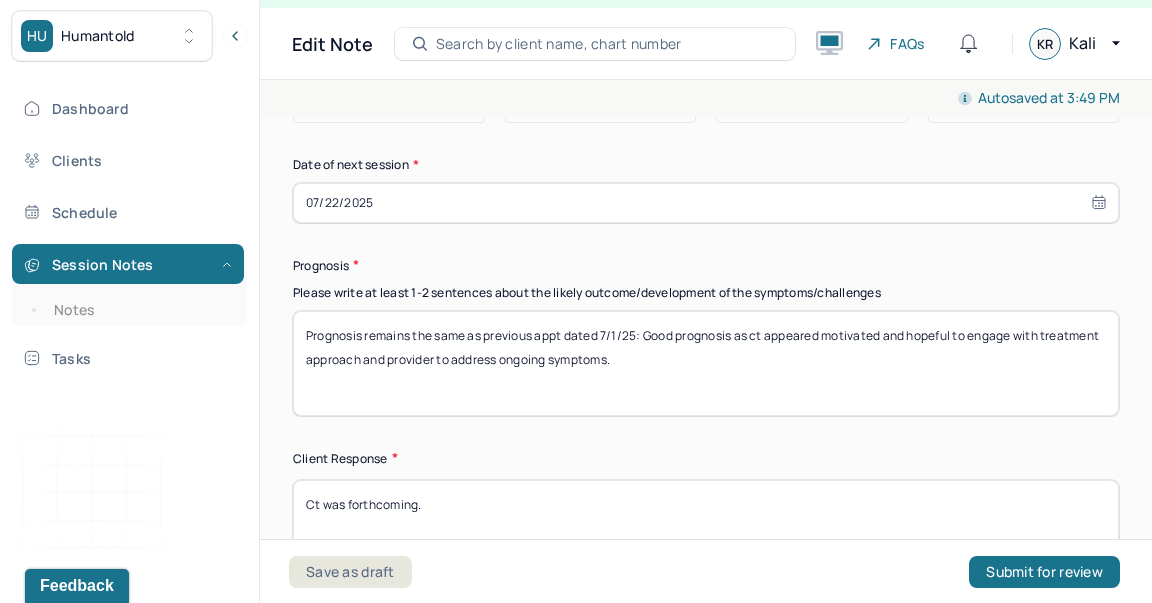 click on "Prognosis remains the same as previous appt dated 7/1/25: Good prognosis as ct appeared motivated and hopeful to engage with treatment approach and provider to address ongoing symptoms." at bounding box center [706, 363] 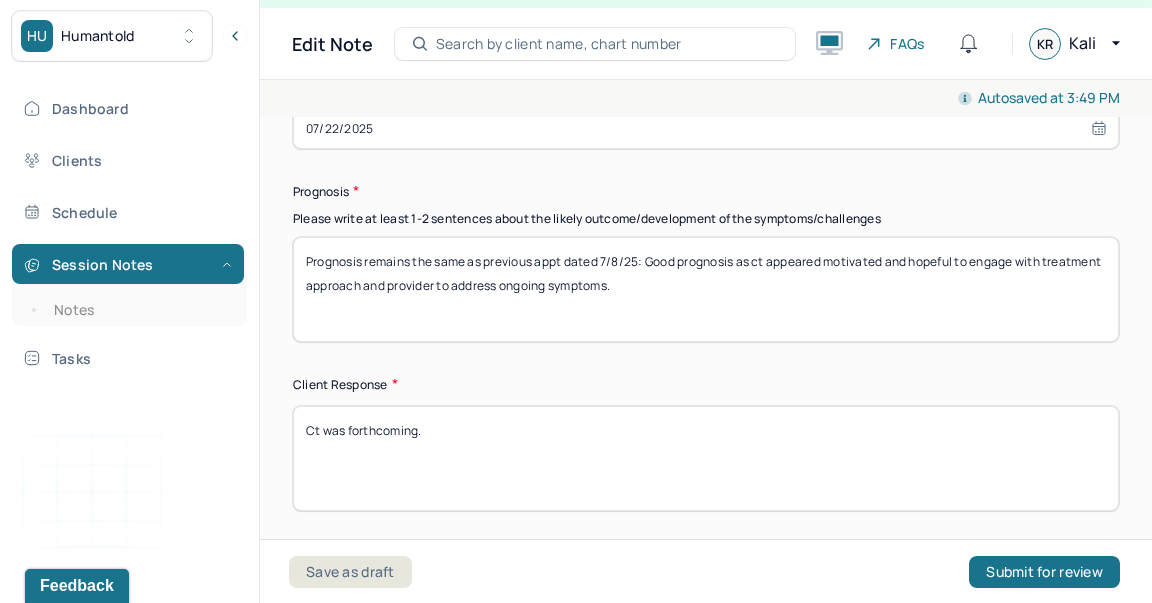scroll, scrollTop: 3298, scrollLeft: 0, axis: vertical 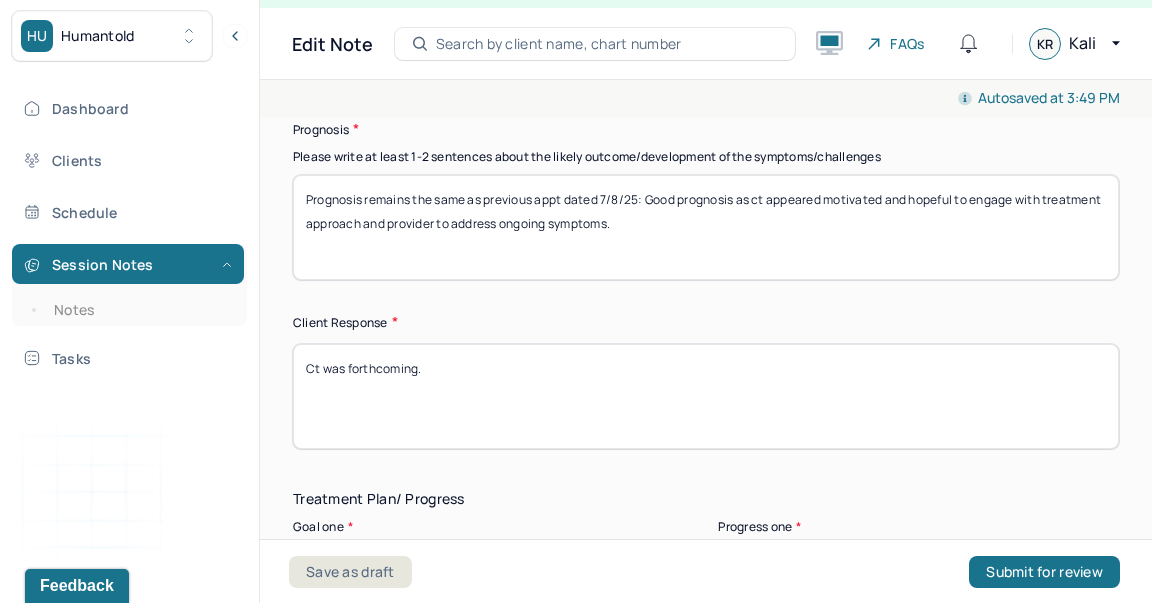 type on "Prognosis remains the same as previous appt dated 7/8/25: Good prognosis as ct appeared motivated and hopeful to engage with treatment approach and provider to address ongoing symptoms." 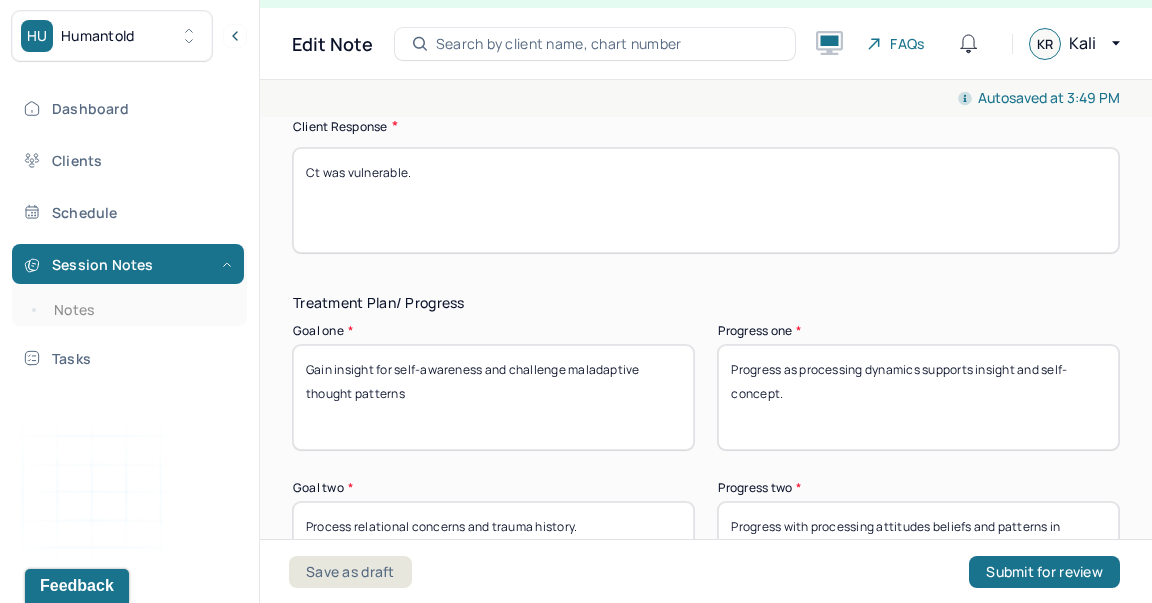 scroll, scrollTop: 3497, scrollLeft: 0, axis: vertical 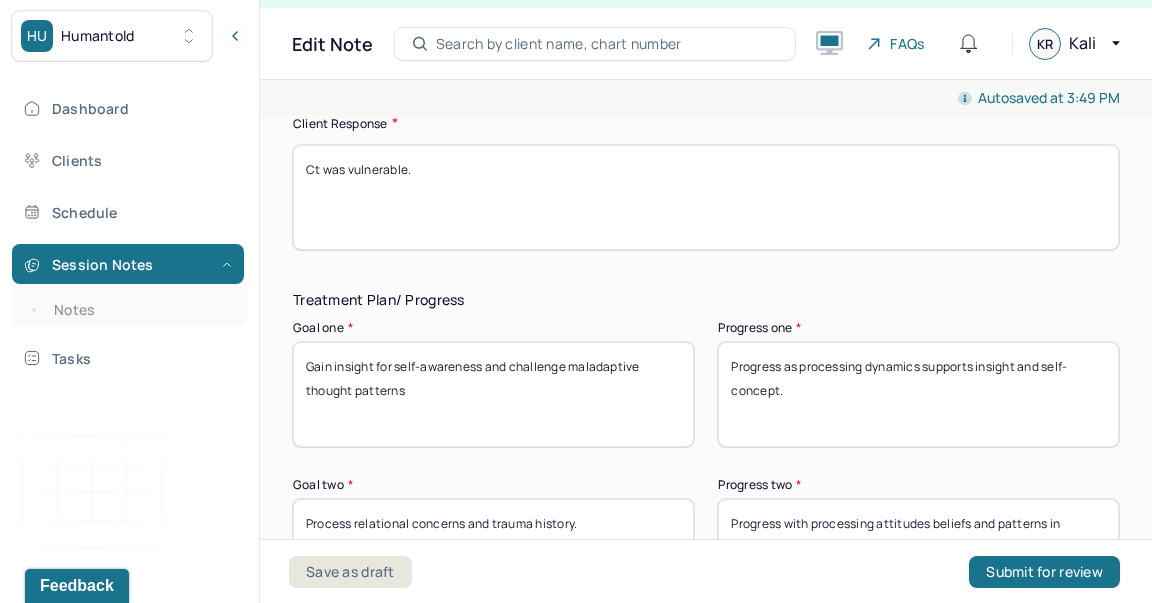 type on "Ct was vulnerable." 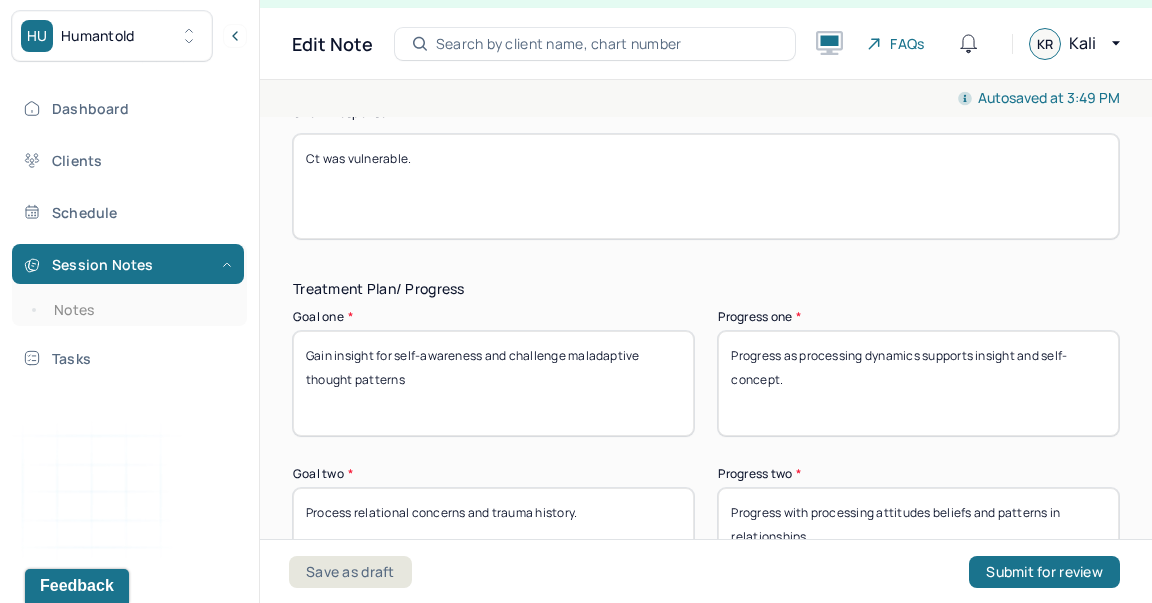 scroll, scrollTop: 3513, scrollLeft: 0, axis: vertical 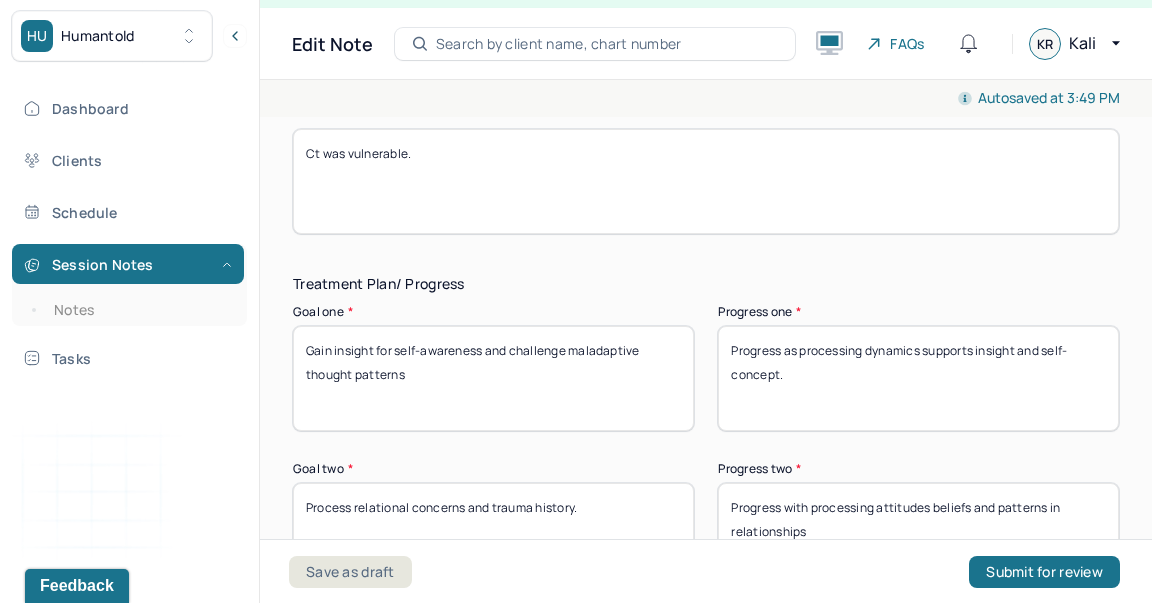 click on "Progress as processing dynamics supports insight and self-concept." at bounding box center [918, 378] 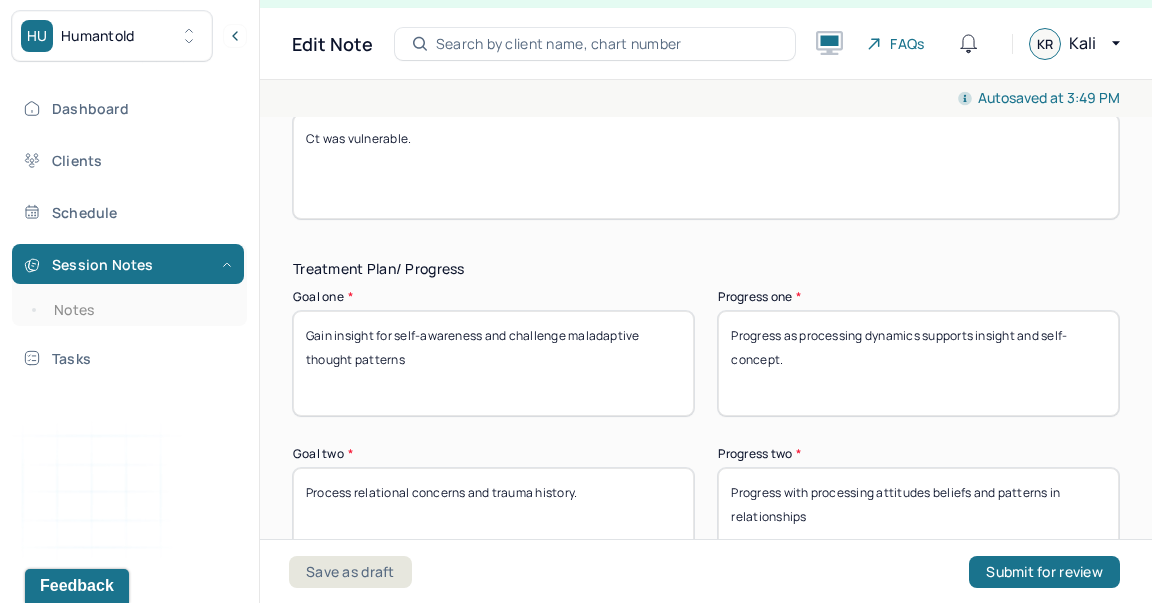 scroll, scrollTop: 3529, scrollLeft: 0, axis: vertical 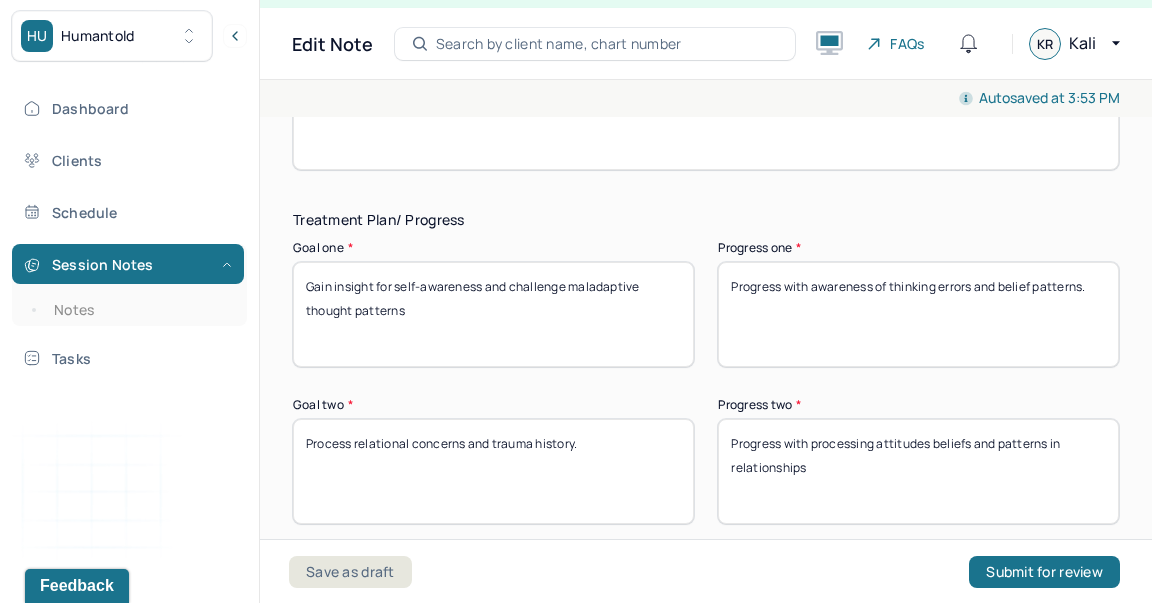 type on "Progress with awareness of thinking errors and belief patterns." 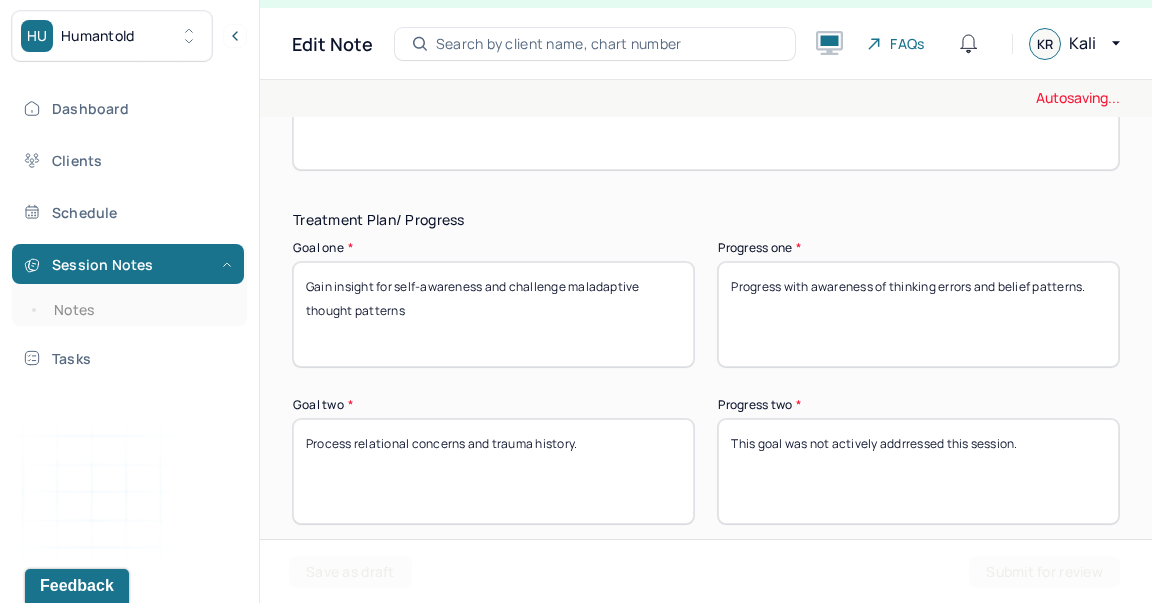 click on "Progress with processing attitudes beliefs and patterns in relationships" at bounding box center [918, 471] 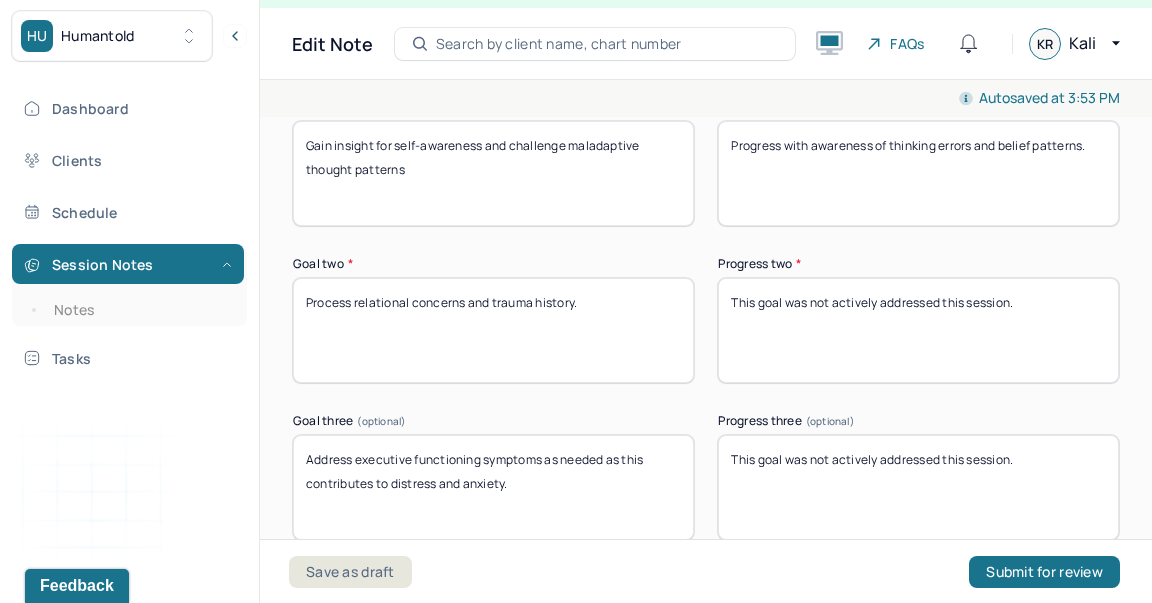 type on "This goal was not actively addressed this session." 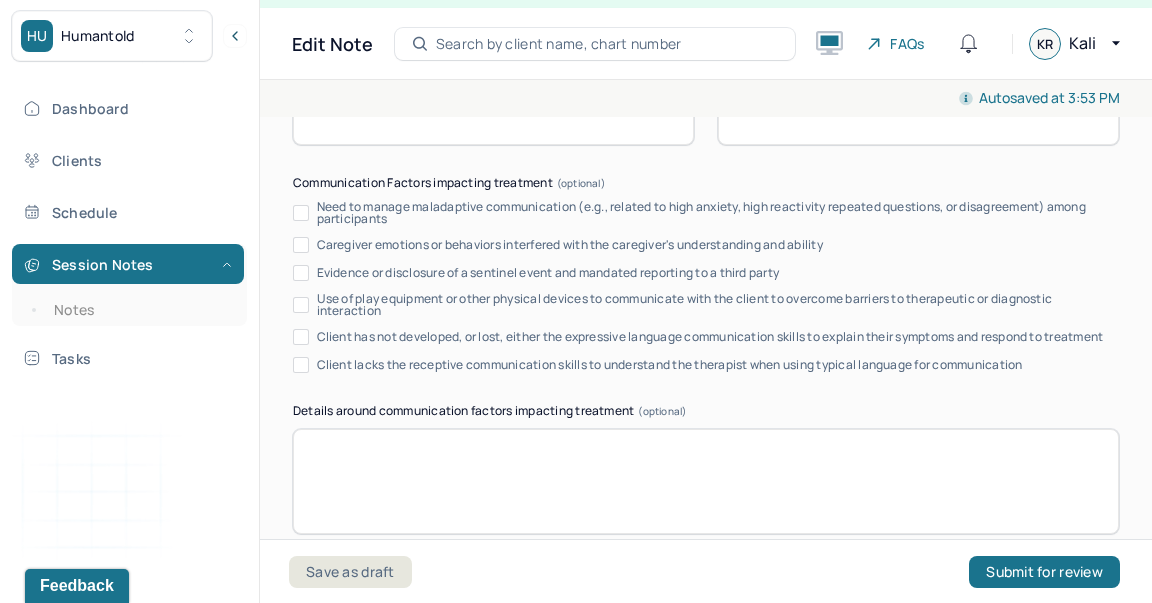 scroll, scrollTop: 4388, scrollLeft: 0, axis: vertical 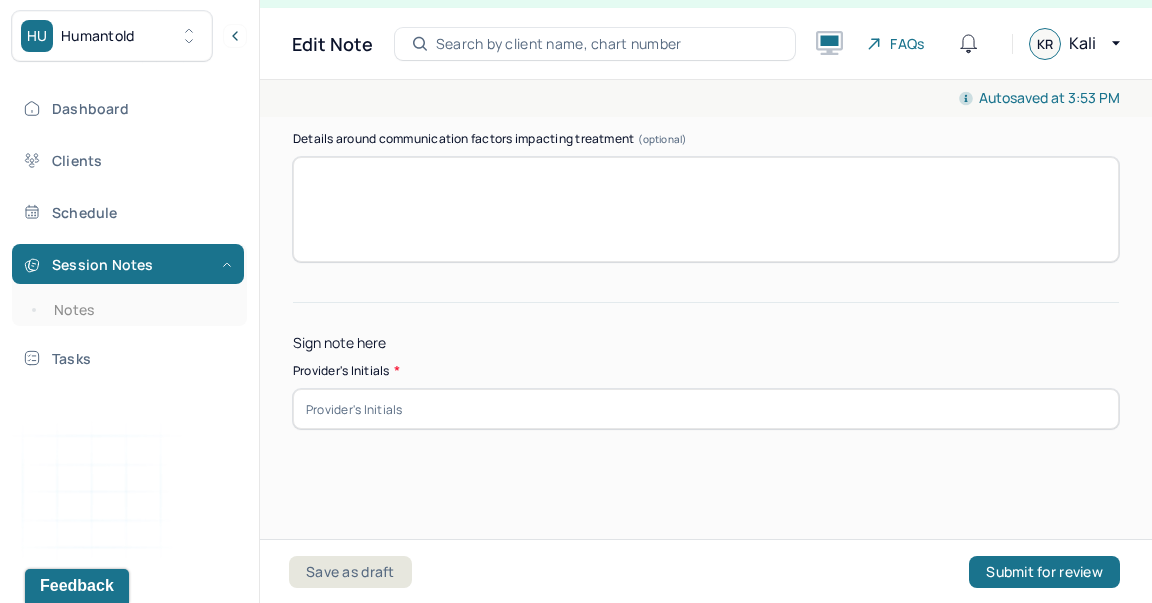 click at bounding box center [706, 409] 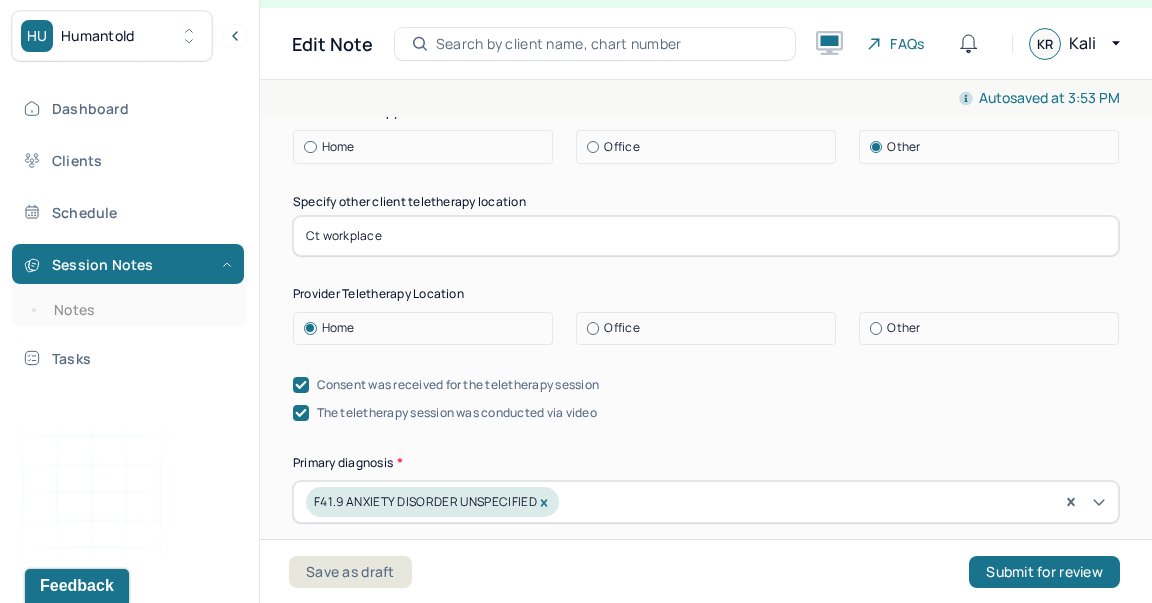 scroll, scrollTop: 578, scrollLeft: 0, axis: vertical 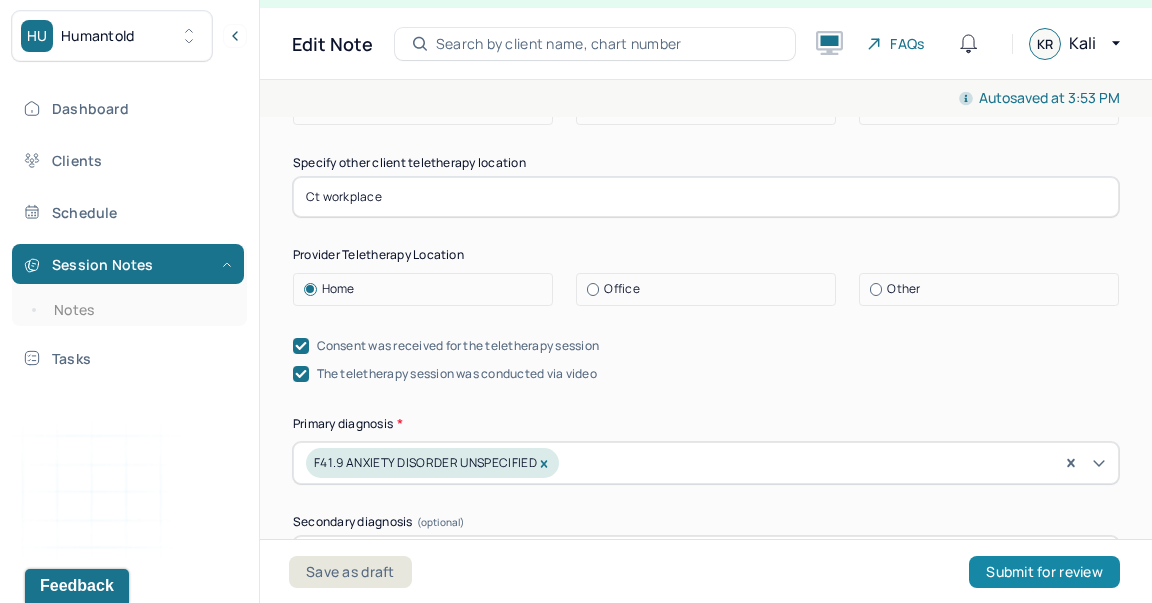 type on "KR" 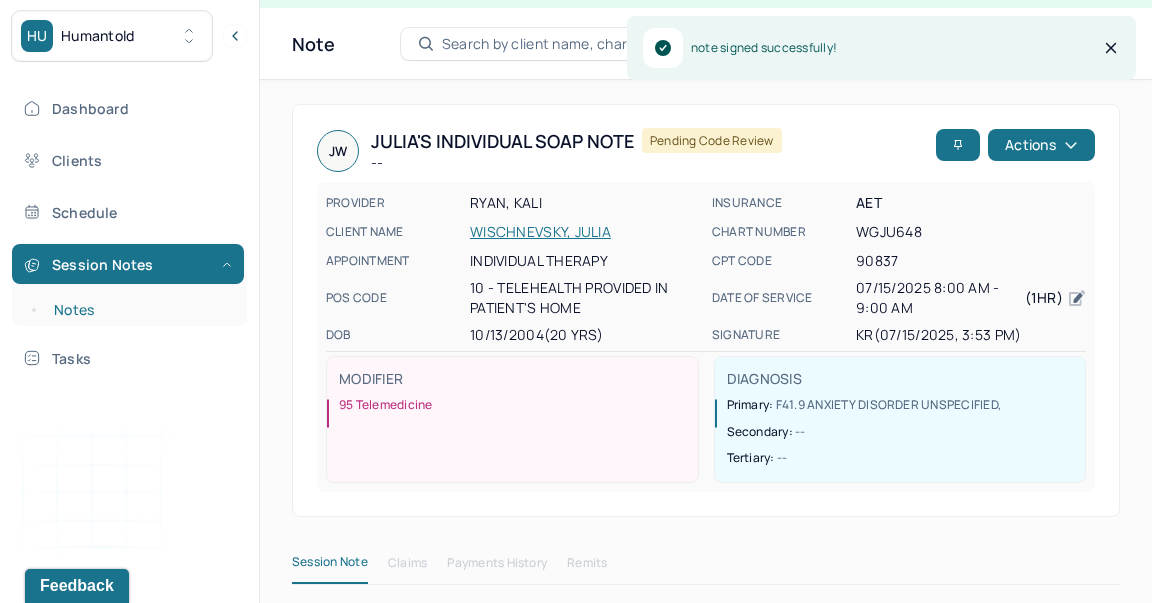 click on "Notes" at bounding box center (139, 310) 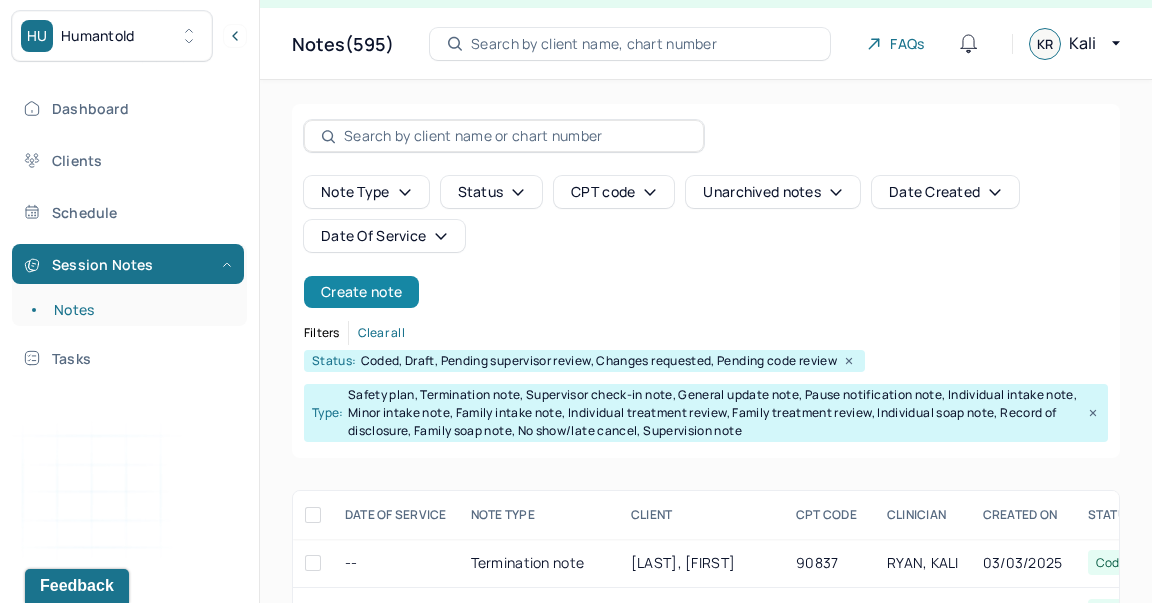 click on "Create note" at bounding box center [361, 292] 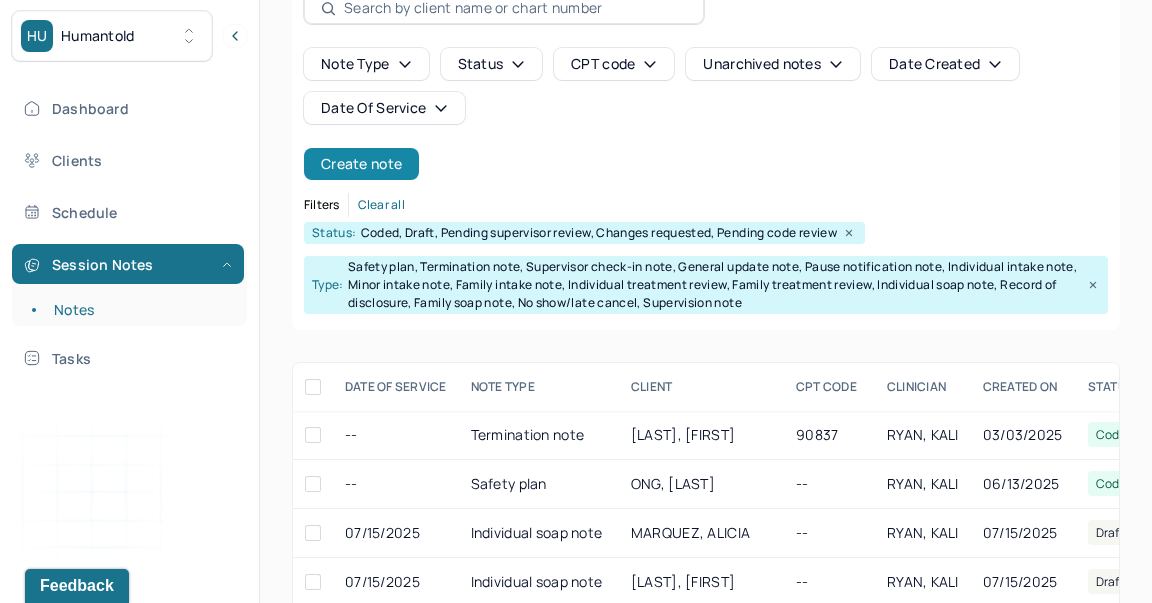 click on "Create note" at bounding box center [361, 164] 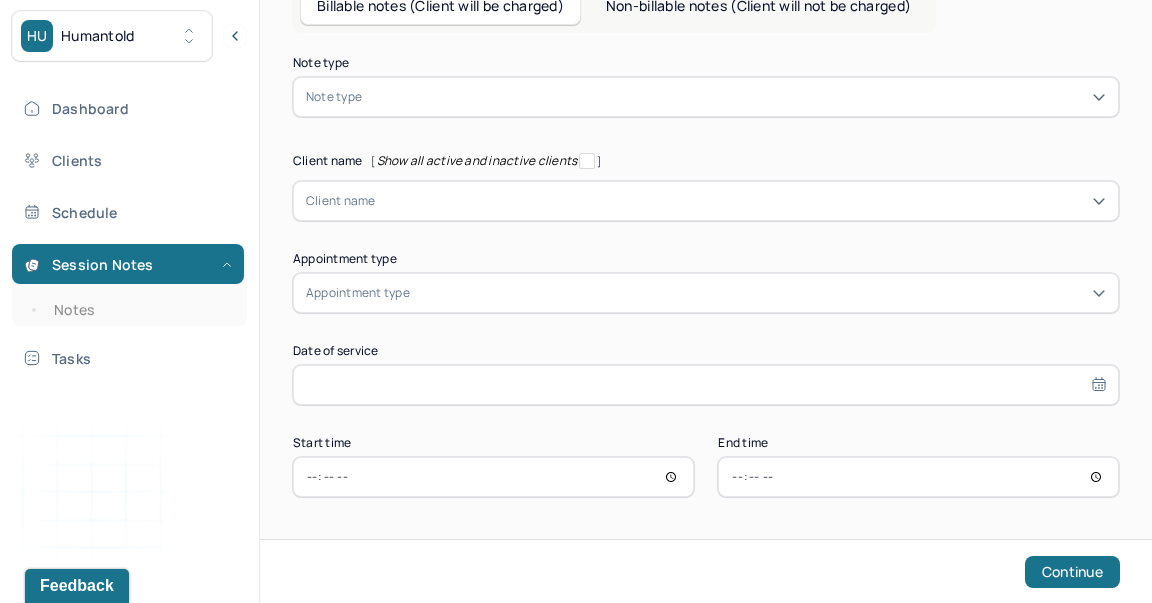 scroll, scrollTop: 48, scrollLeft: 0, axis: vertical 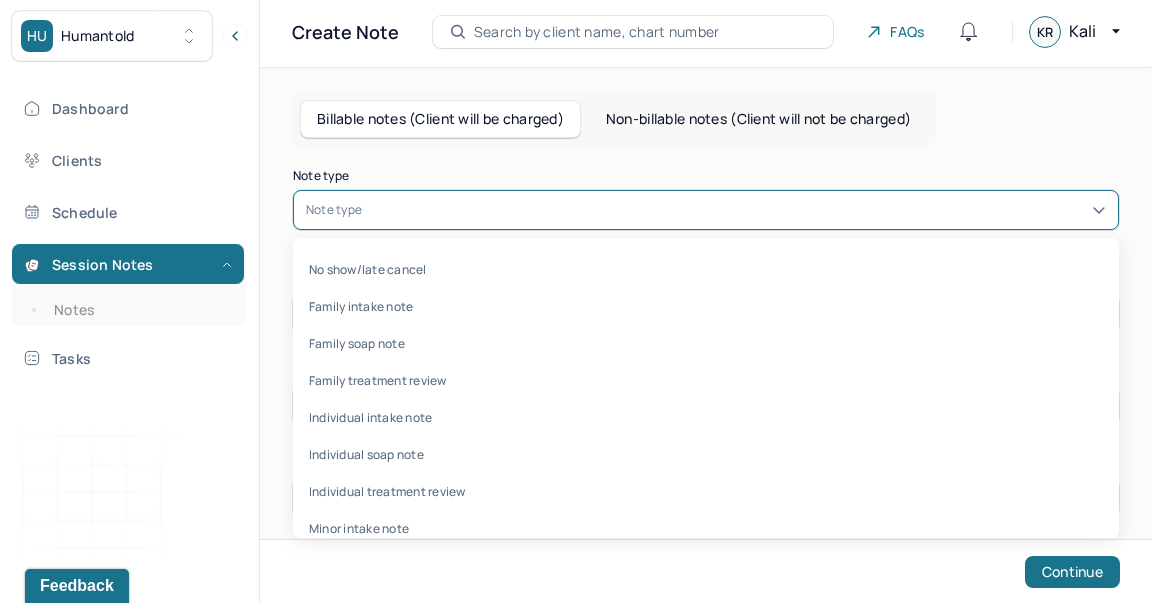 click at bounding box center [736, 210] 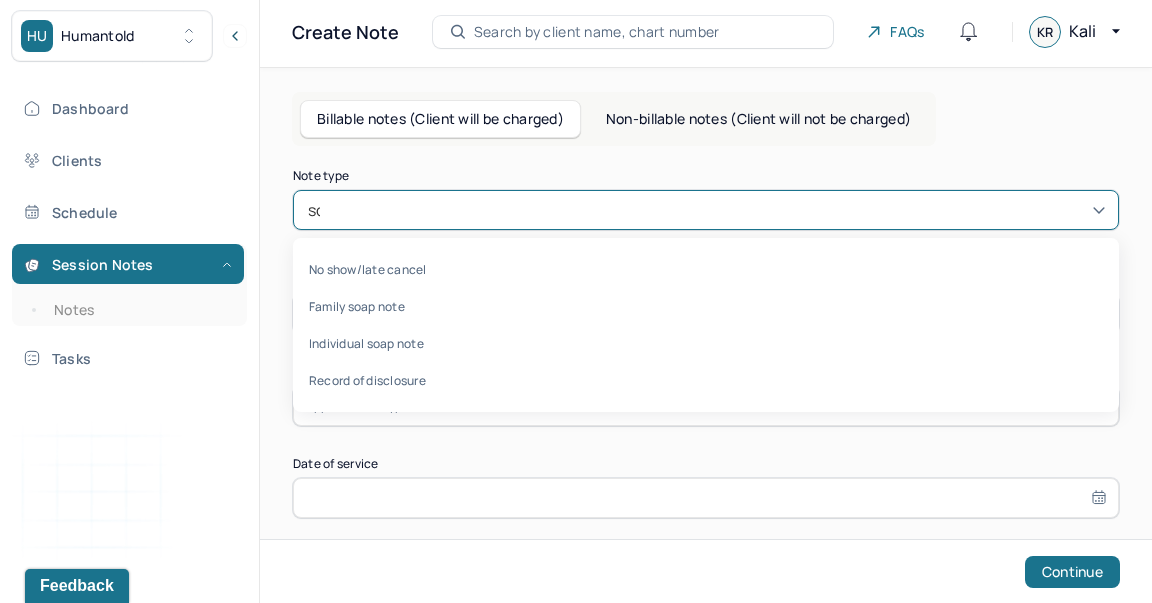 type on "soap" 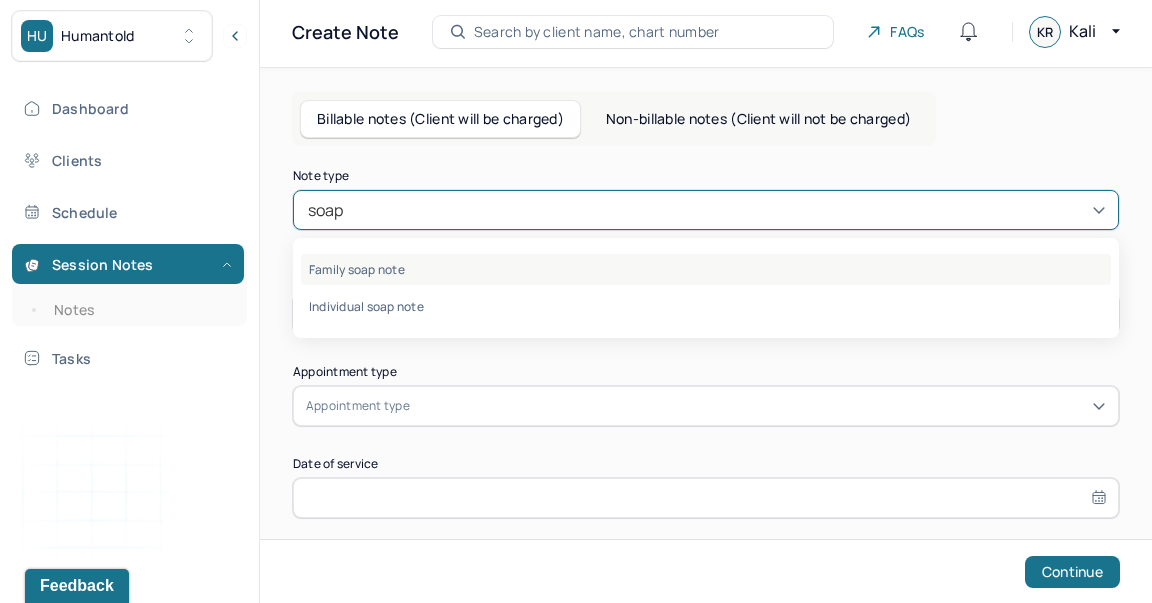 click on "Family soap note" at bounding box center [706, 269] 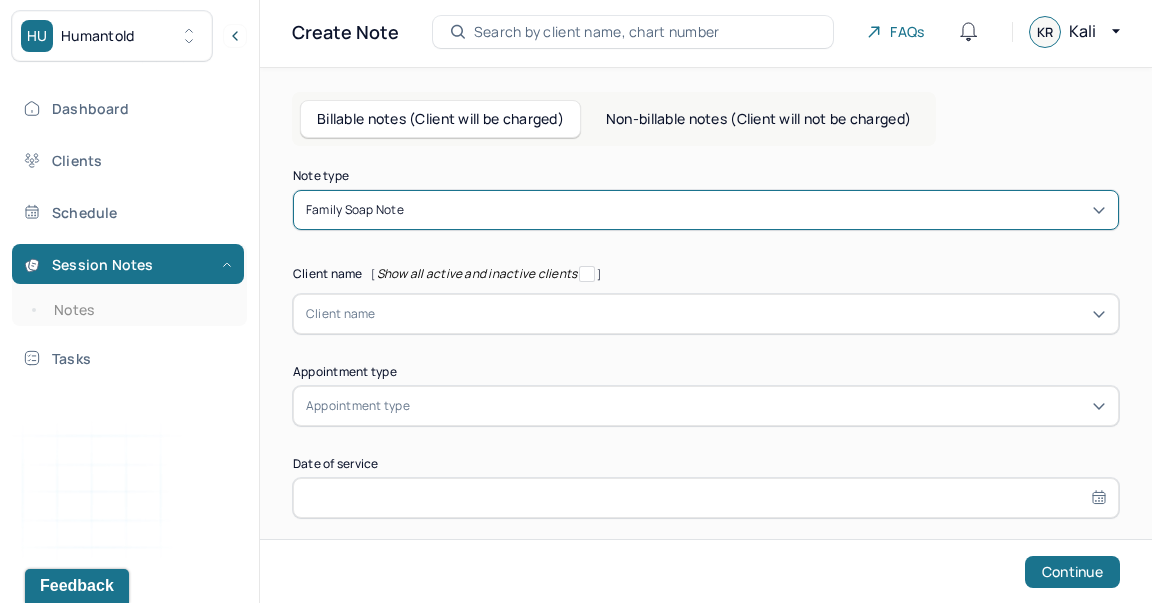 click on "Client name" at bounding box center [706, 314] 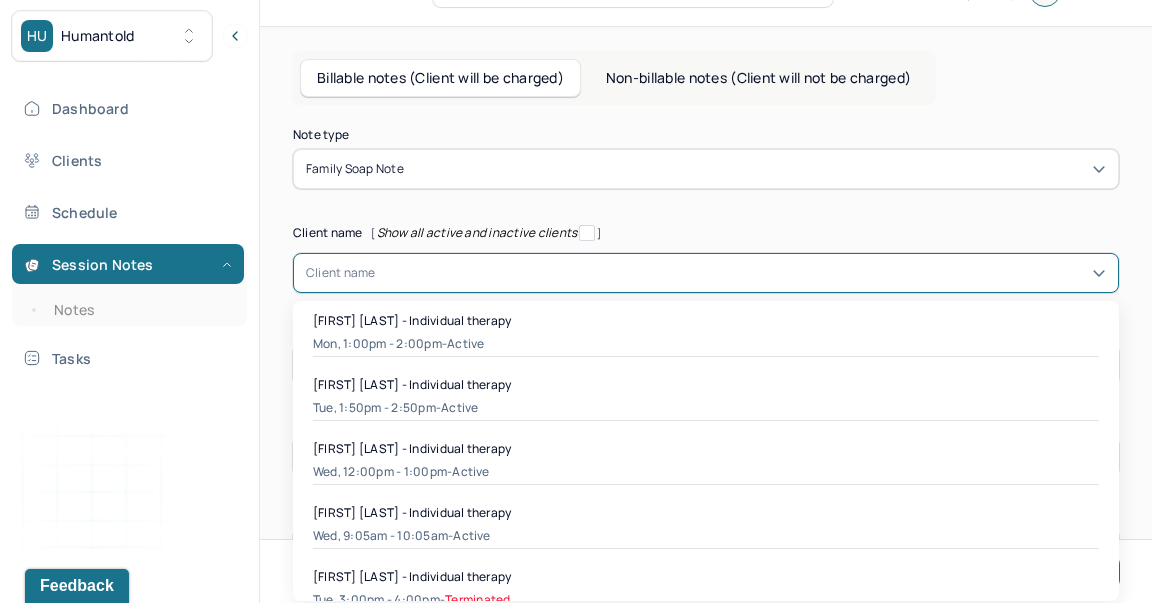 scroll, scrollTop: 95, scrollLeft: 0, axis: vertical 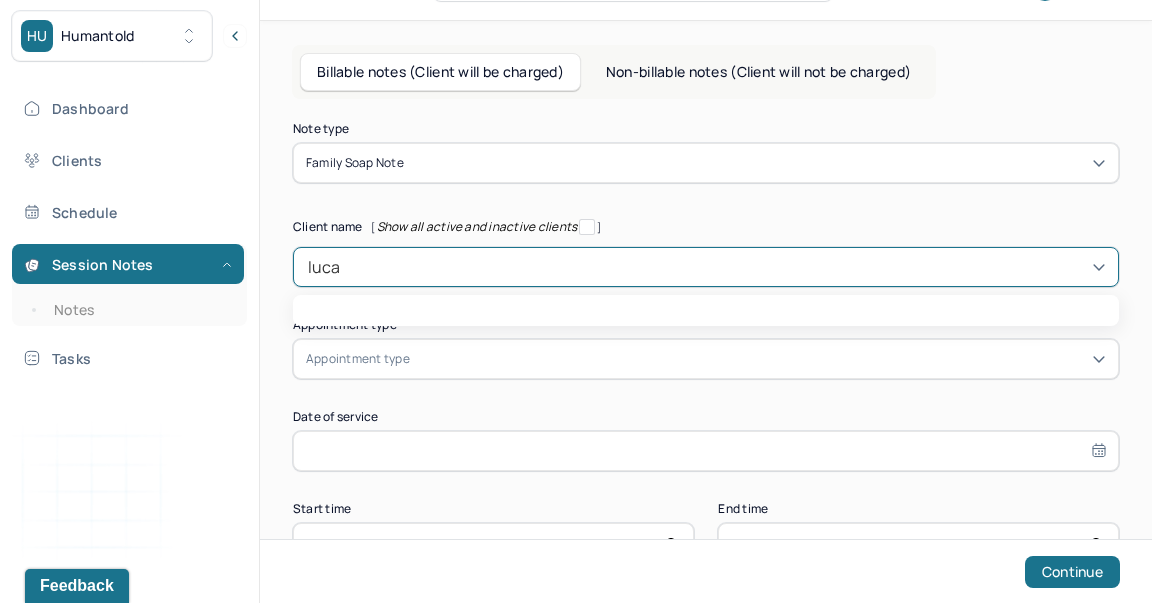 type on "[FIRST]" 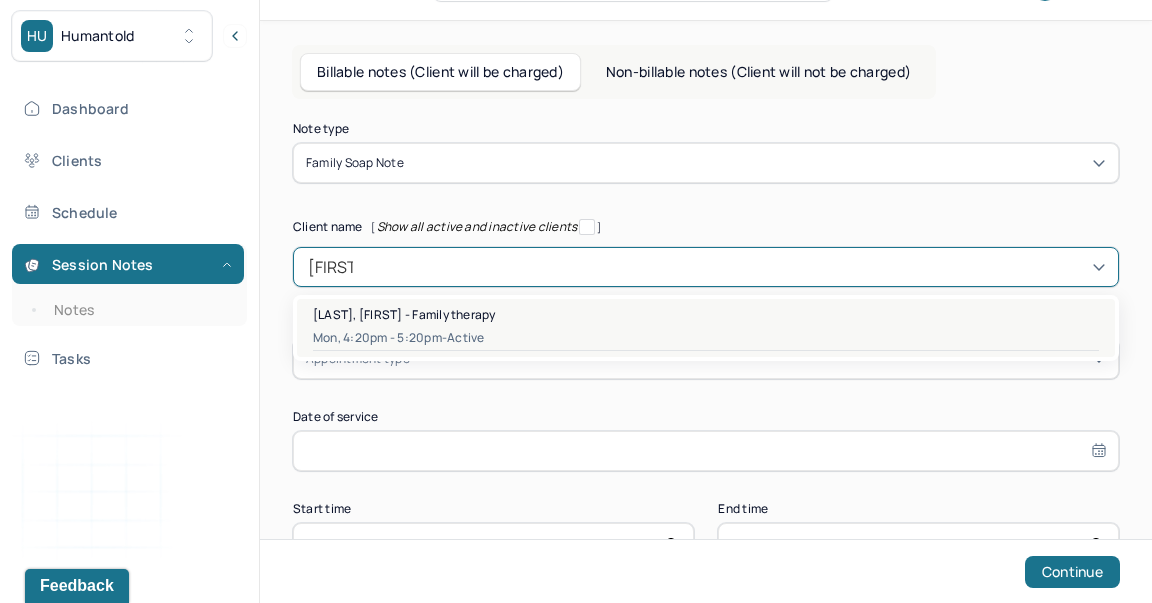 click on "[LAST], [FIRST] - Family therapy" at bounding box center [404, 314] 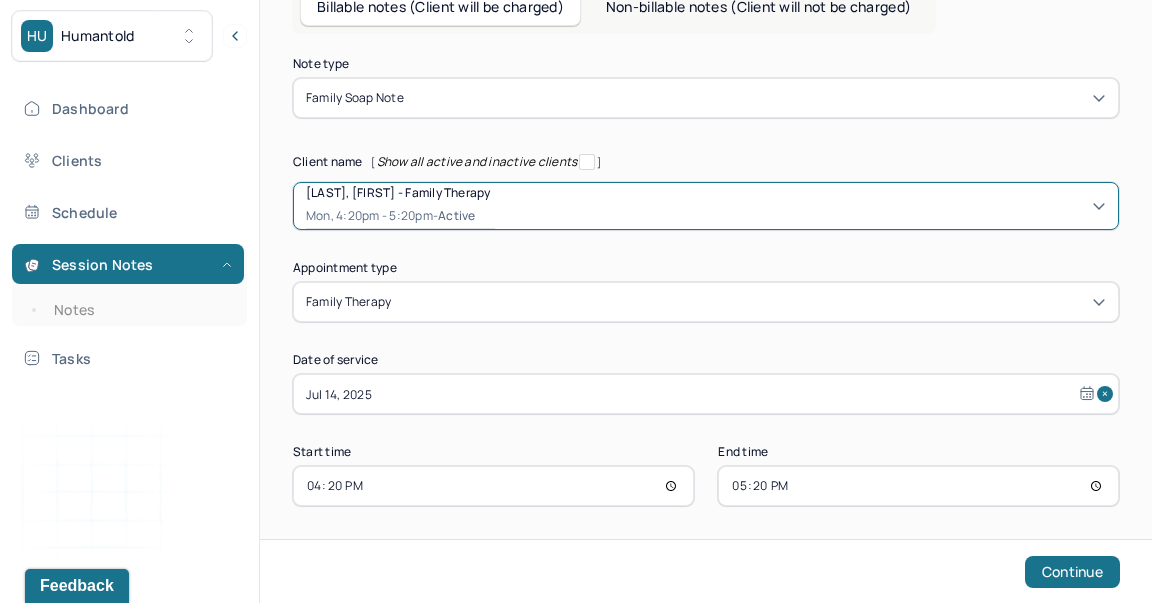 scroll, scrollTop: 167, scrollLeft: 0, axis: vertical 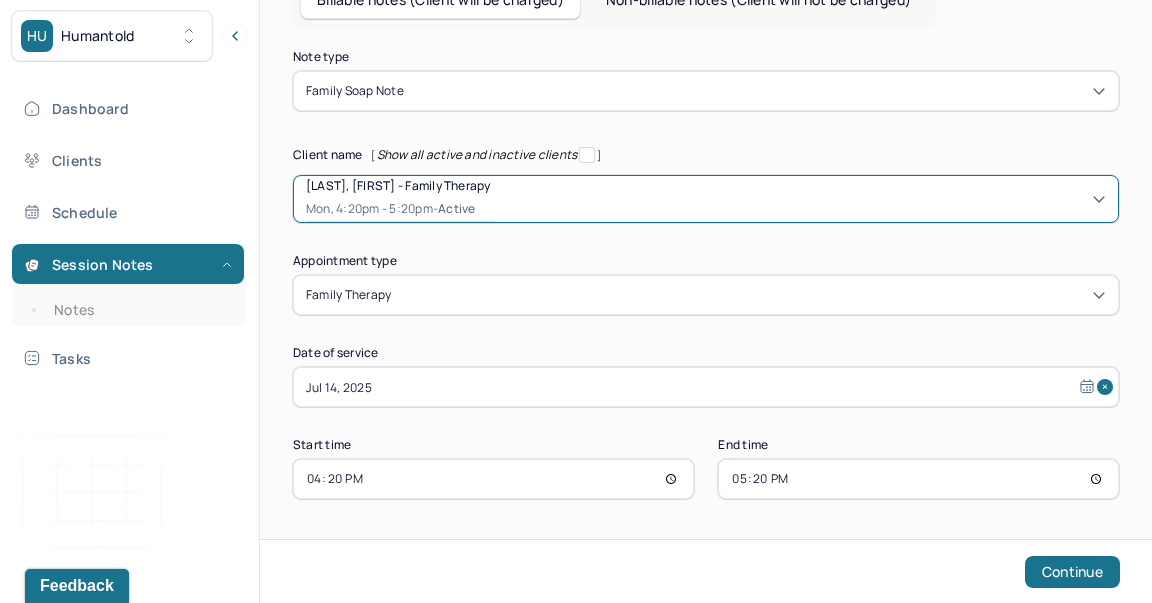 click on "Jul 14, 2025" at bounding box center [706, 387] 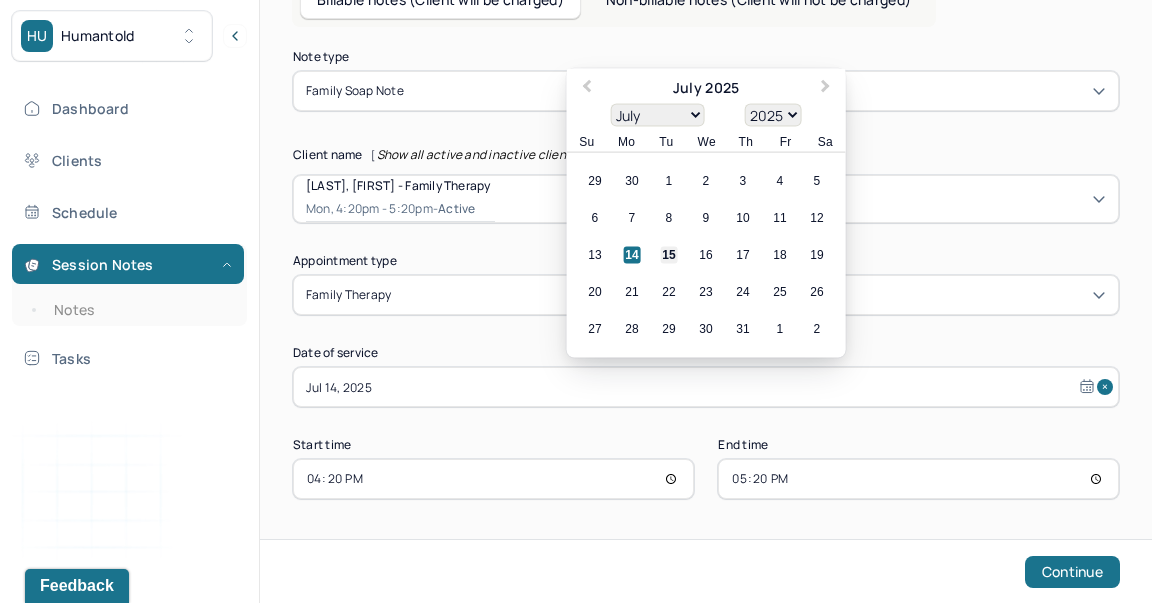 click on "15" at bounding box center [669, 255] 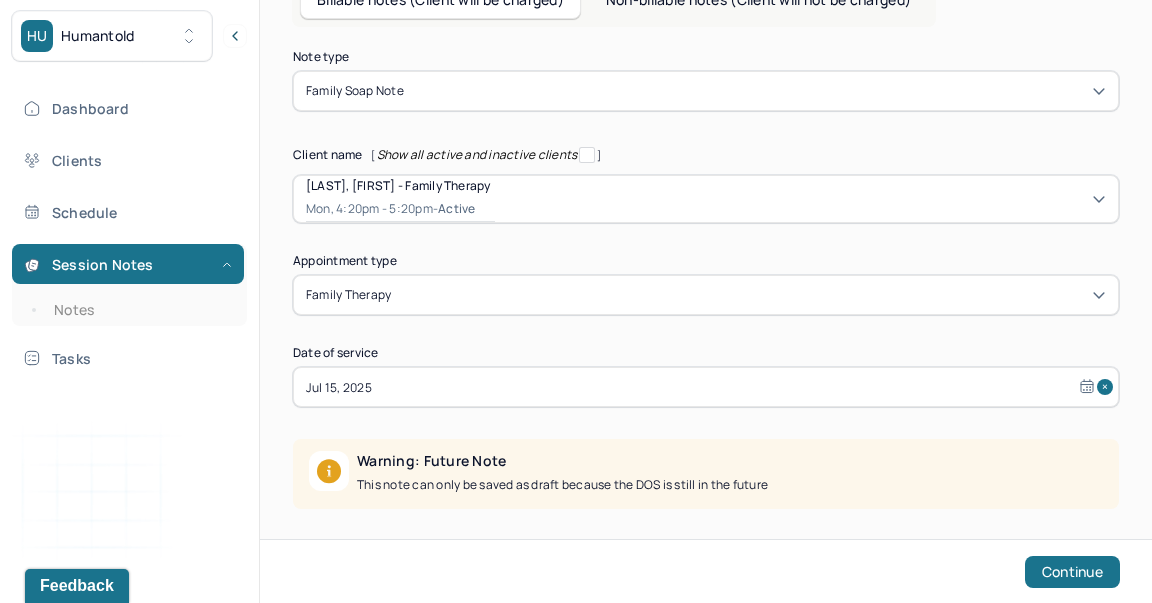 scroll, scrollTop: 269, scrollLeft: 0, axis: vertical 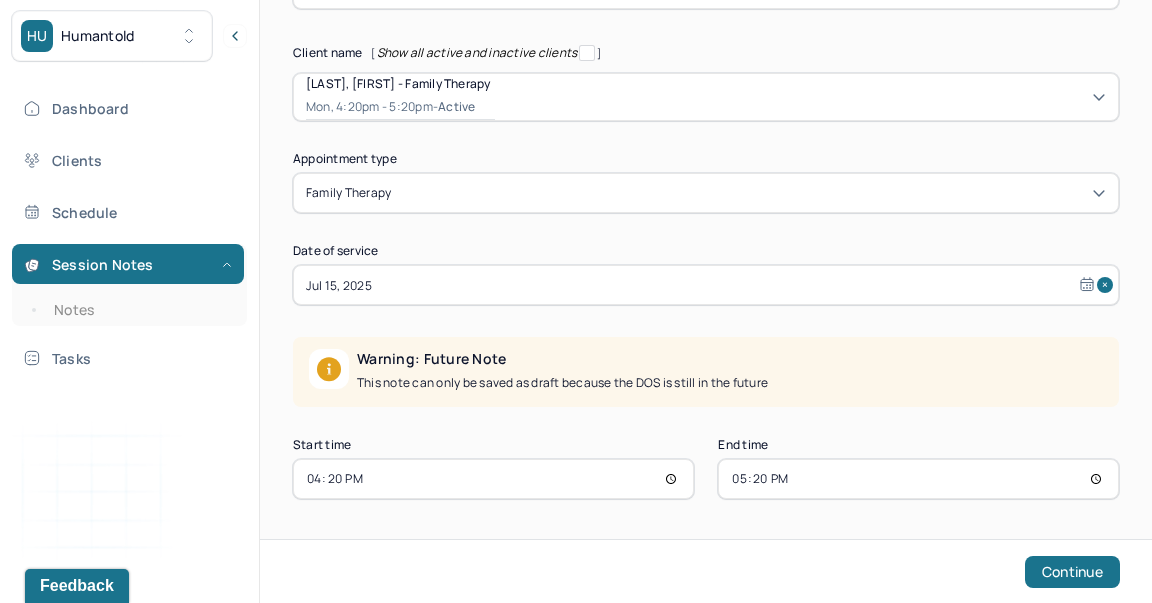 click on "16:20" at bounding box center [493, 479] 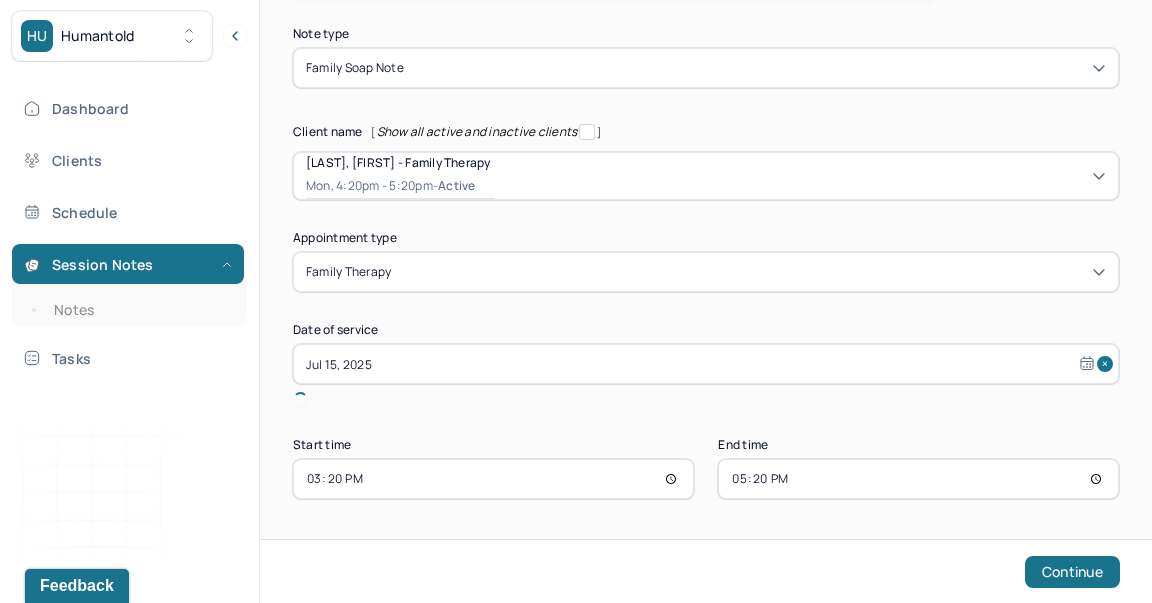 scroll, scrollTop: 167, scrollLeft: 0, axis: vertical 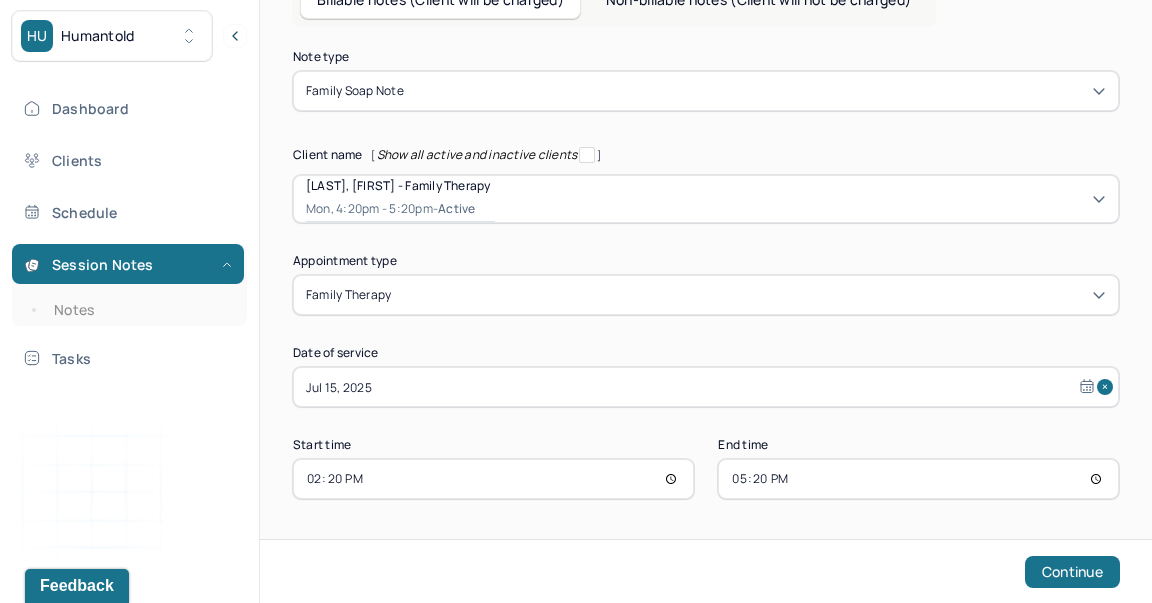 type on "14:00" 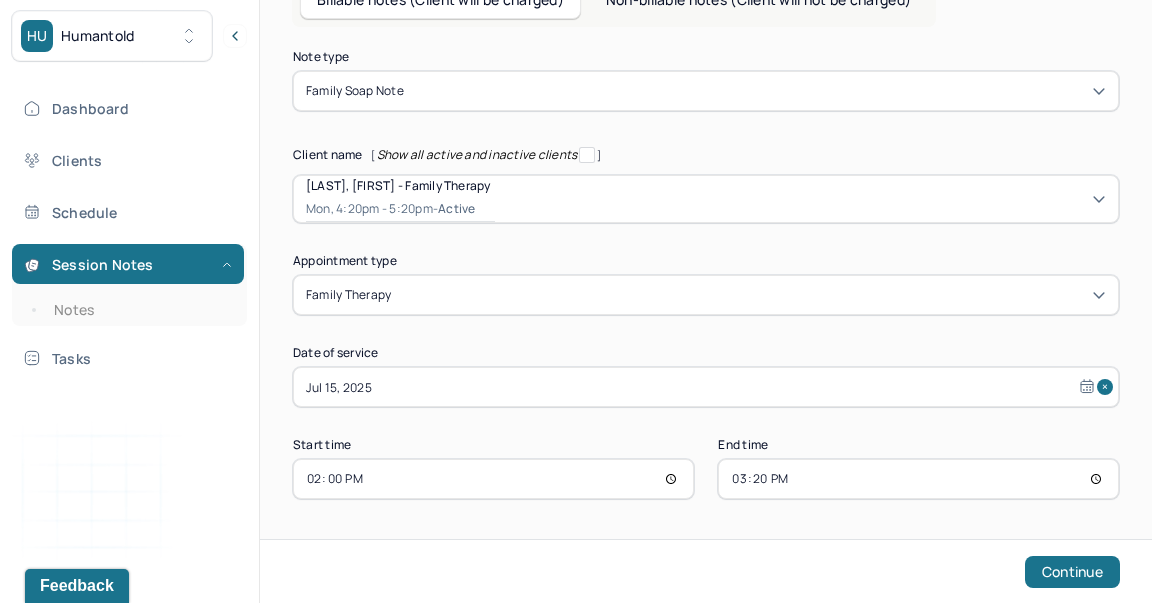 type on "15:00" 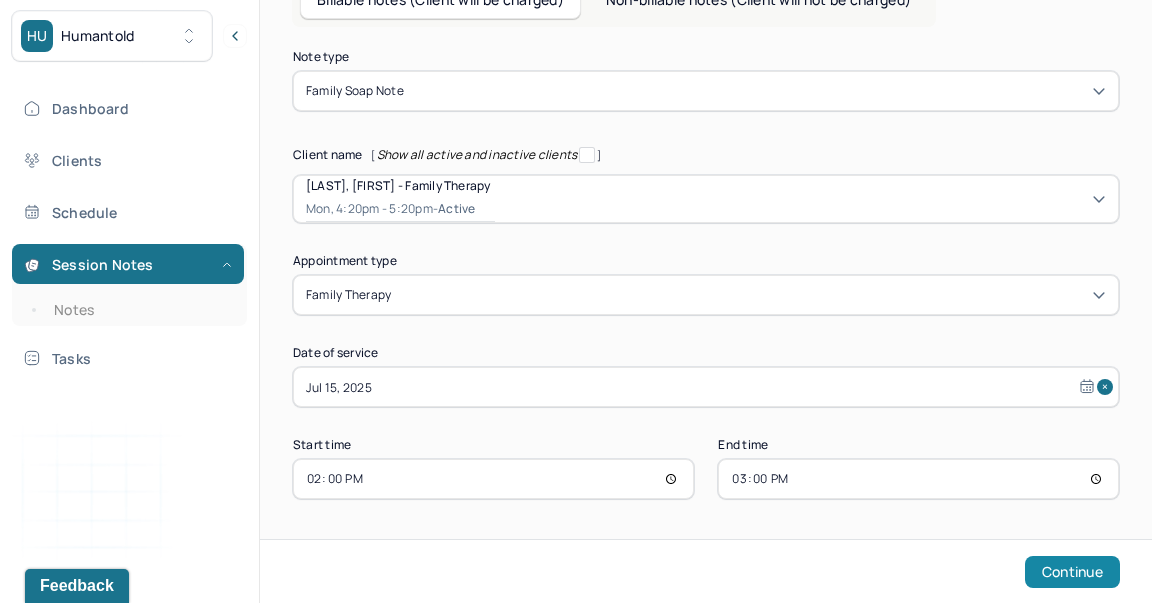 click on "Continue" at bounding box center [1072, 572] 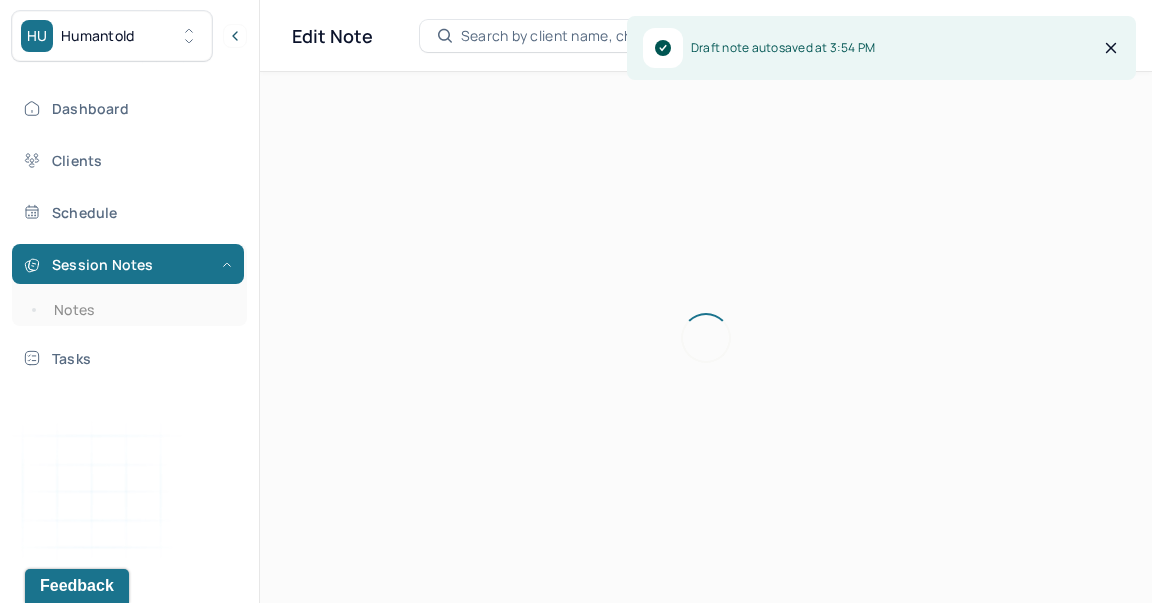 scroll, scrollTop: 36, scrollLeft: 0, axis: vertical 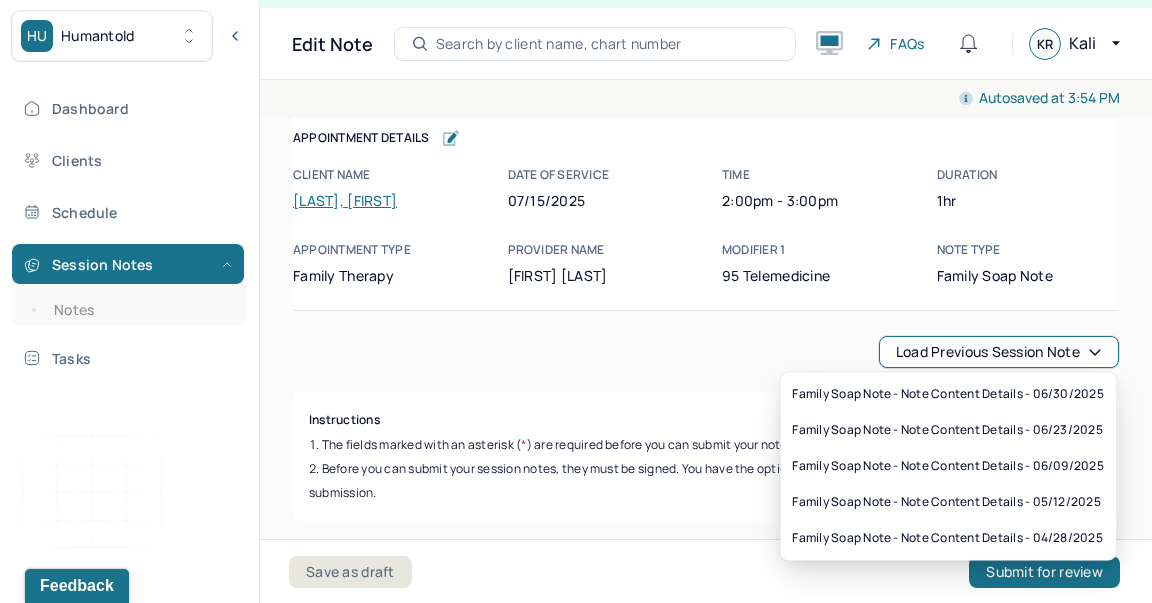 click on "Load previous session note" at bounding box center [999, 352] 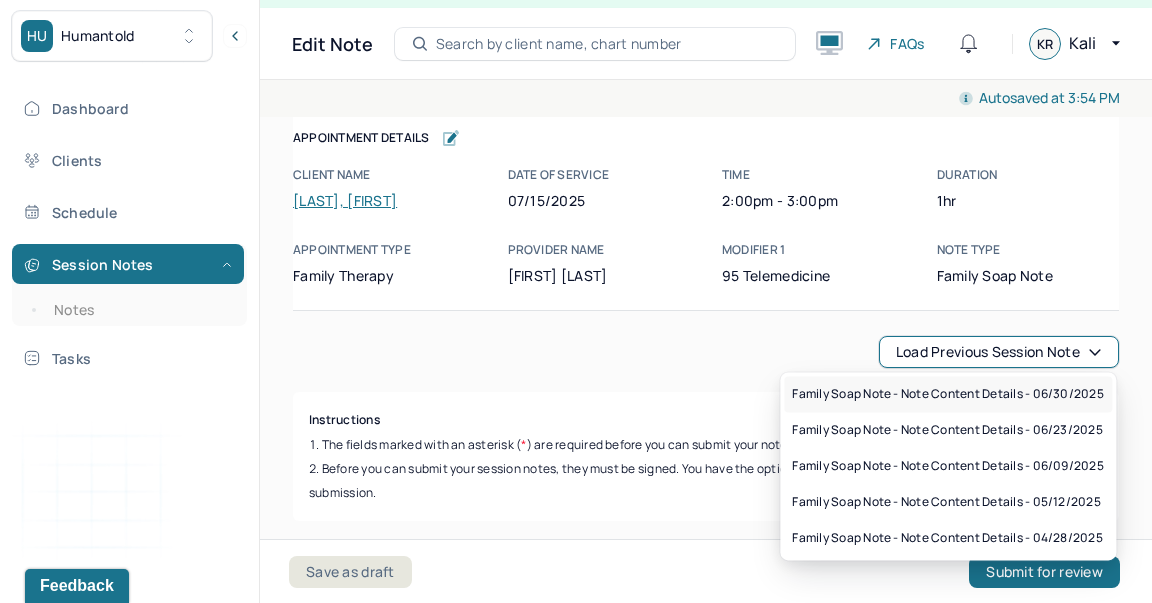 click on "Family soap note   - Note content Details -   06/30/2025" at bounding box center [948, 394] 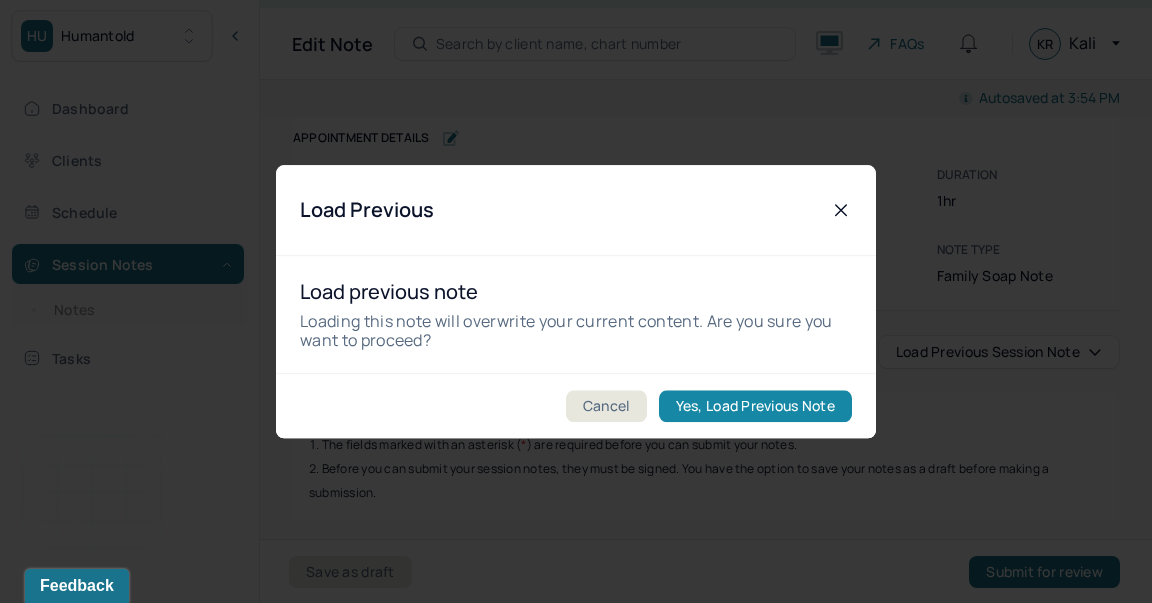 click on "Yes, Load Previous Note" at bounding box center (755, 406) 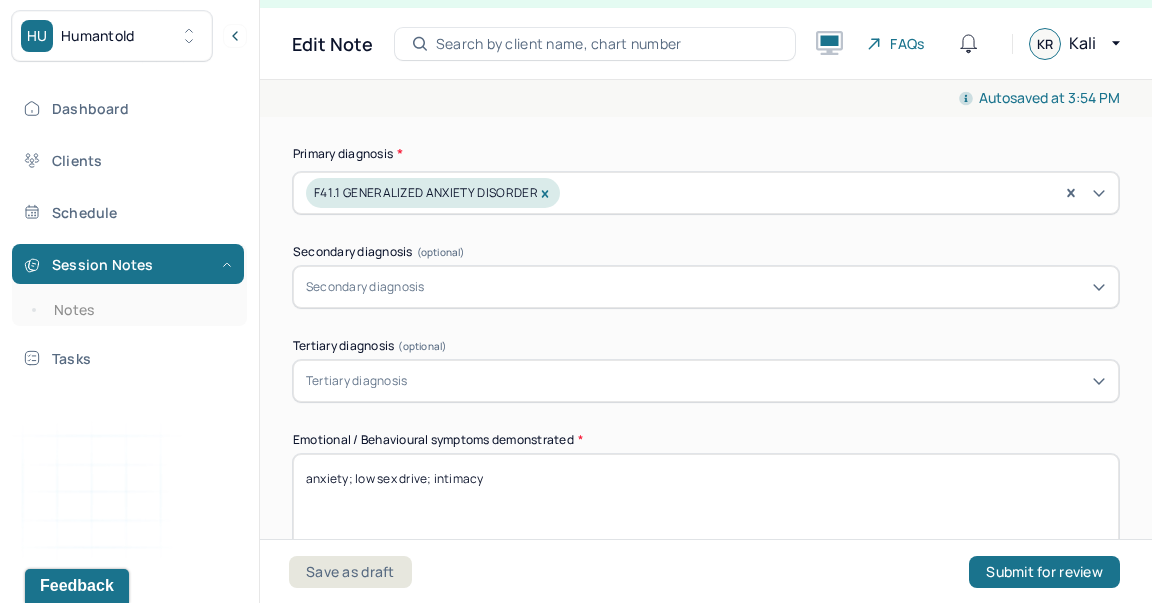 scroll, scrollTop: 873, scrollLeft: 0, axis: vertical 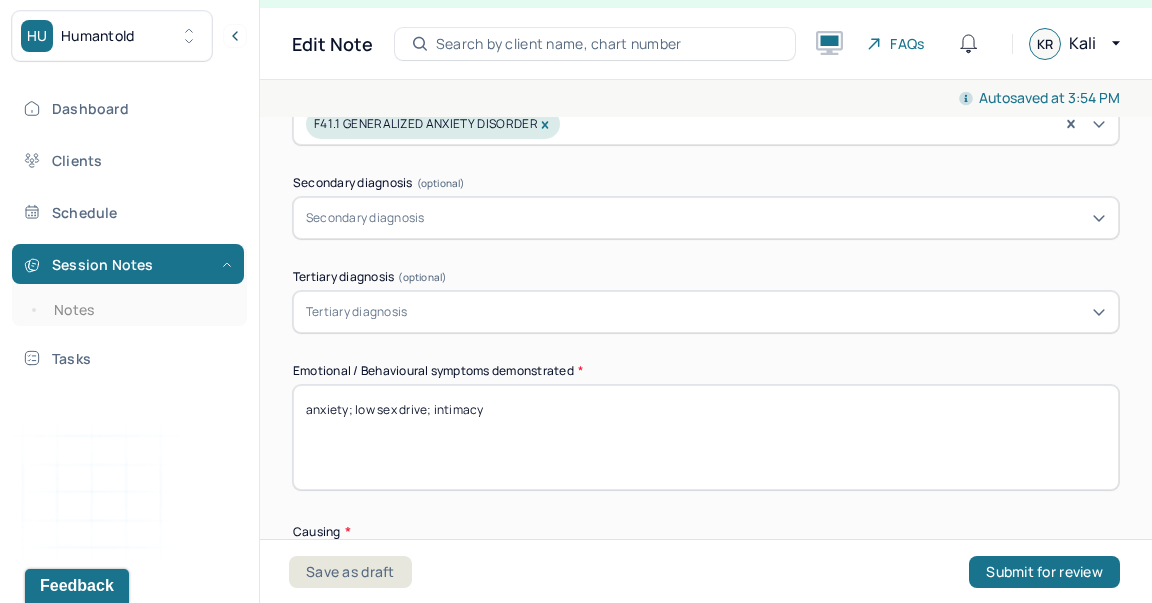 click on "anxiety; low sex drive; intimacy" at bounding box center [706, 437] 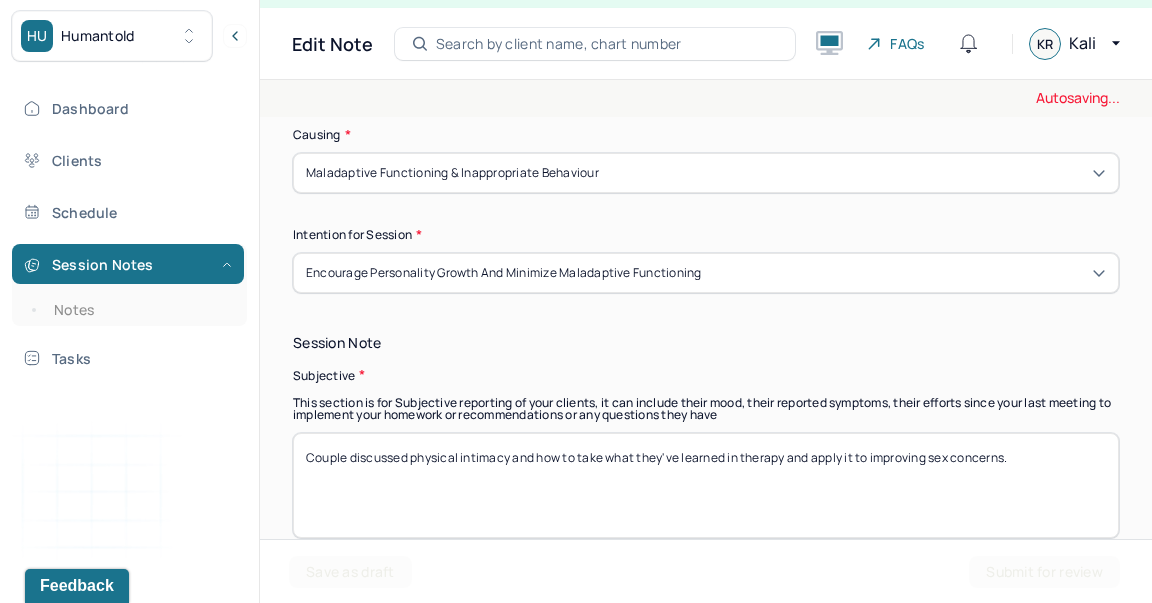 scroll, scrollTop: 1311, scrollLeft: 0, axis: vertical 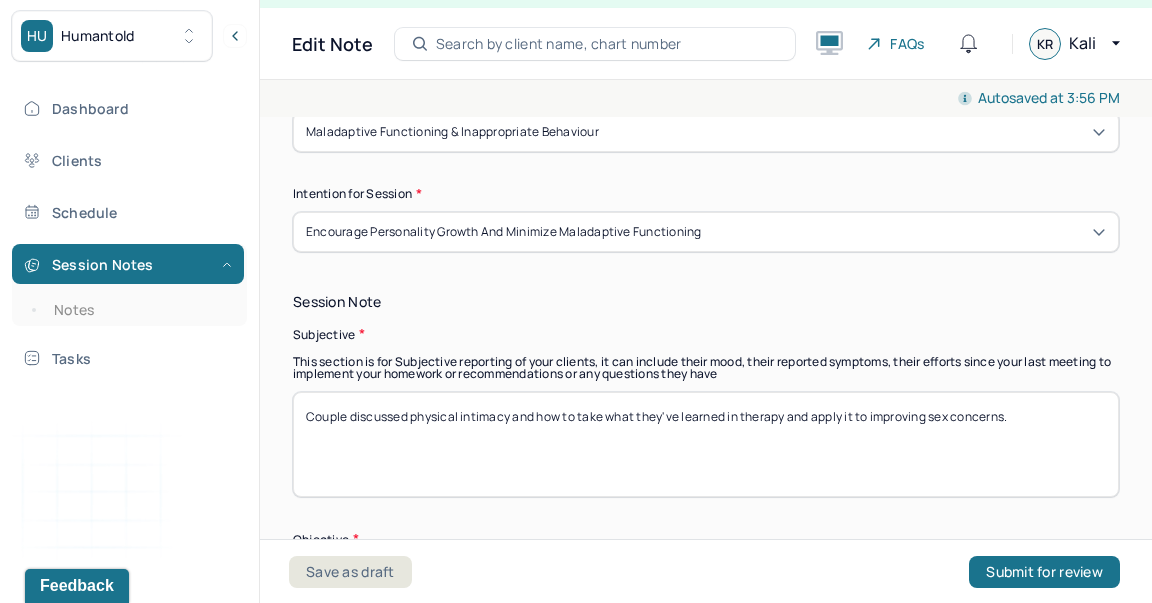 type on "anticipatory anxiety, guilt" 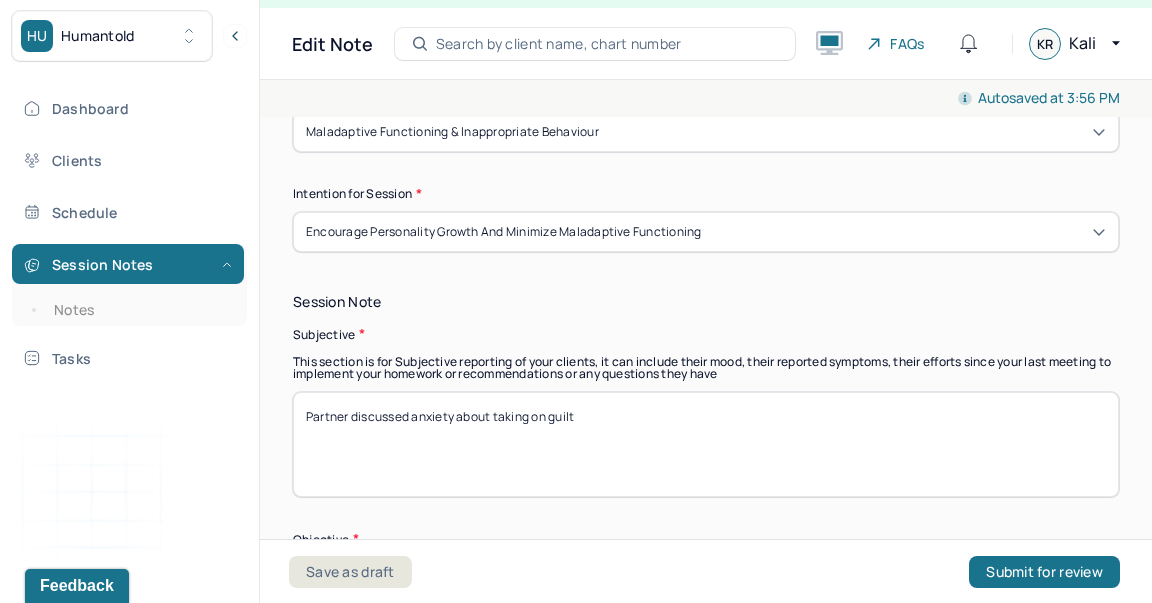 click on "Partner discussed anxiety abouttaking on guilt" at bounding box center (706, 444) 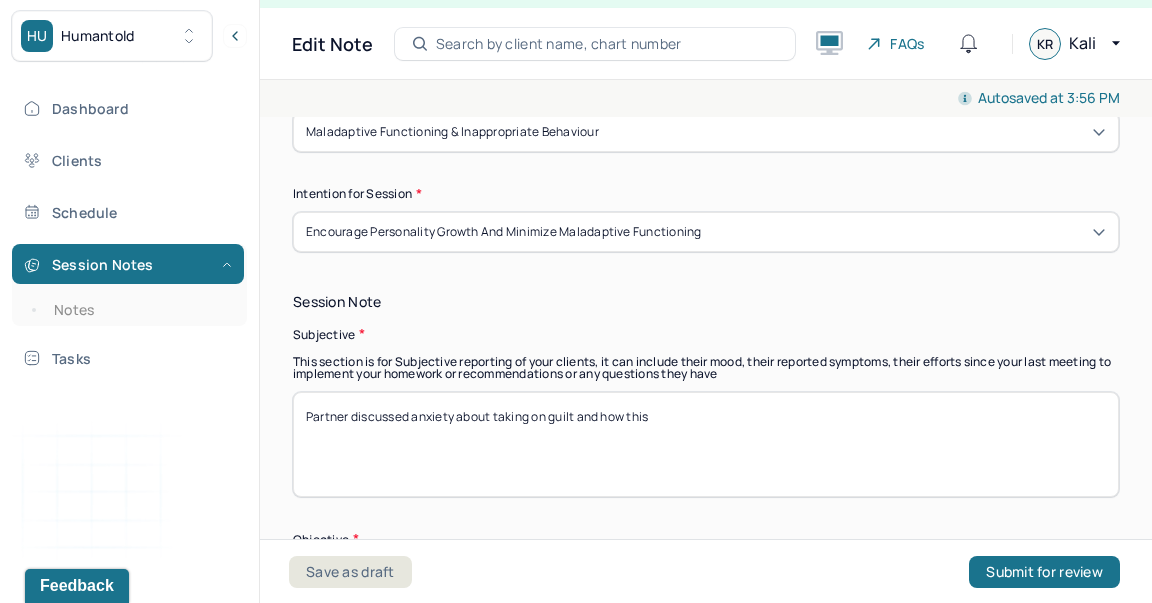 scroll, scrollTop: 1329, scrollLeft: 0, axis: vertical 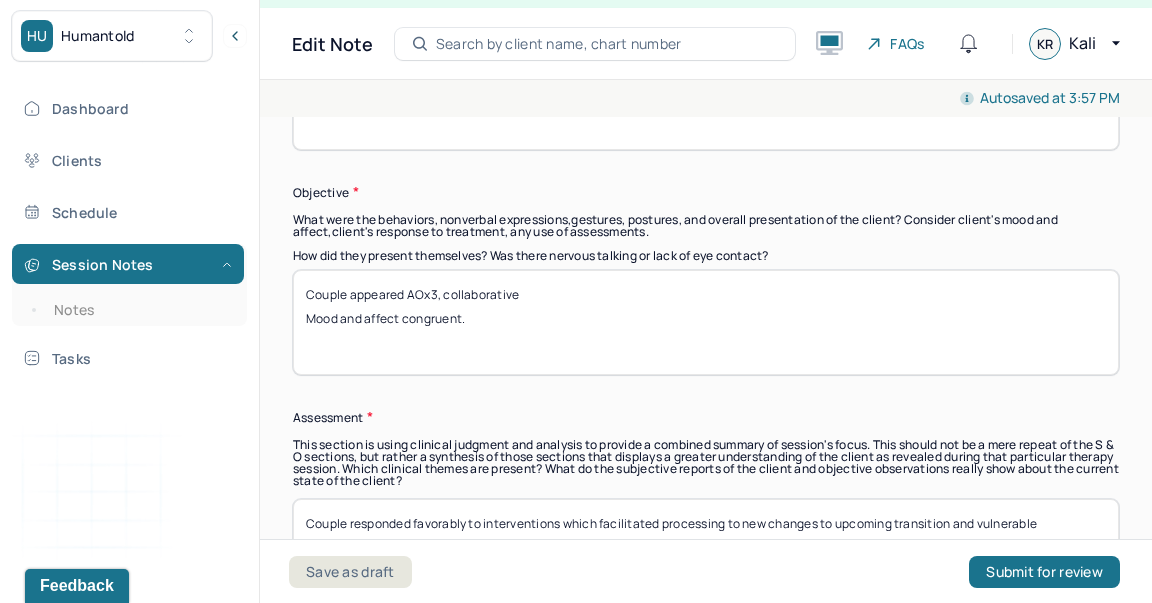 type on "Partner discussed anxiety about taking on guilt and how this may impact future dynamics of relationship.  Couple discussed how to prepare for upcoming transition together." 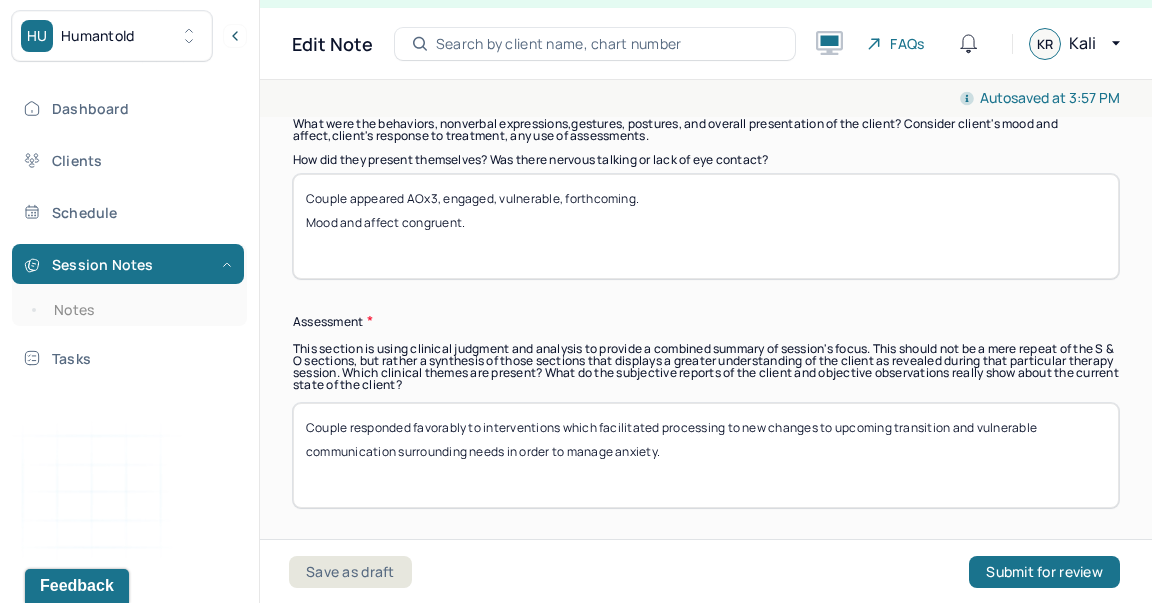 scroll, scrollTop: 1767, scrollLeft: 0, axis: vertical 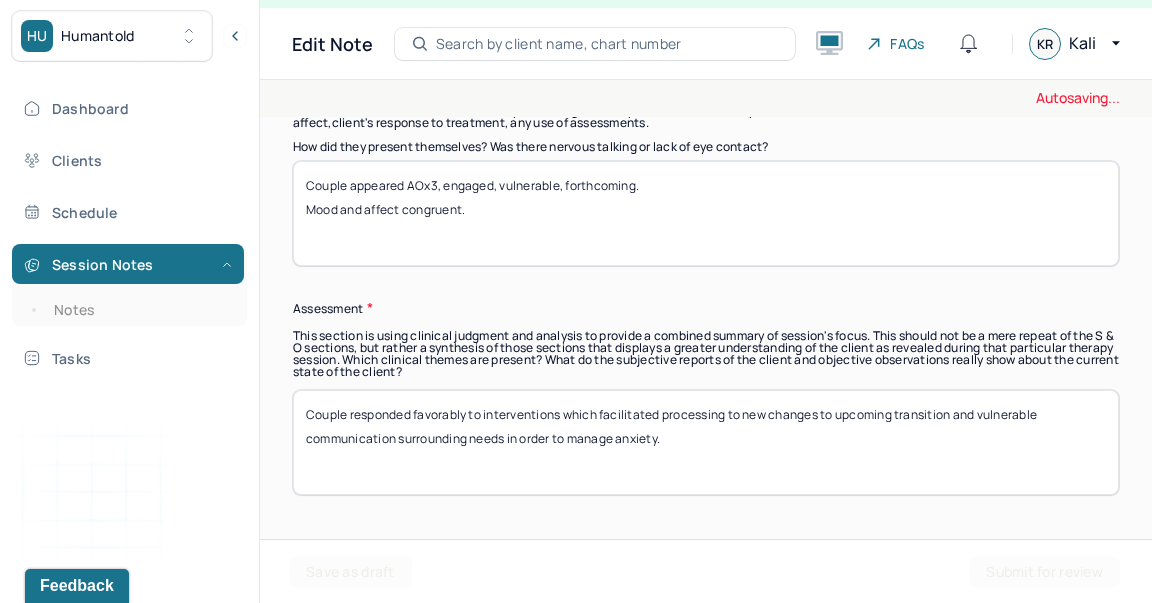 type on "Couple appeared AOx3, engaged, vulnerable, forthcoming.
Mood and affect congruent." 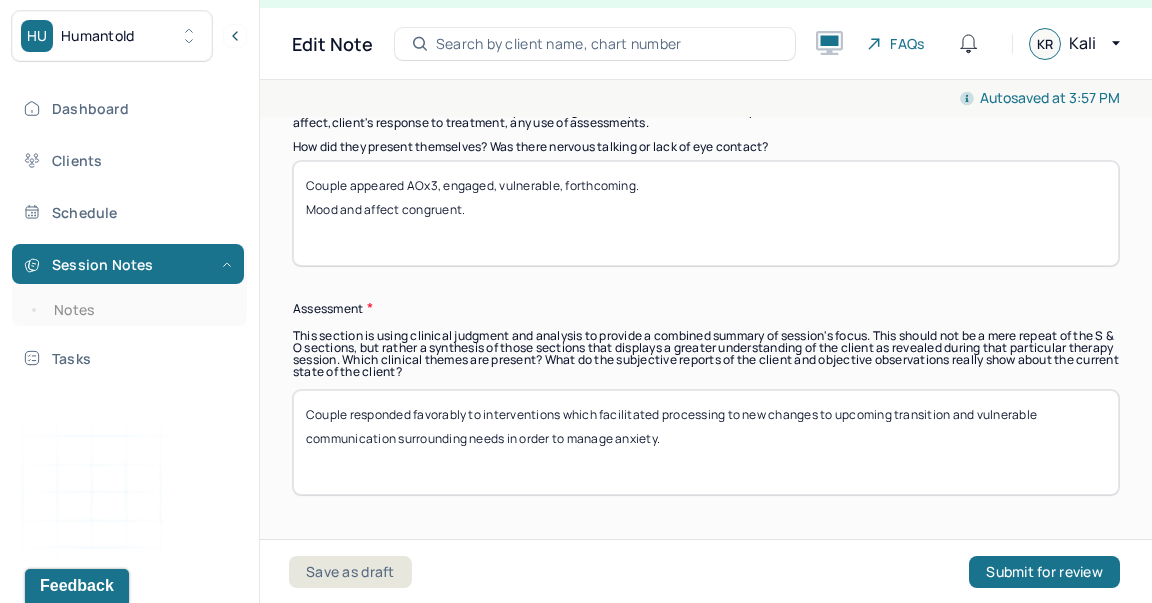 drag, startPoint x: 719, startPoint y: 425, endPoint x: 728, endPoint y: 405, distance: 21.931713 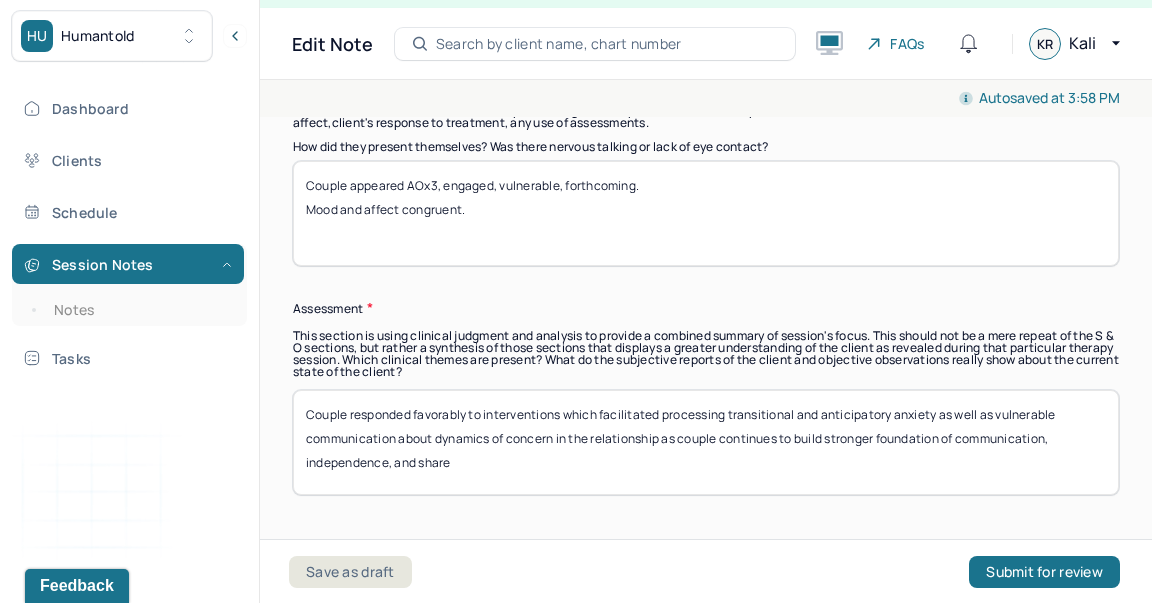click on "Couple responded favorably to interventions which facilitated processing transitional and anticipatory anxiety as well as vulnerable communication about dynamics of concern in the relationship as couple continues to build stronger foundation of communication, independence, and share" at bounding box center (706, 442) 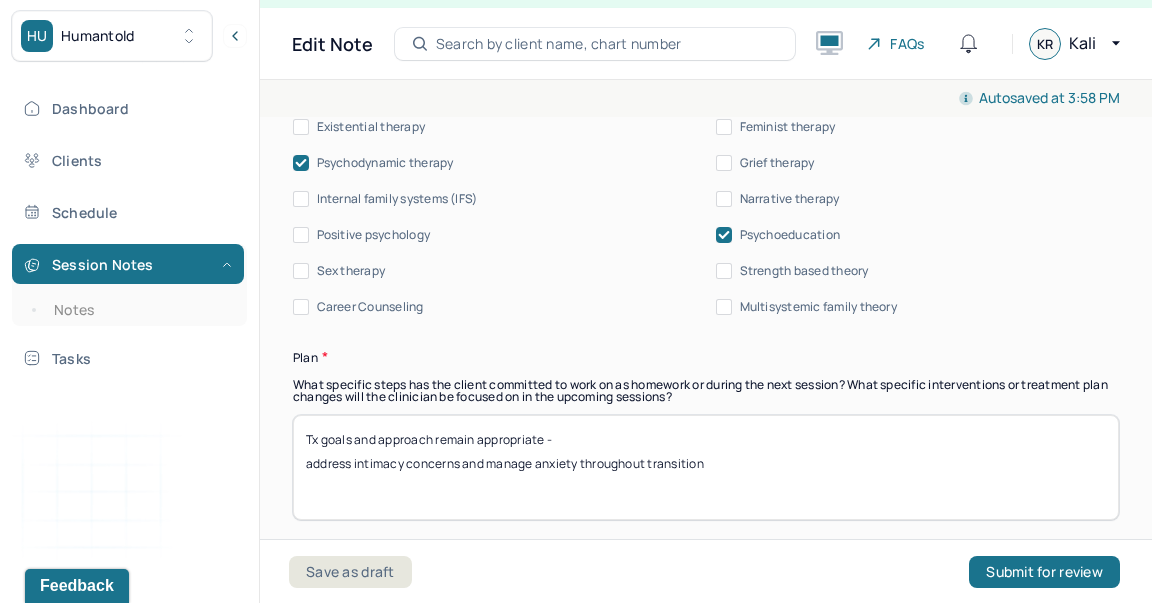 scroll, scrollTop: 2624, scrollLeft: 0, axis: vertical 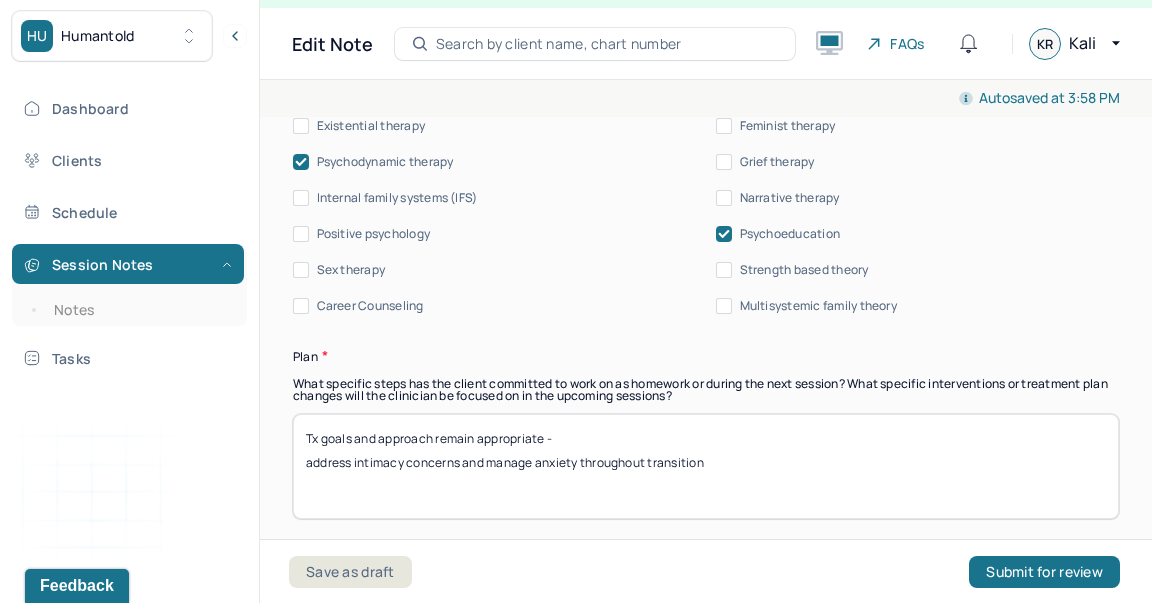 type on "Couple responded favorably to interventions which facilitated processing transitional and anticipatory anxiety as well as vulnerable communication about dynamics of concern in the relationship as couple continues to build stronger foundation of communication, self-esteem, and shared goals." 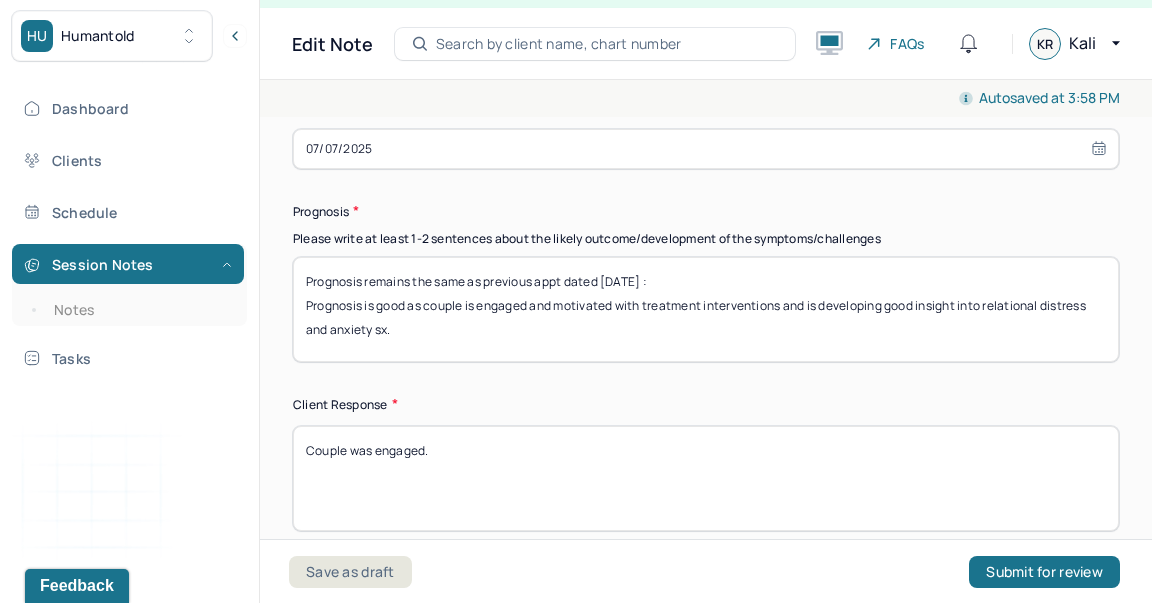 scroll, scrollTop: 3170, scrollLeft: 0, axis: vertical 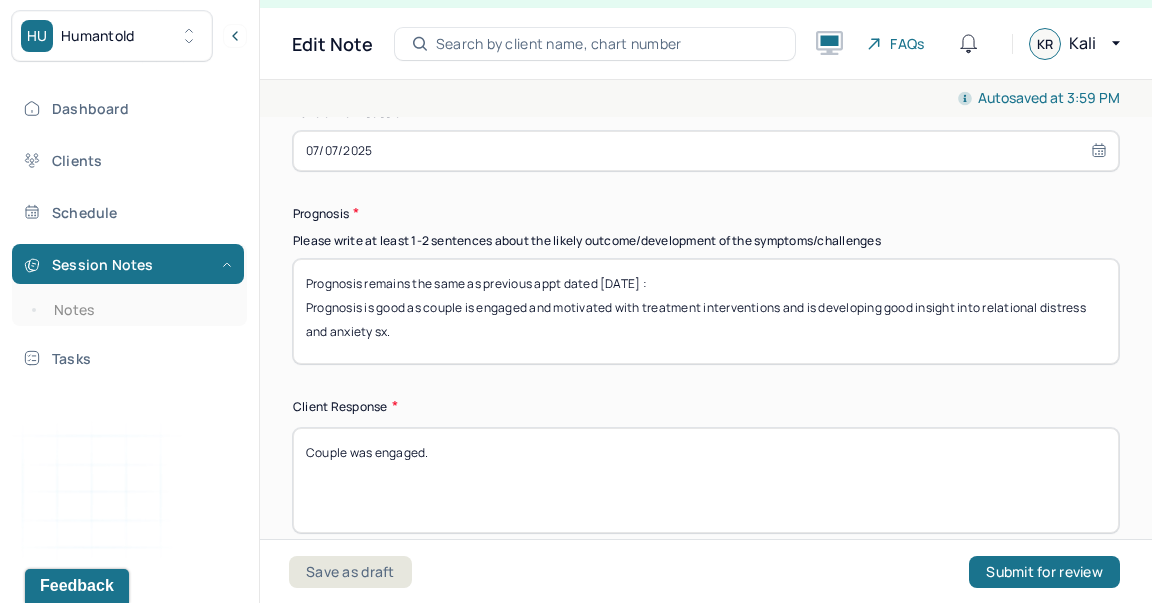 type on "Tx goals and approach remain appropriate -
support upcoming transition and alignment of goals" 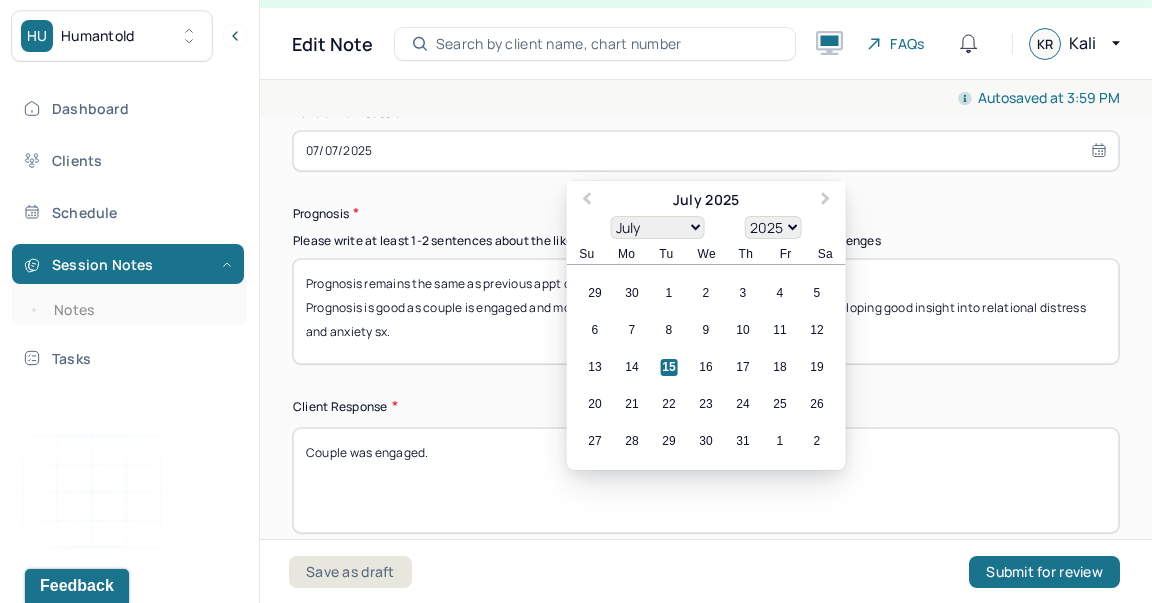 click on "07/07/2025" at bounding box center [706, 151] 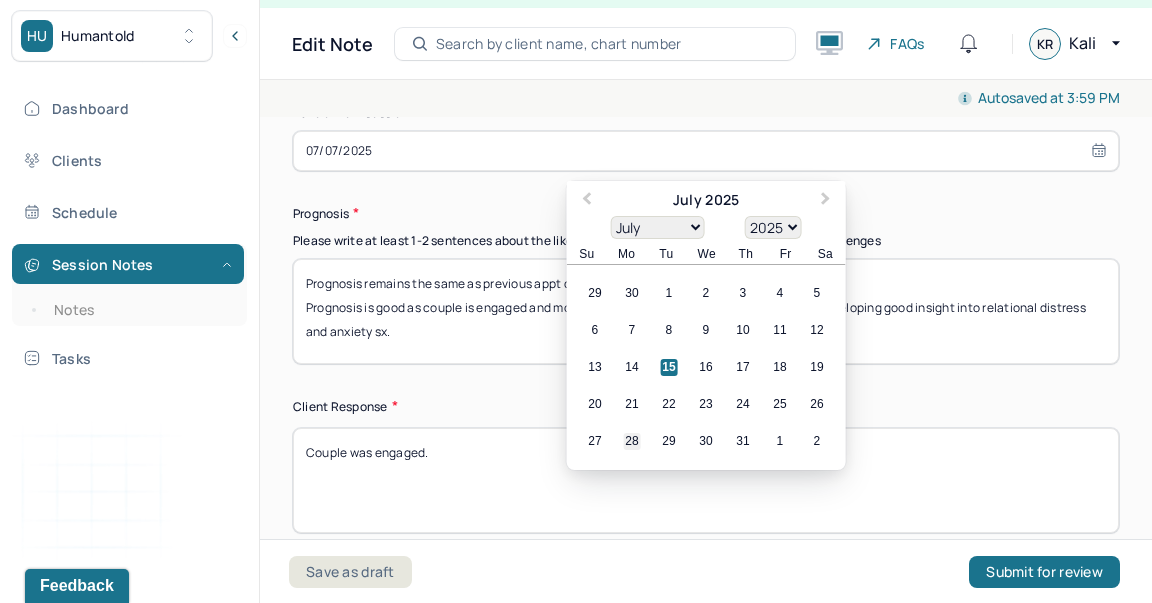 click on "28" at bounding box center [632, 441] 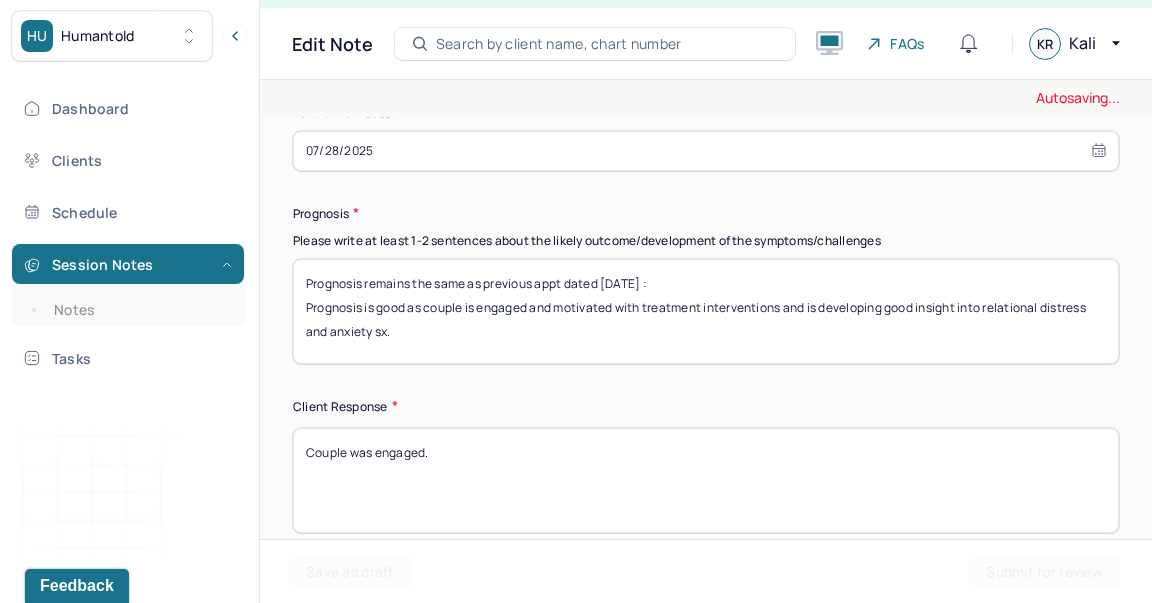 click on "Prognosis remains the same as previous appt dated [DATE] :
Prognosis is good as couple is engaged and motivated with treatment interventions and is developing good insight into relational distress and anxiety sx." at bounding box center [706, 311] 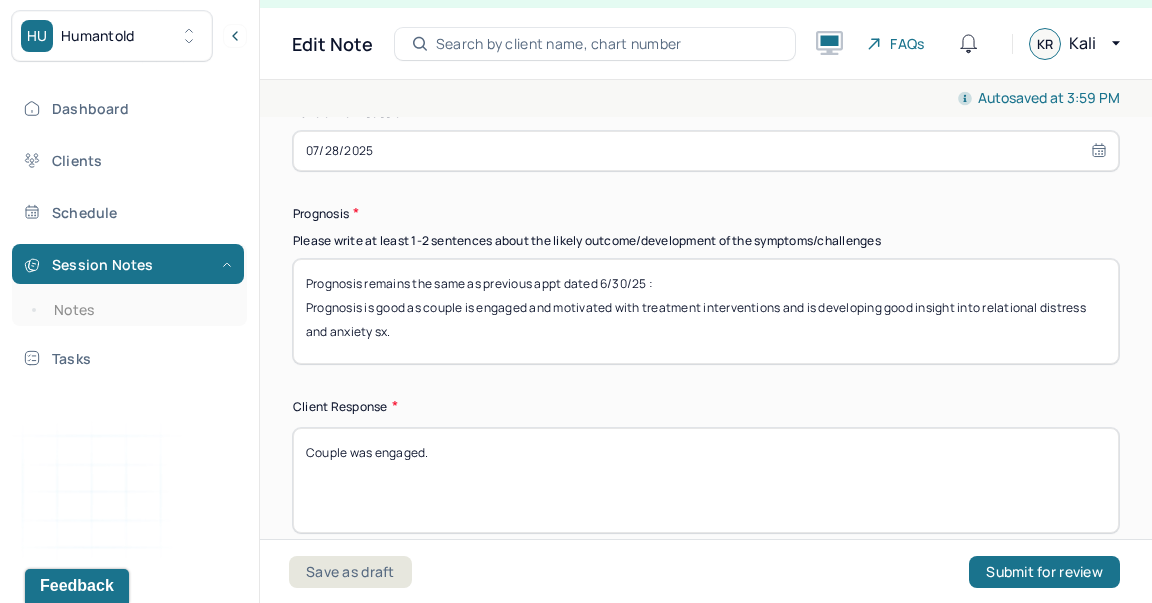 type on "Prognosis remains the same as previous appt dated 6/30/25 :
Prognosis is good as couple is engaged and motivated with treatment interventions and is developing good insight into relational distress and anxiety sx." 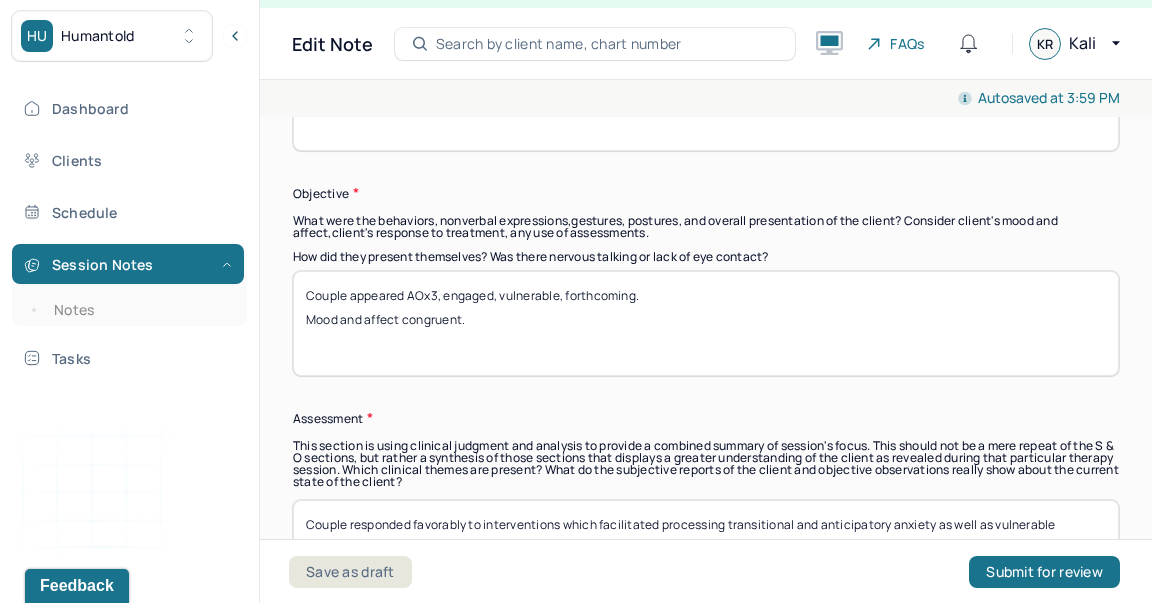 scroll, scrollTop: 1651, scrollLeft: 0, axis: vertical 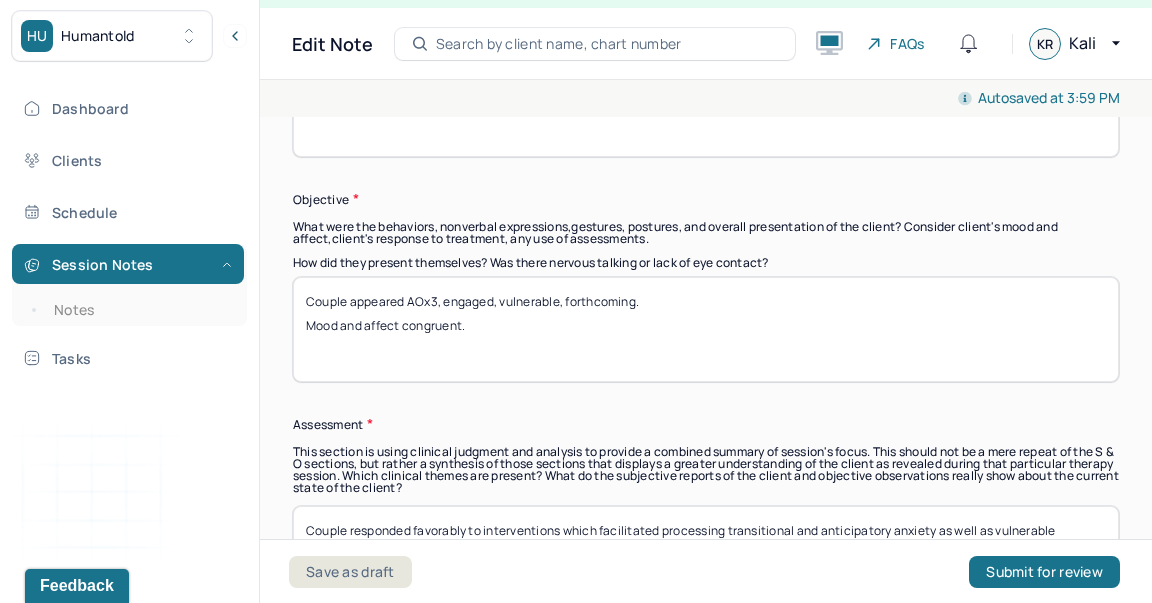 type on "Couple was forthcoming and engaged." 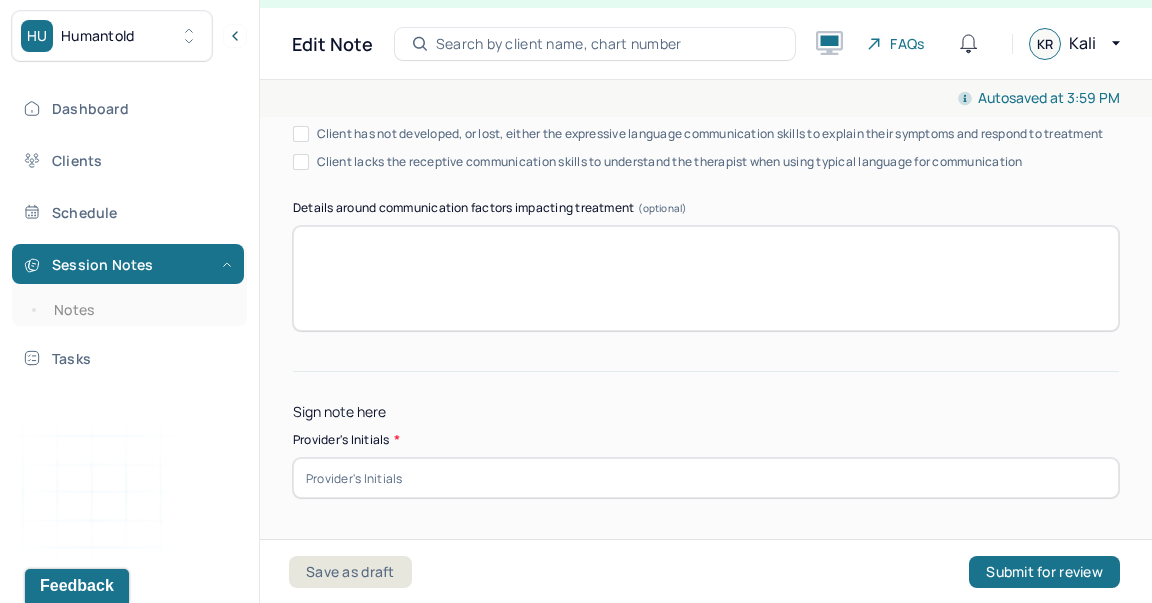 scroll, scrollTop: 4344, scrollLeft: 0, axis: vertical 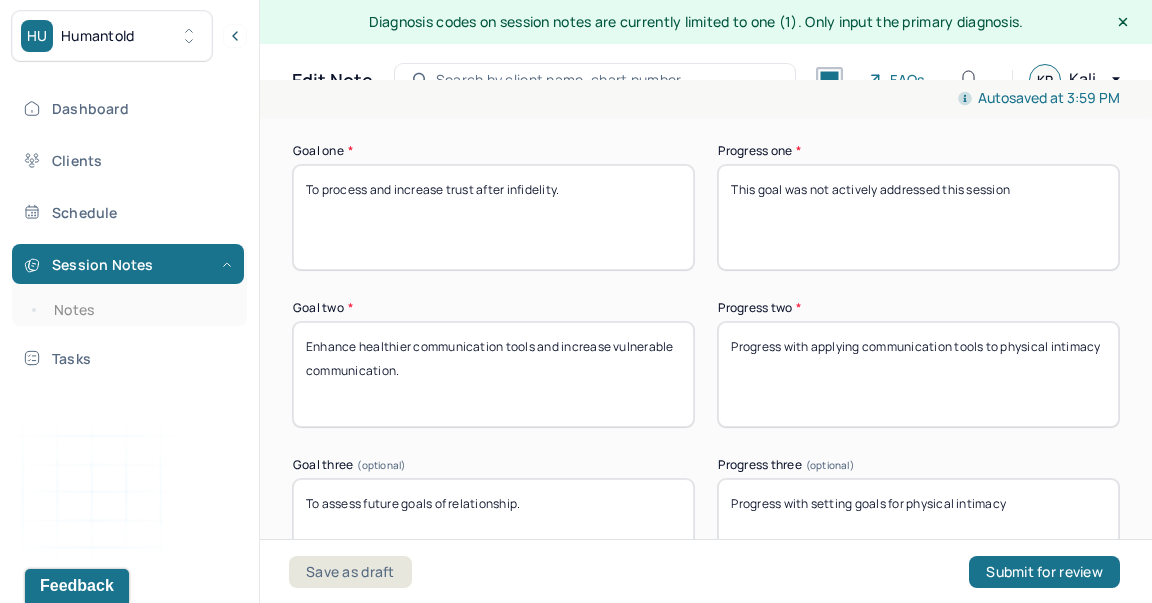 type on "Couple appeared AOx3, engaged, vulnerable, open.
Mood and affect congruent." 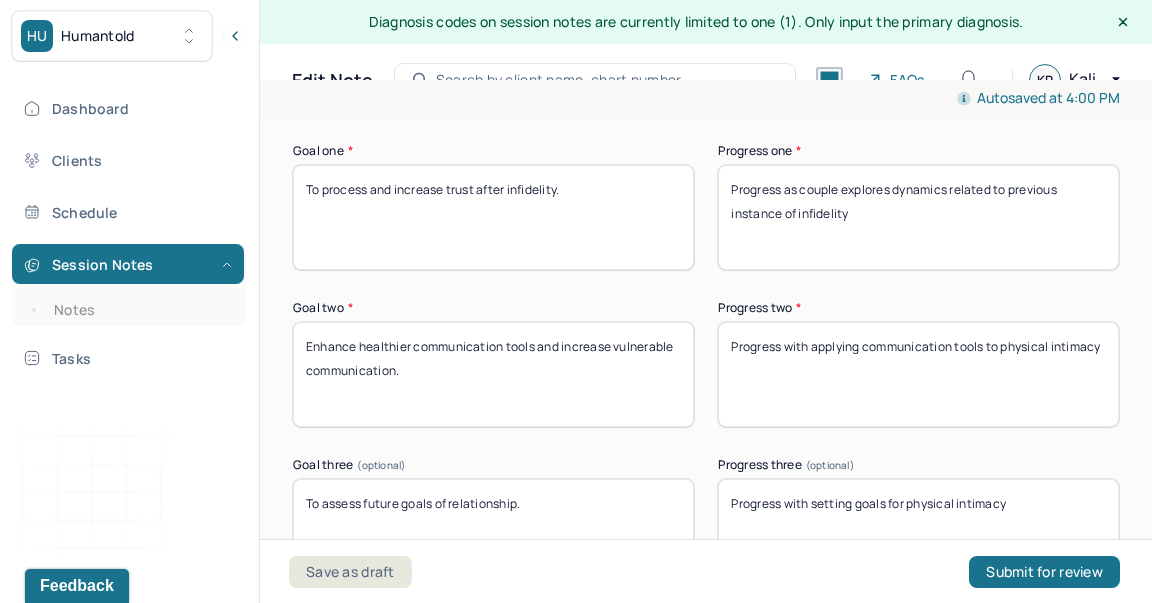 type on "Progress as couple explores dynamics related to previous instance of infidelity" 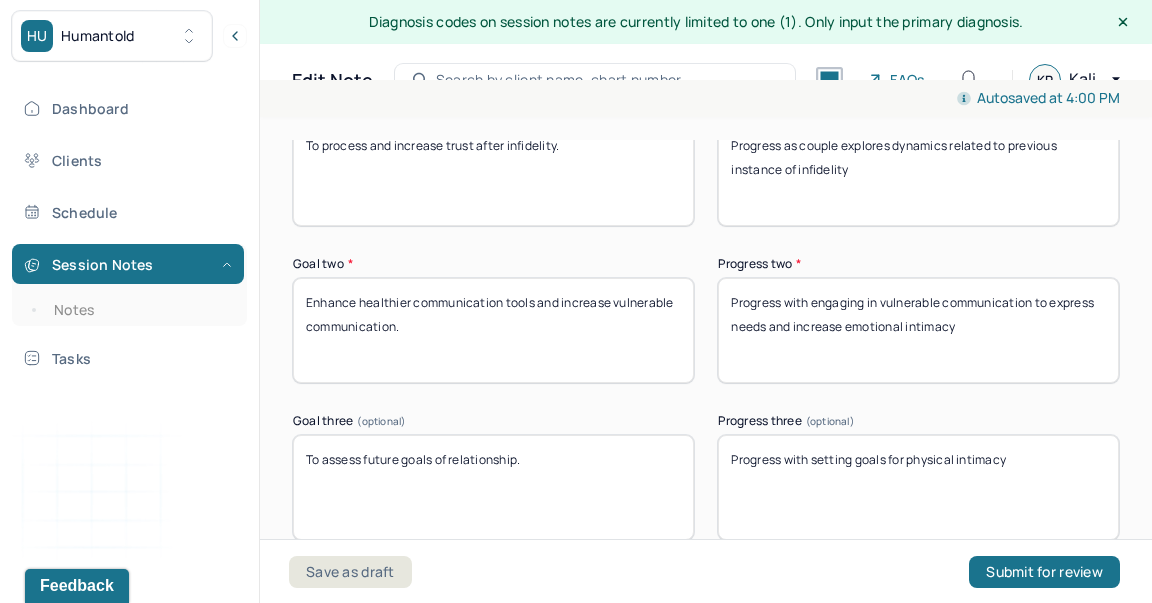 scroll, scrollTop: 3710, scrollLeft: 0, axis: vertical 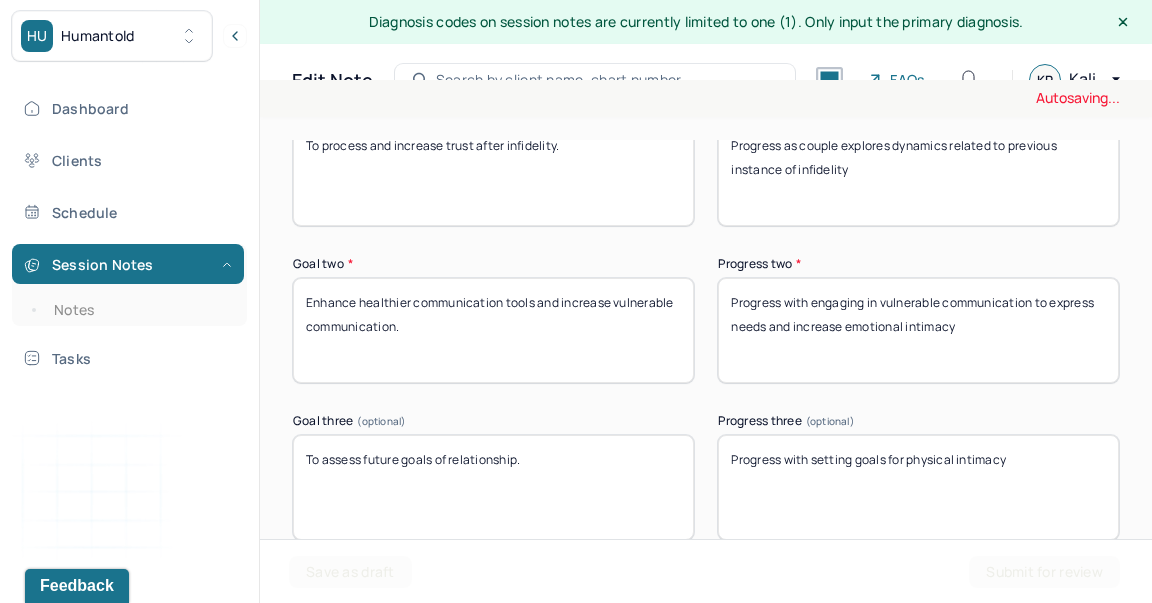 click on "Progress with setting goals for physical intimacy" at bounding box center [918, 487] 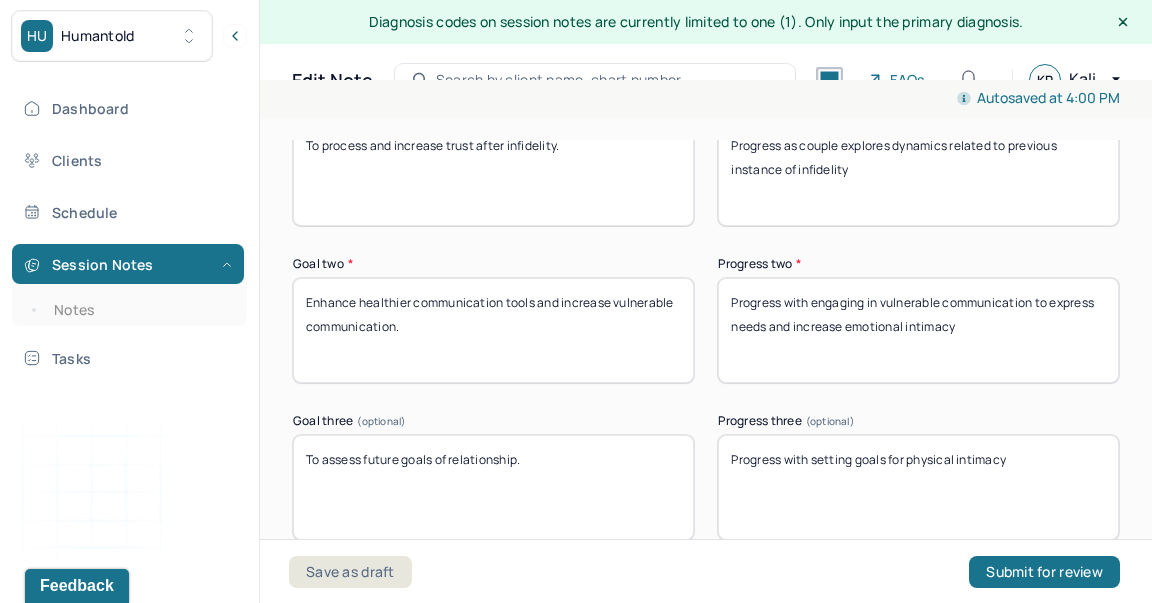 type on "p" 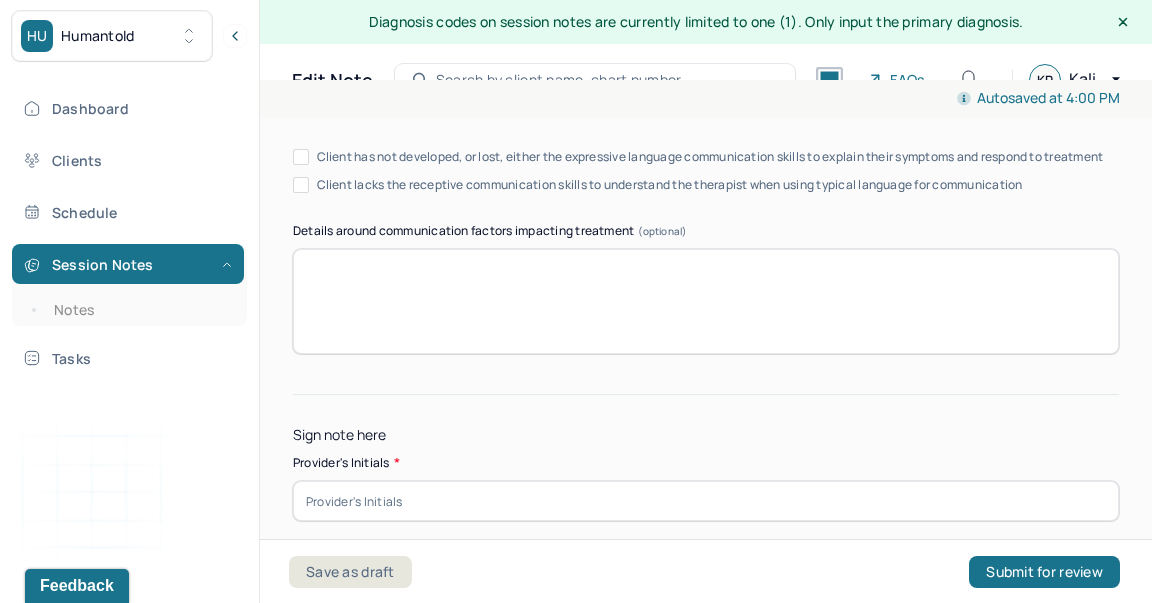 scroll, scrollTop: 4344, scrollLeft: 0, axis: vertical 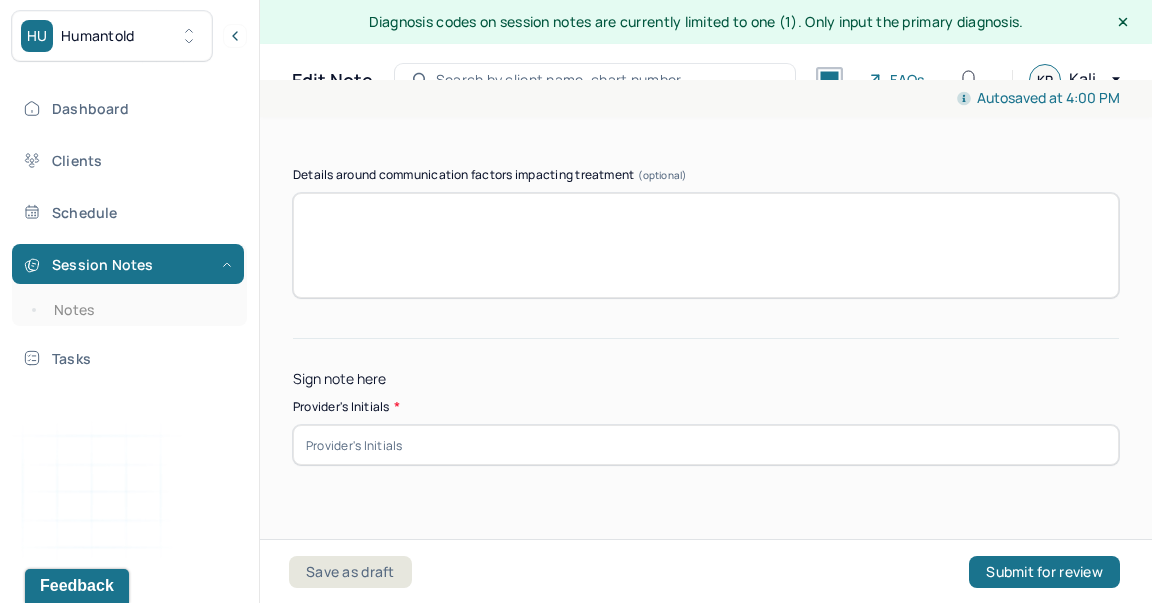 type on "Progress with exploring new goals for upcoming transition." 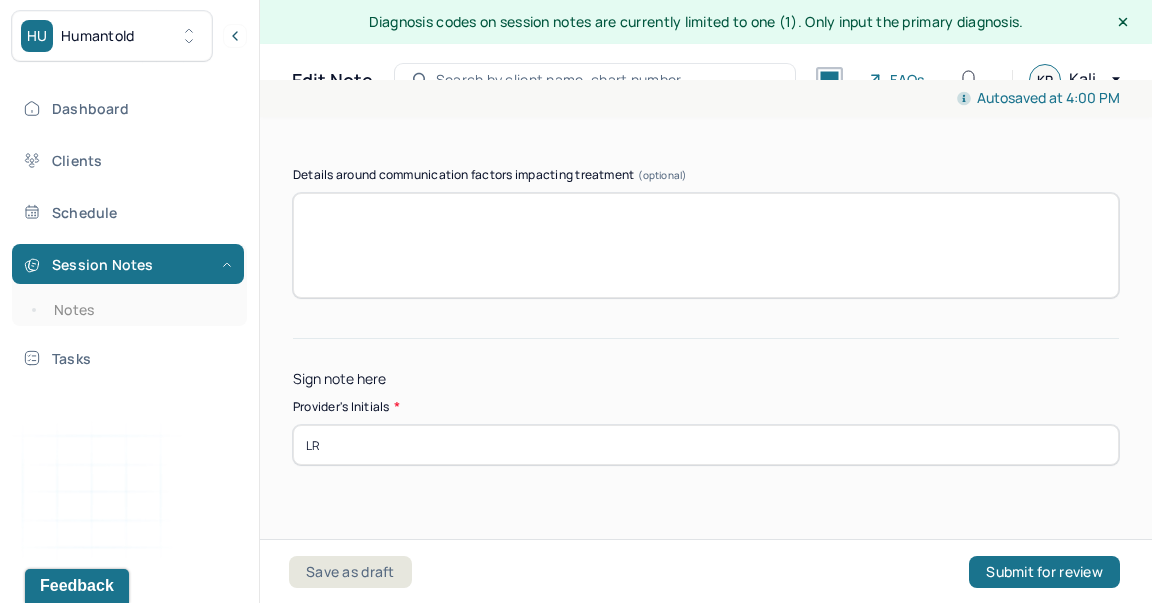 type on "L" 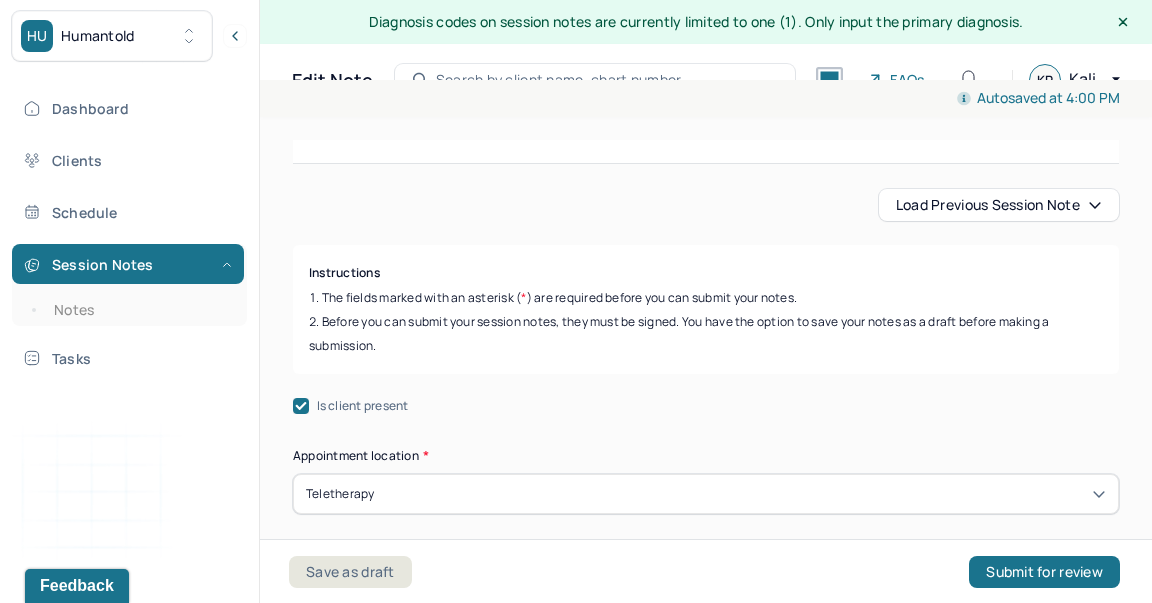 scroll, scrollTop: 0, scrollLeft: 0, axis: both 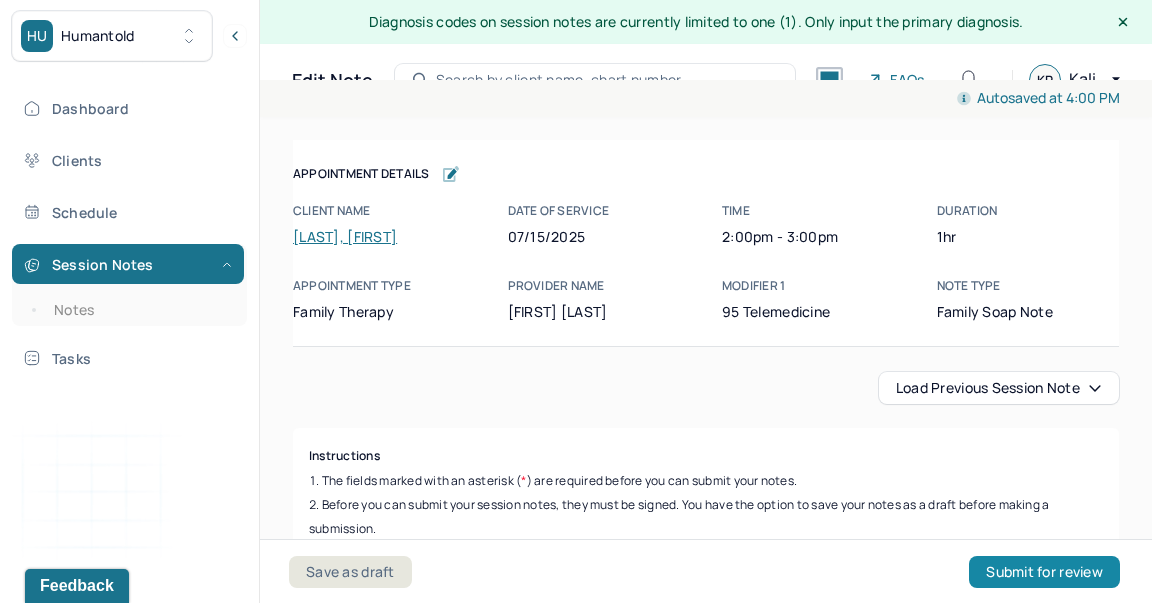type on "KR" 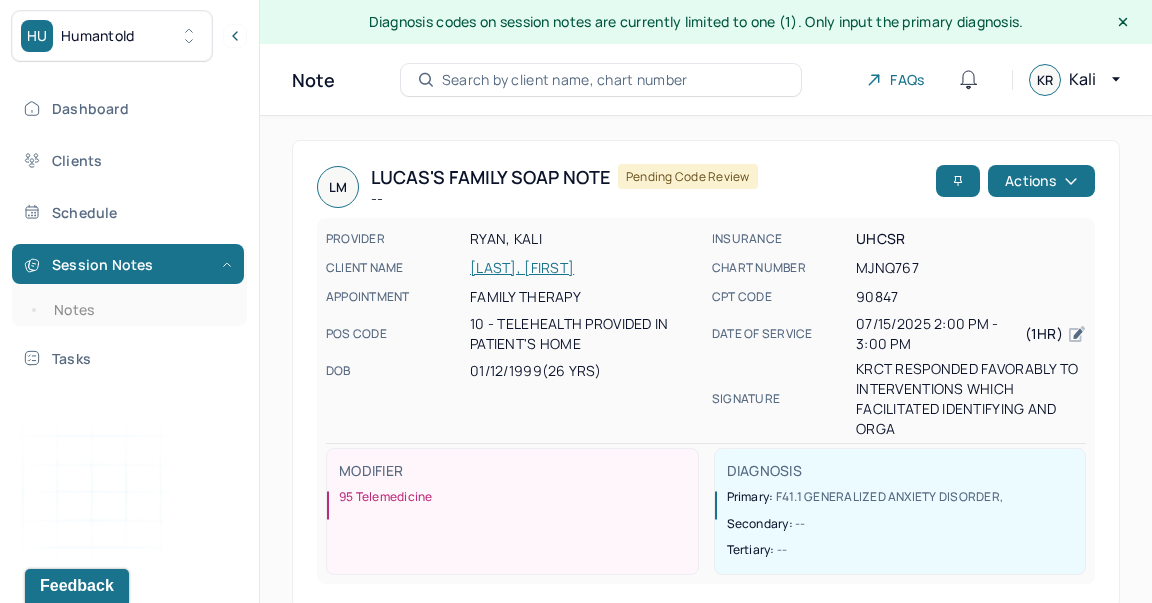 click on "Session Notes Notes" at bounding box center [129, 285] 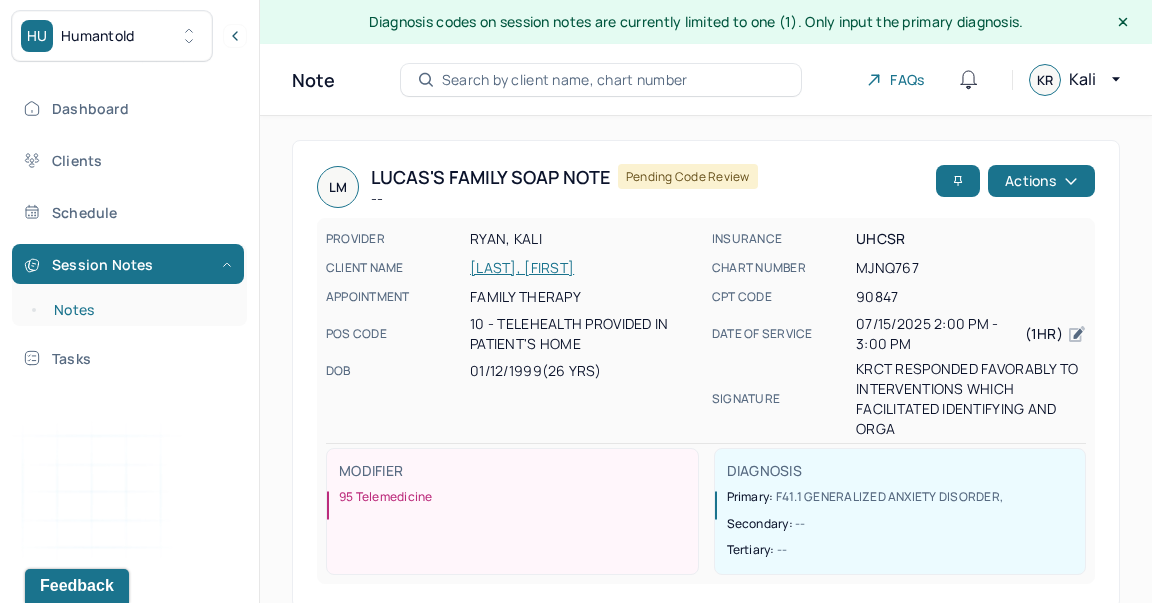 click on "Notes" at bounding box center (139, 310) 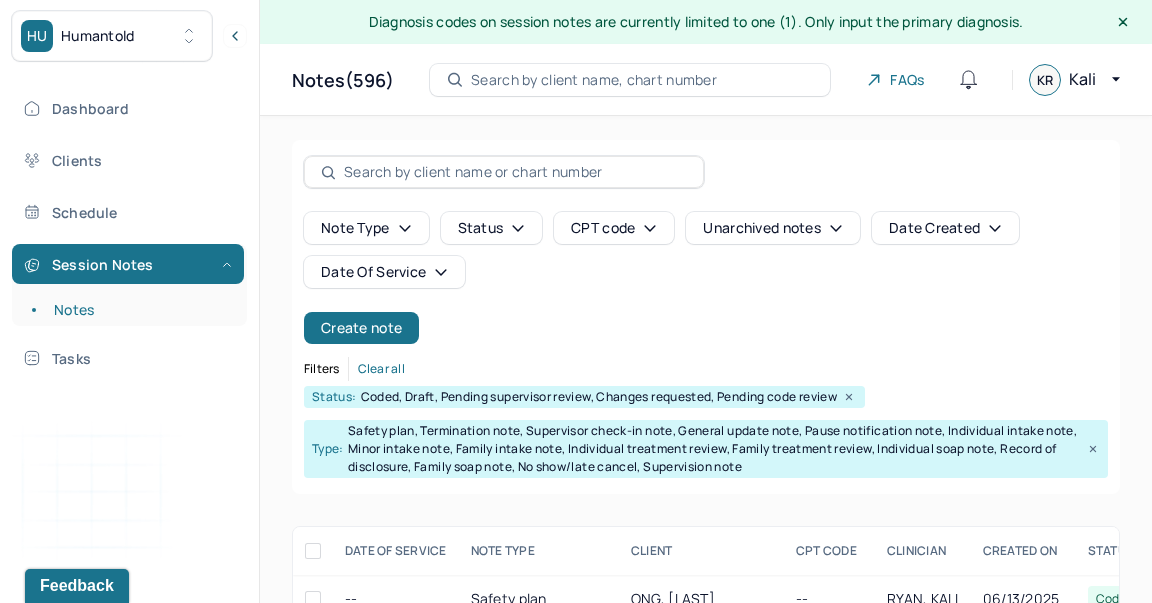 scroll, scrollTop: 346, scrollLeft: 0, axis: vertical 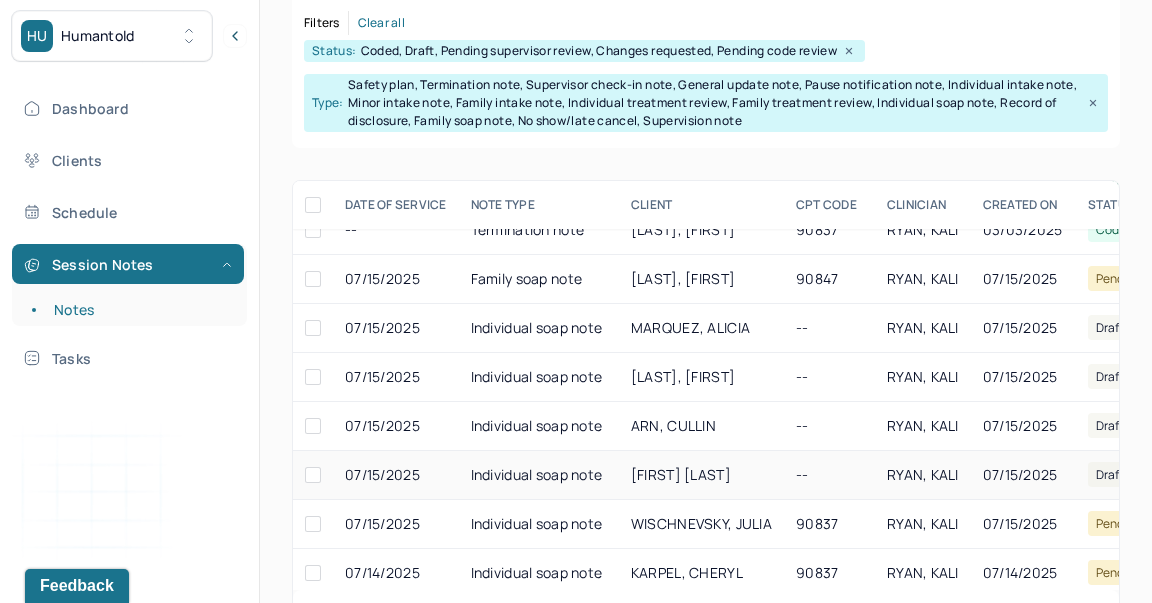 click on "RYAN, KALI" at bounding box center (923, 475) 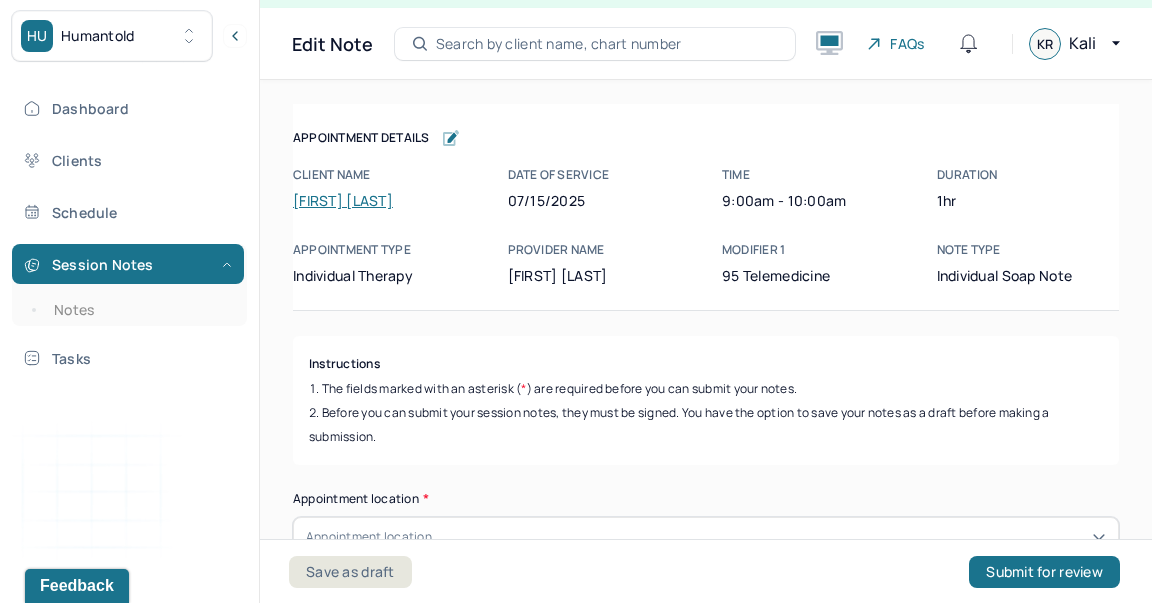 scroll, scrollTop: 36, scrollLeft: 0, axis: vertical 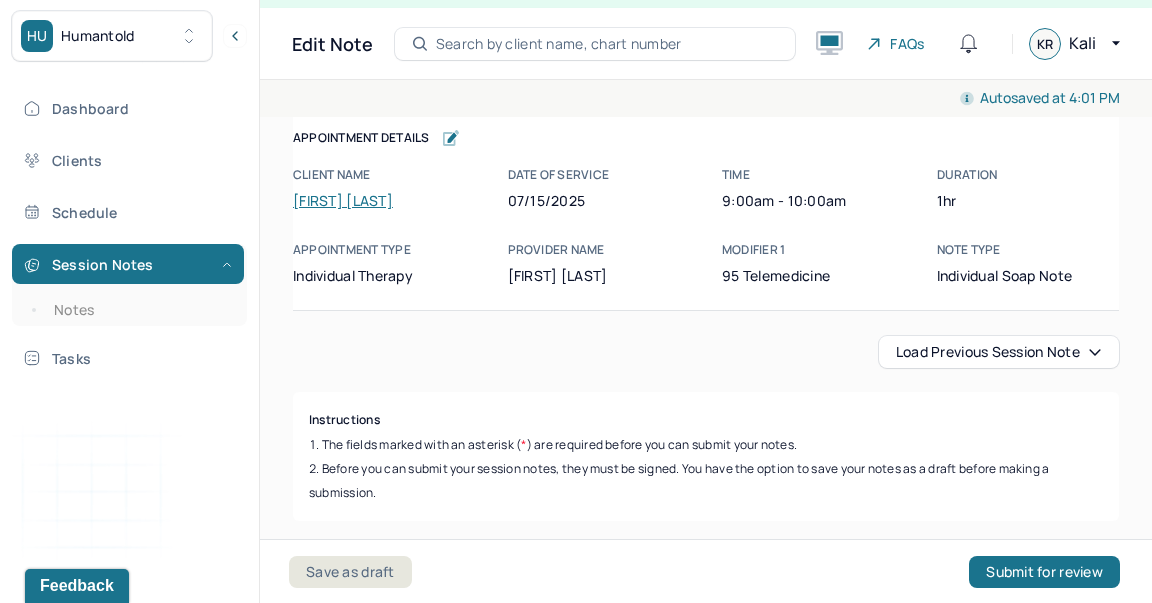 click on "Load previous session note" at bounding box center [999, 352] 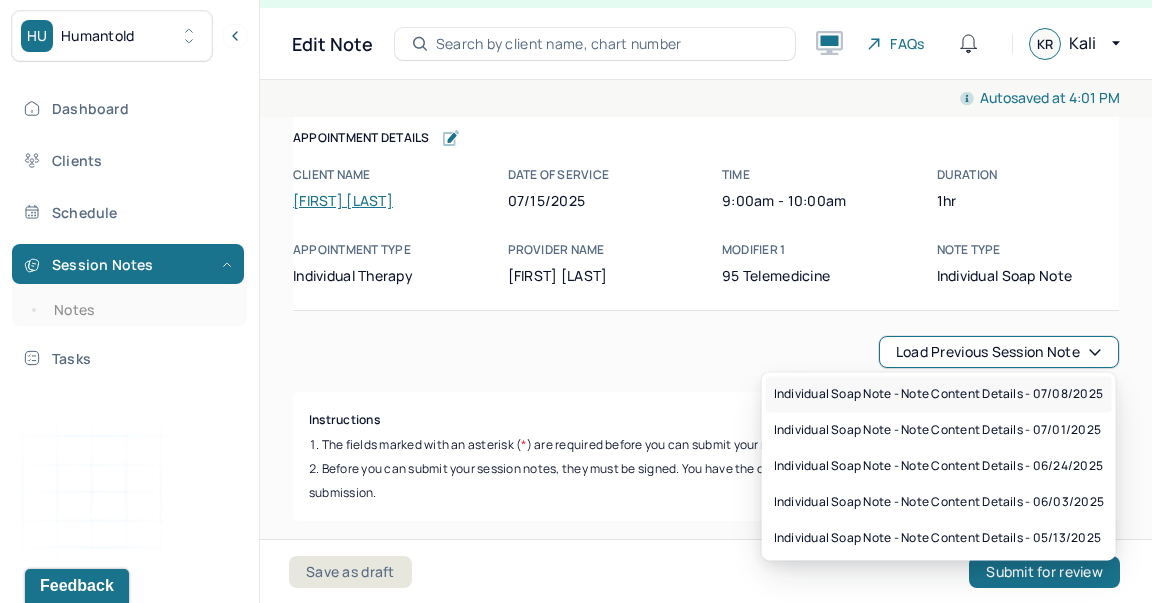 click on "Individual soap note   - Note content Details -   07/08/2025" at bounding box center (938, 394) 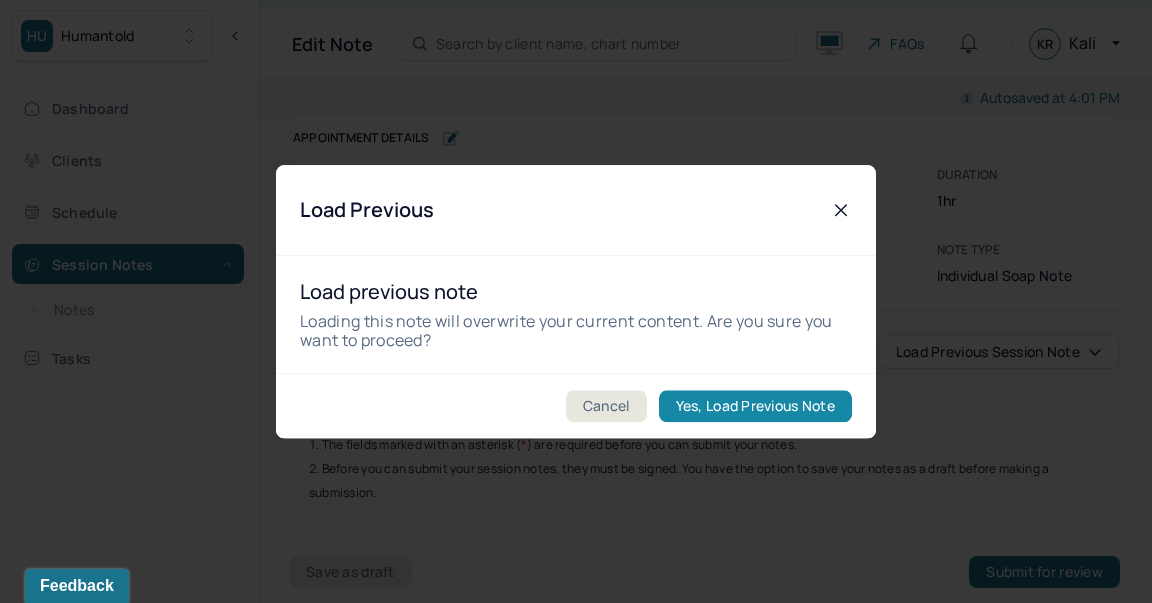 click on "Yes, Load Previous Note" at bounding box center [755, 406] 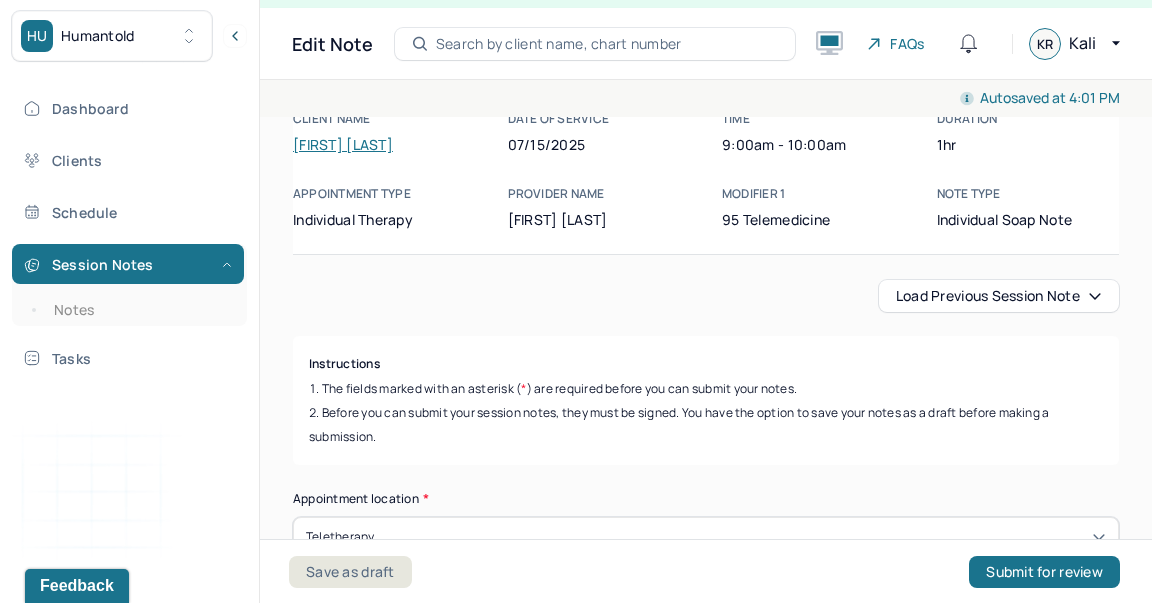 scroll, scrollTop: 56, scrollLeft: 0, axis: vertical 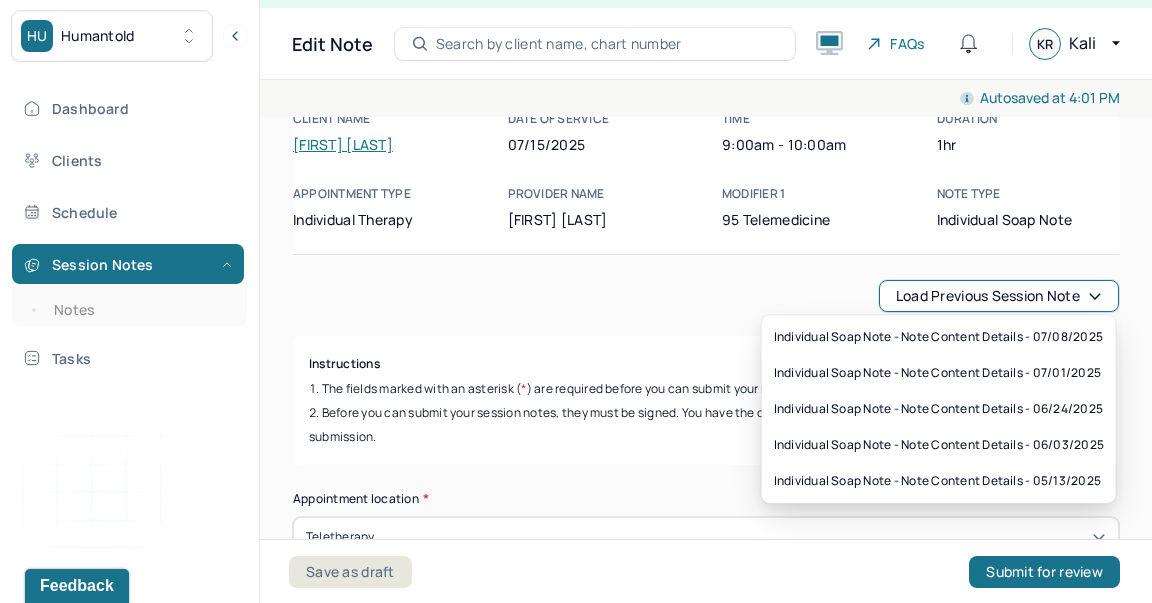 click on "Load previous session note" at bounding box center (999, 296) 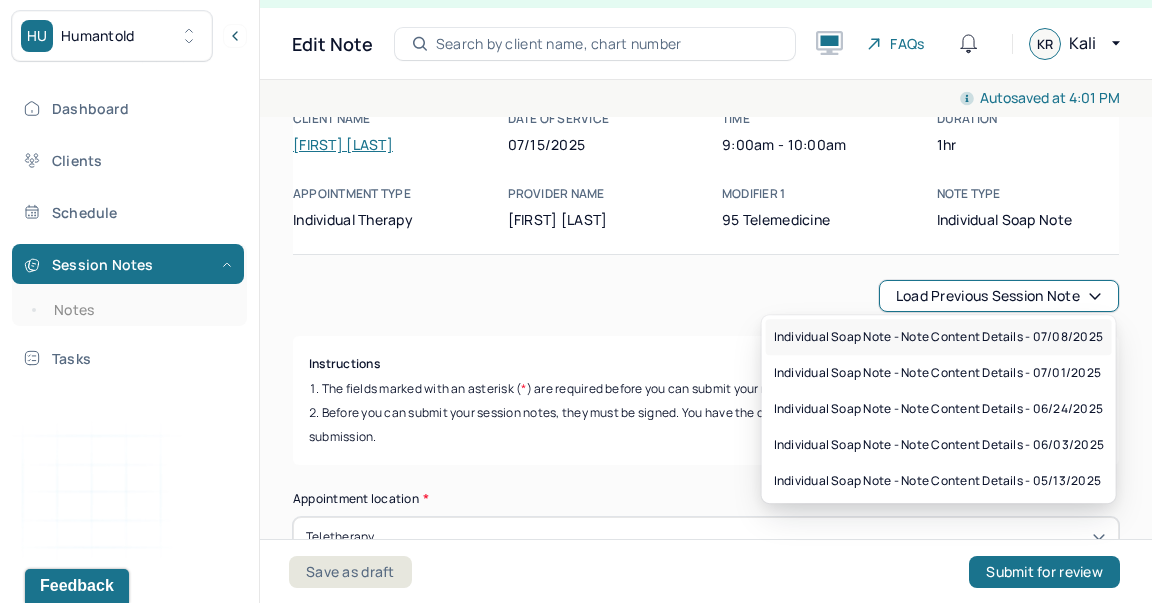 click on "Individual soap note   - Note content Details -   07/08/2025" at bounding box center [938, 337] 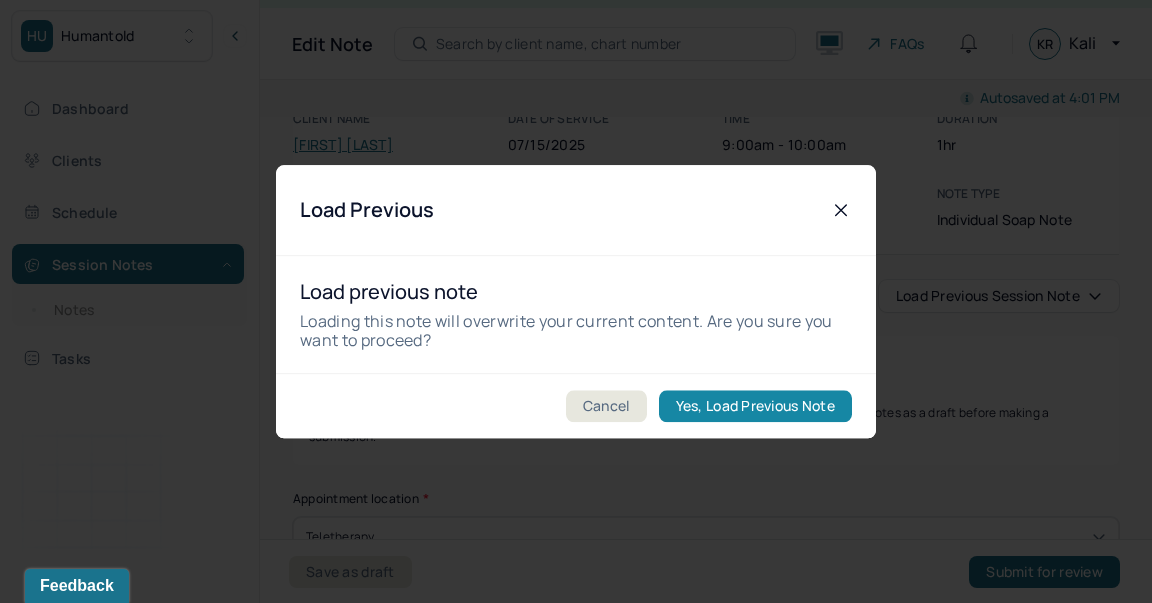 click on "Yes, Load Previous Note" at bounding box center (755, 406) 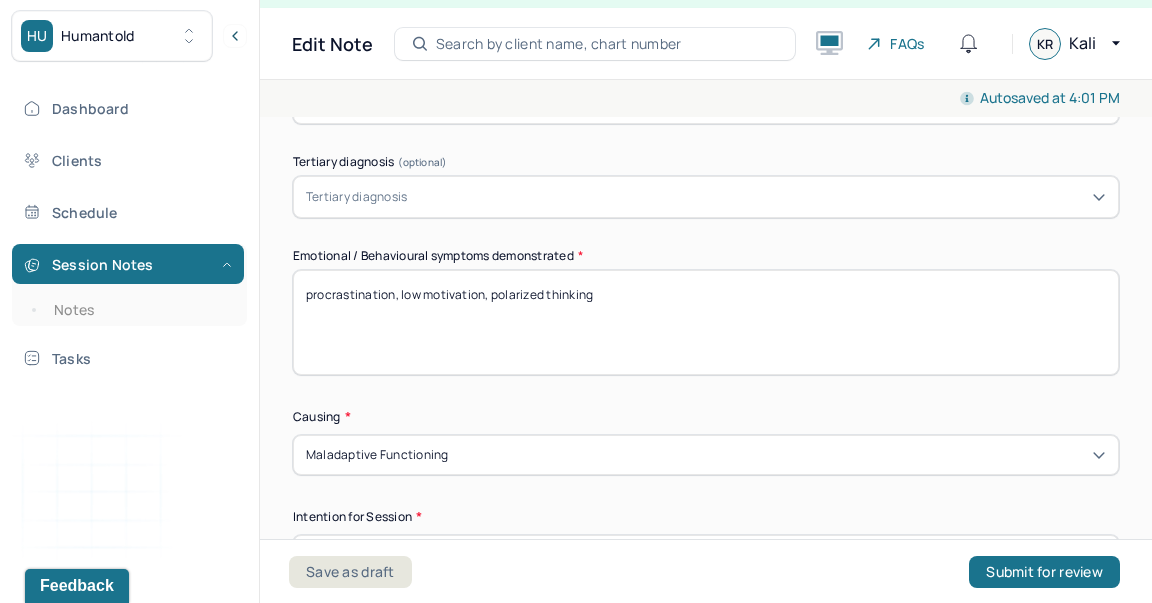 scroll, scrollTop: 942, scrollLeft: 0, axis: vertical 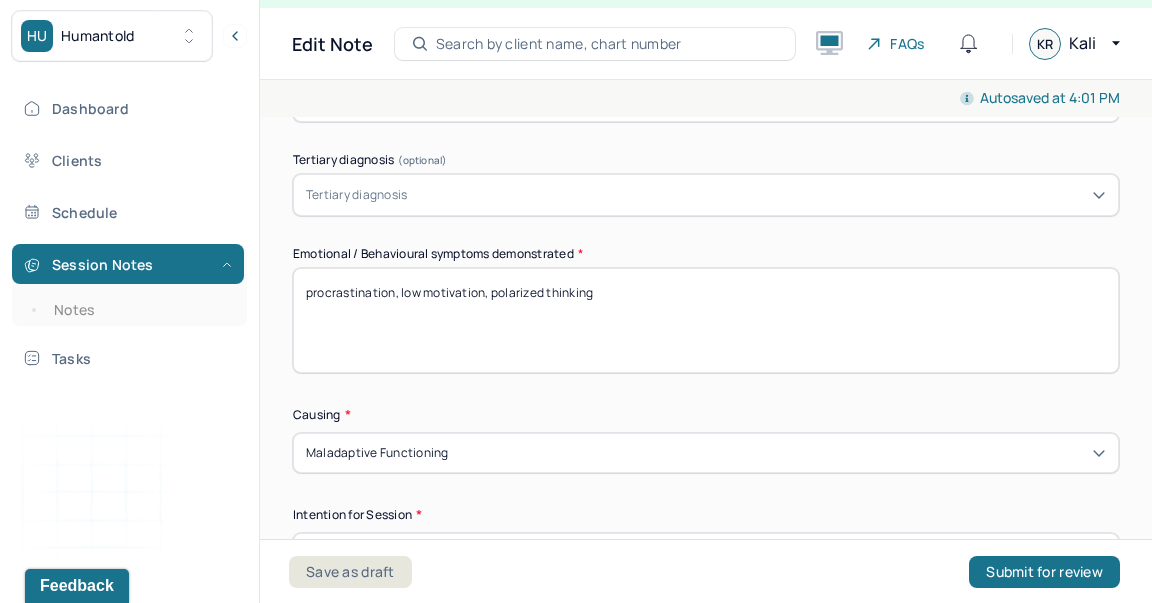 click on "procrastination, low motivation, polarized thinking" at bounding box center (706, 320) 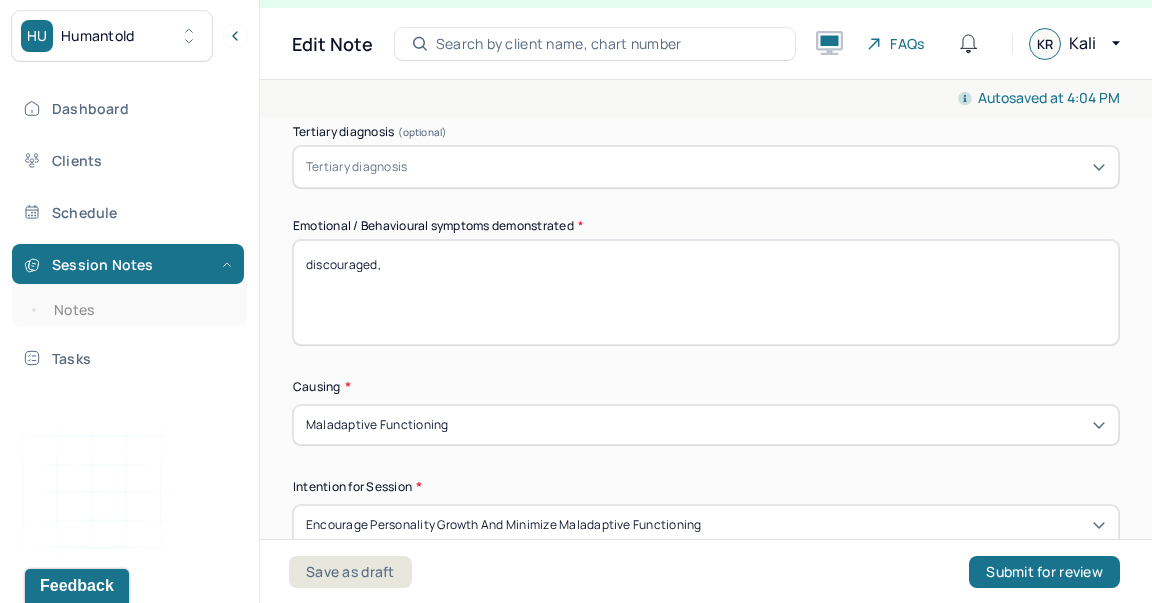 scroll, scrollTop: 972, scrollLeft: 0, axis: vertical 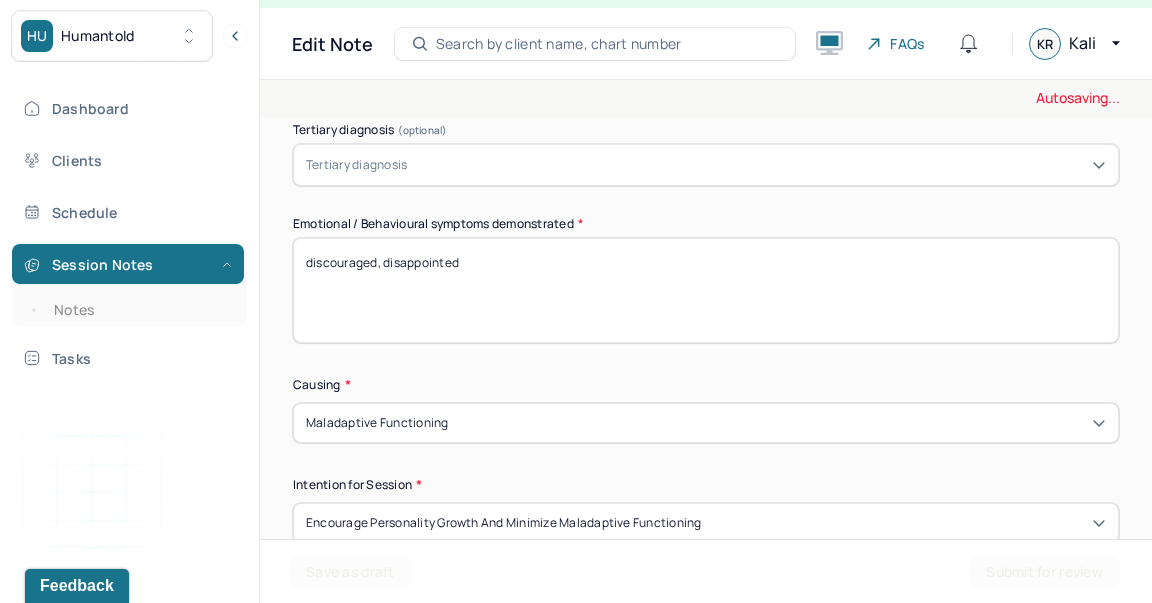 type on "discouraged, disappointed" 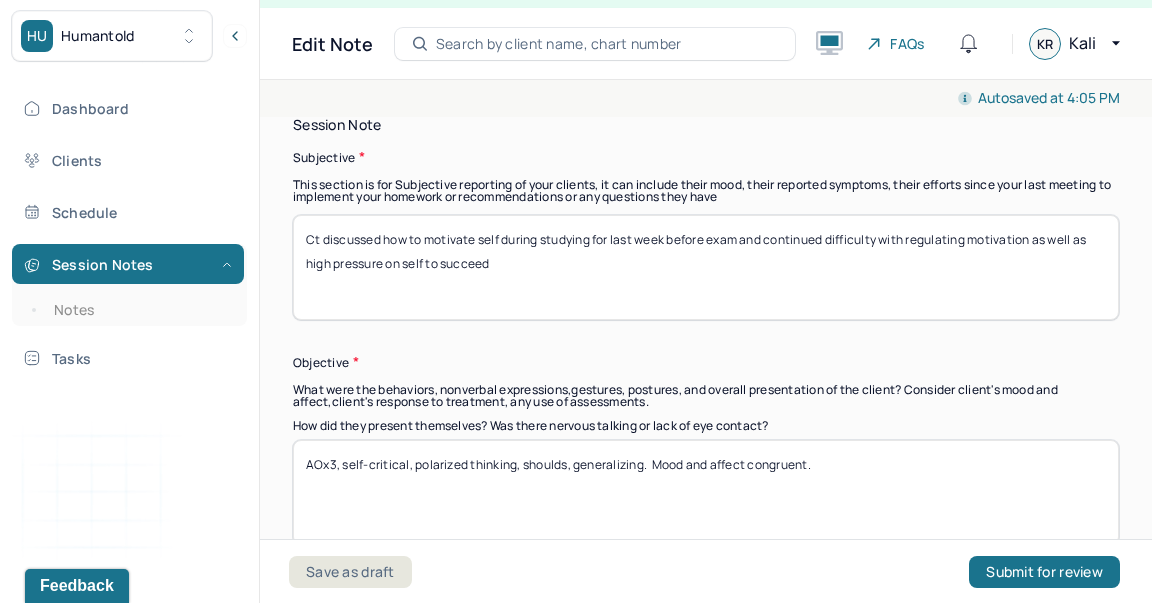scroll, scrollTop: 1418, scrollLeft: 0, axis: vertical 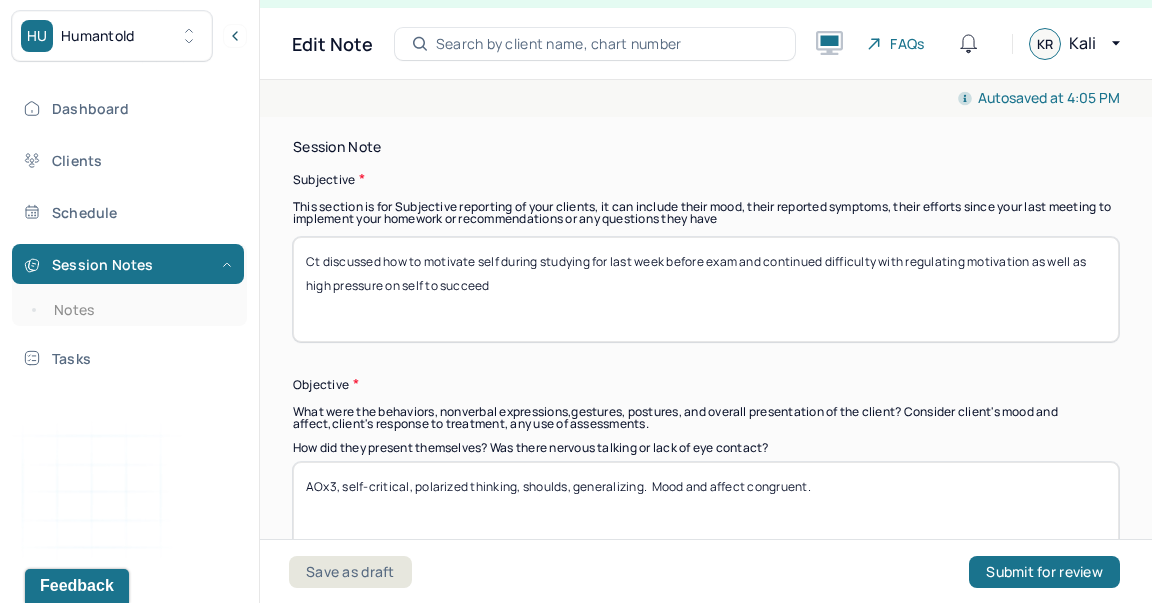 click on "Ct discussed how to motivate self during studying for last week before exam and continued difficulty with regulating motivation as well as high pressure on self to succeed" at bounding box center [706, 289] 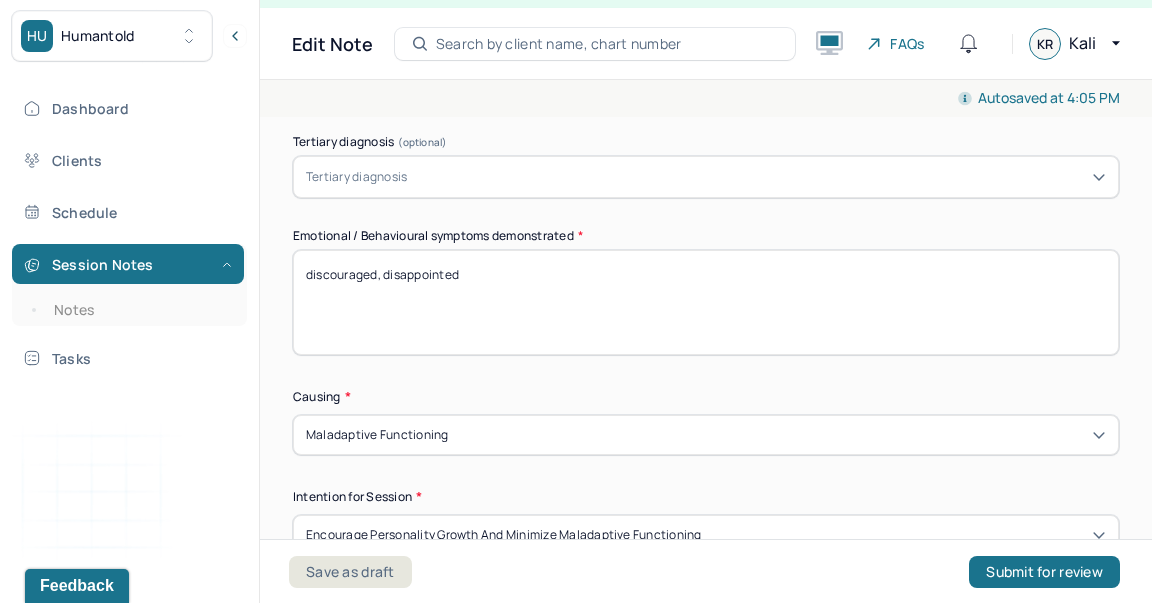 scroll, scrollTop: 1021, scrollLeft: 0, axis: vertical 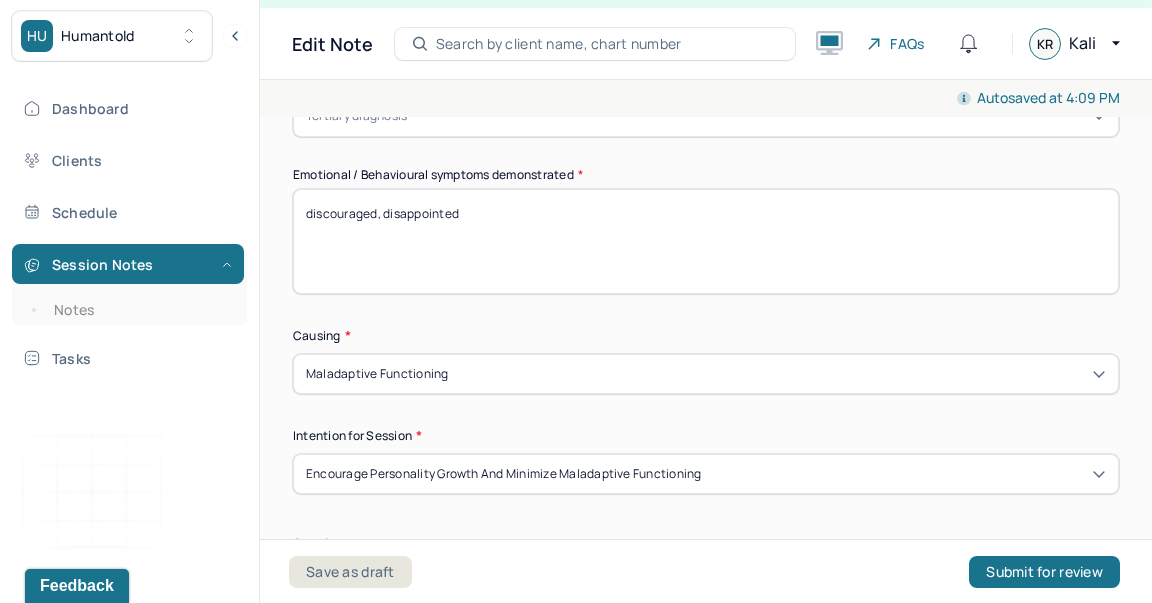 type on "Ct" 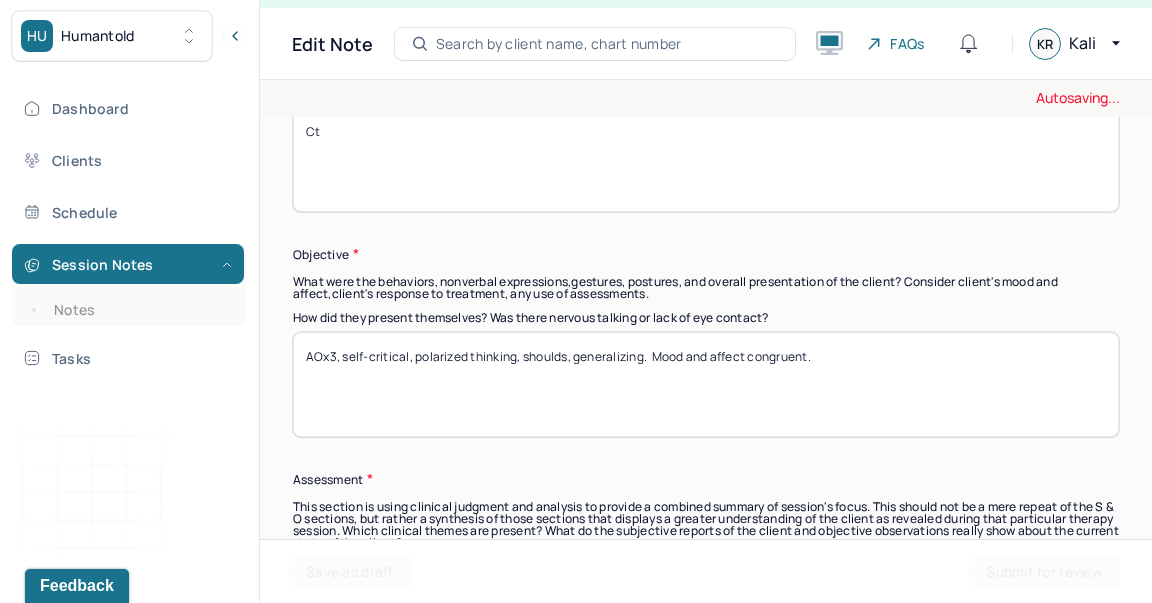 scroll, scrollTop: 1543, scrollLeft: 0, axis: vertical 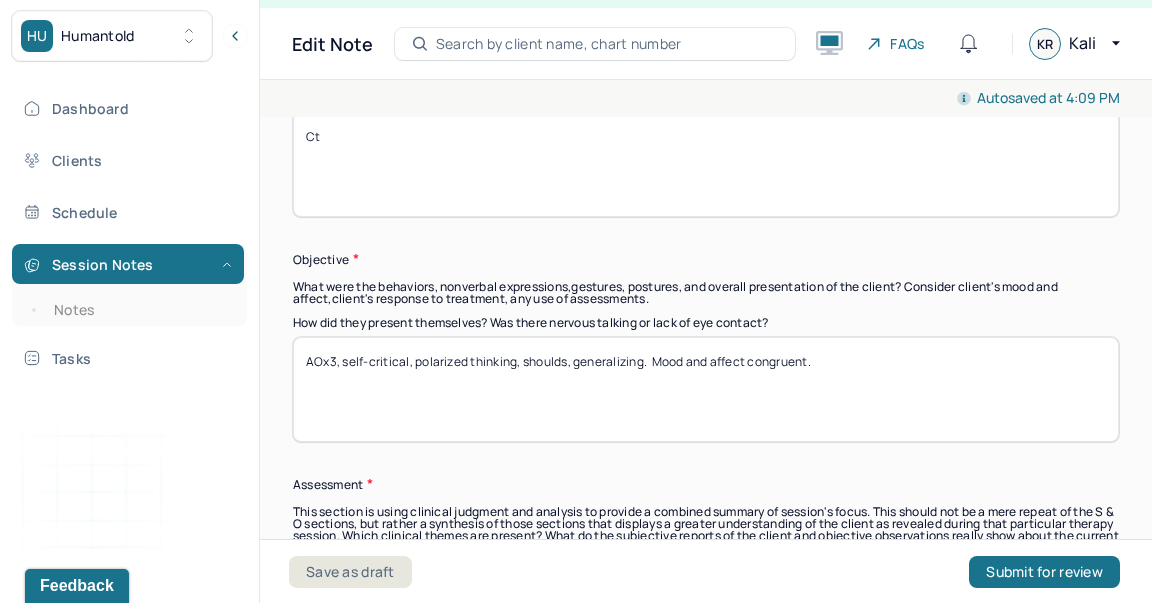 type on "discouraged, disappointed, self-doubting" 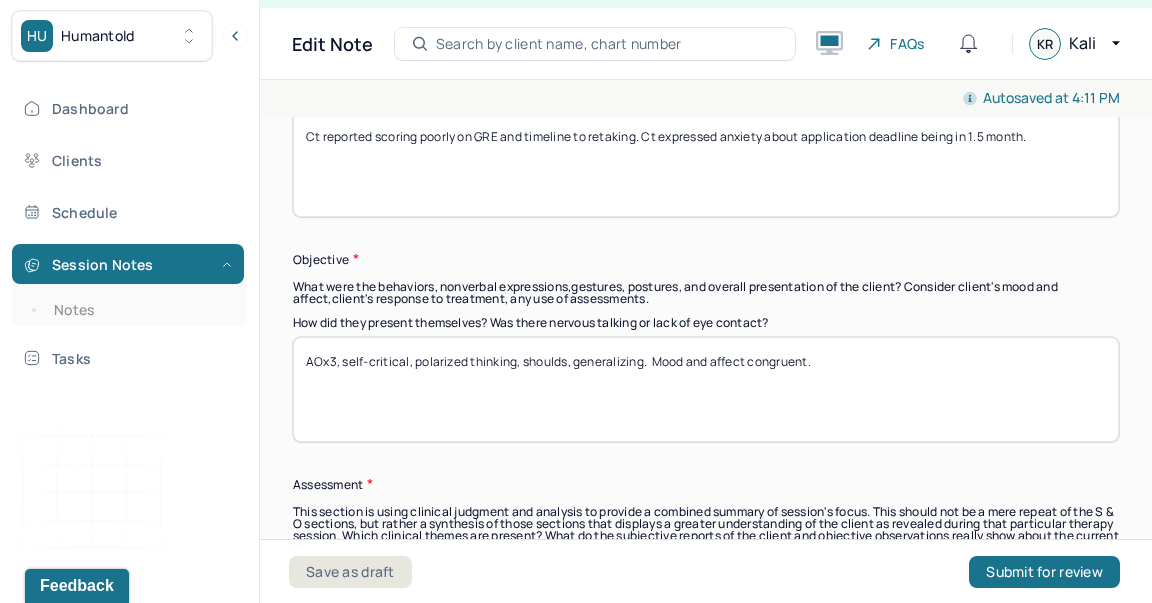 click on "Ct reported scoring poorly on GRE and timeline to retaking. Ct expressed anxiety about application deadline being in 1.5 month." at bounding box center (706, 164) 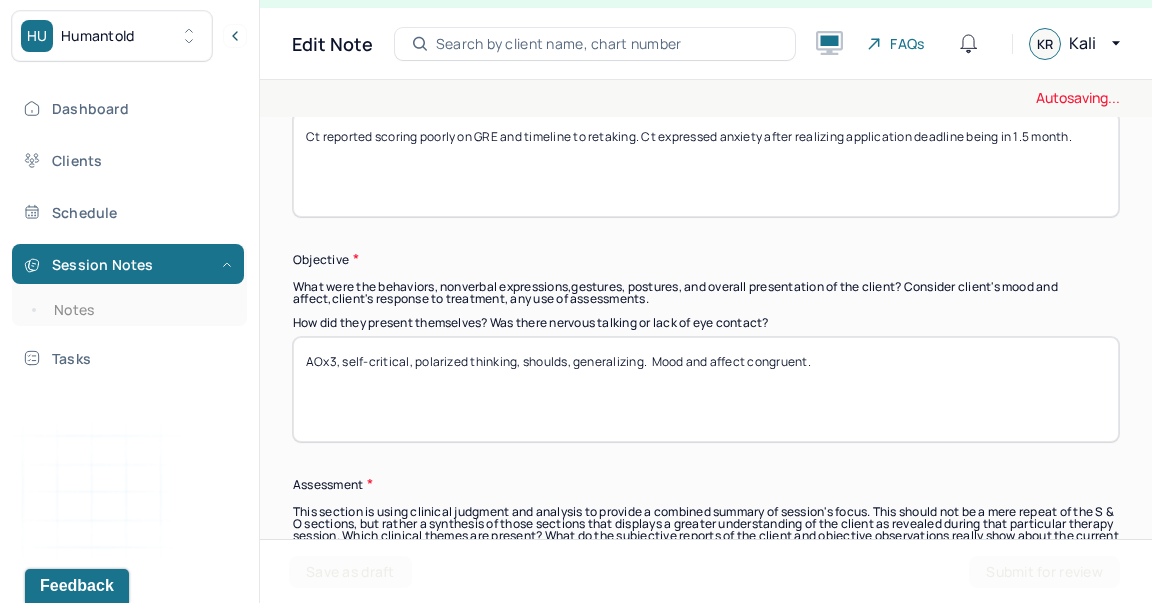 click on "Ct reported scoring poorly on GRE and timeline to retaking. Ct expressed anxiety about application deadline being in 1.5 month." at bounding box center (706, 164) 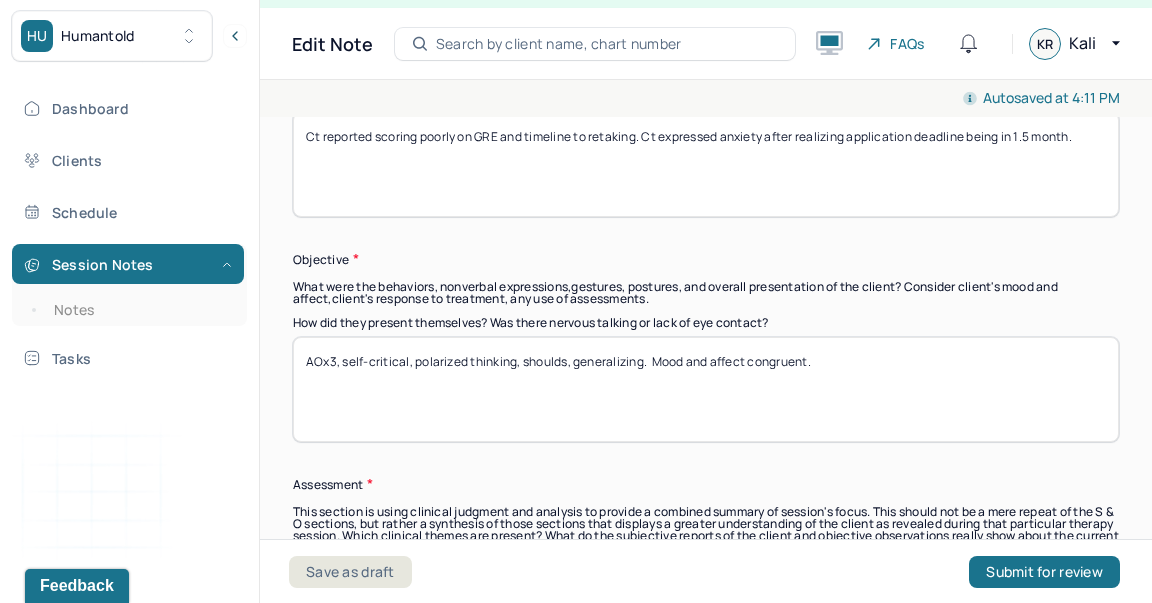 click on "Ct reported scoring poorly on GRE and timeline to retaking. Ct expressed anxiety about application deadline being in 1.5 month." at bounding box center [706, 164] 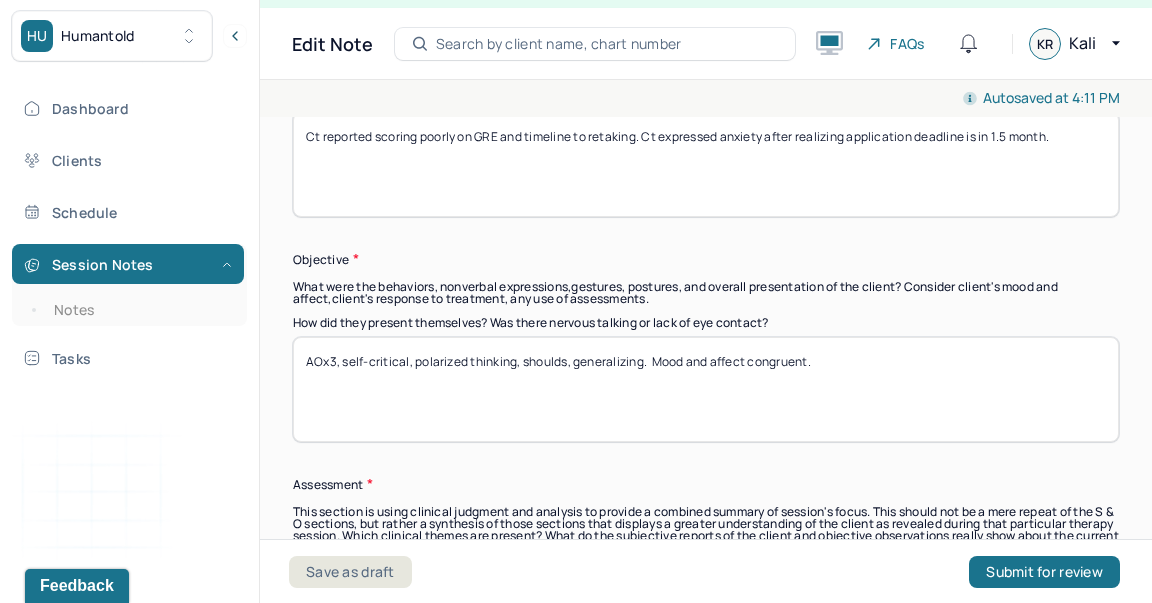 type on "Ct reported scoring poorly on GRE and timeline to retaking. Ct expressed anxiety after realizing application deadline is in 1.5 month." 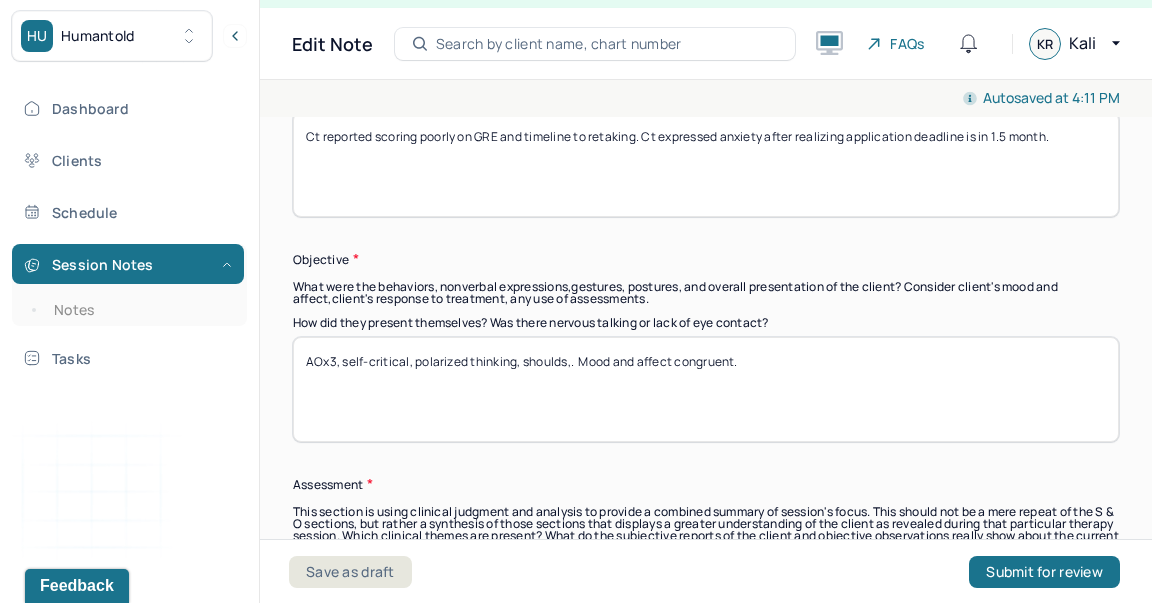 drag, startPoint x: 571, startPoint y: 354, endPoint x: 517, endPoint y: 362, distance: 54.589375 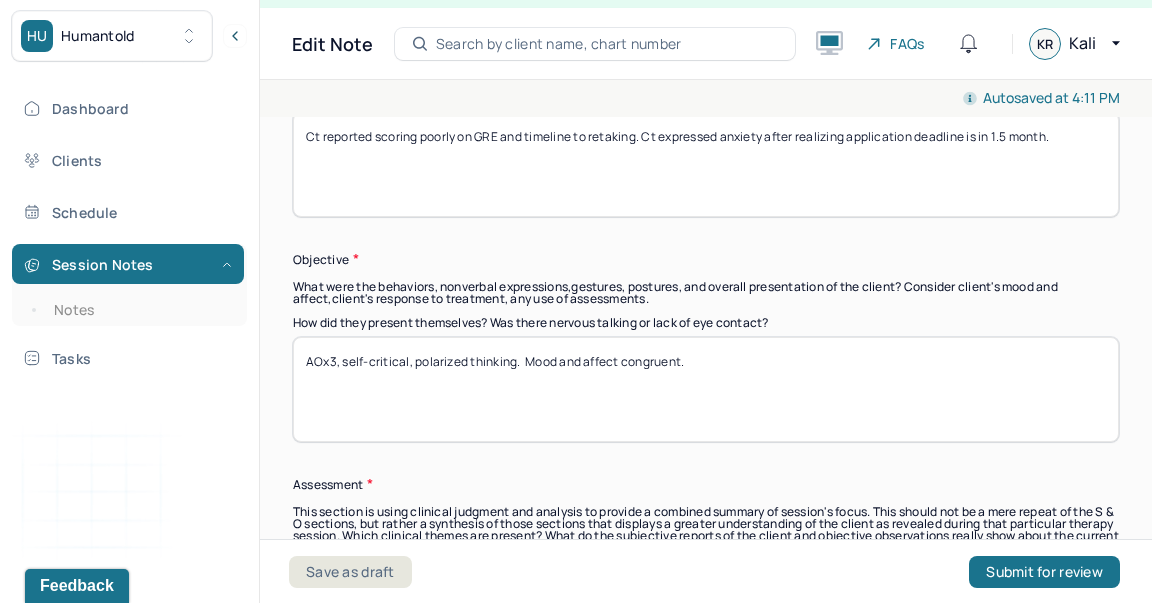 click on "AOx3, self-critical, polarized thinking.  Mood and affect congruent." at bounding box center [706, 389] 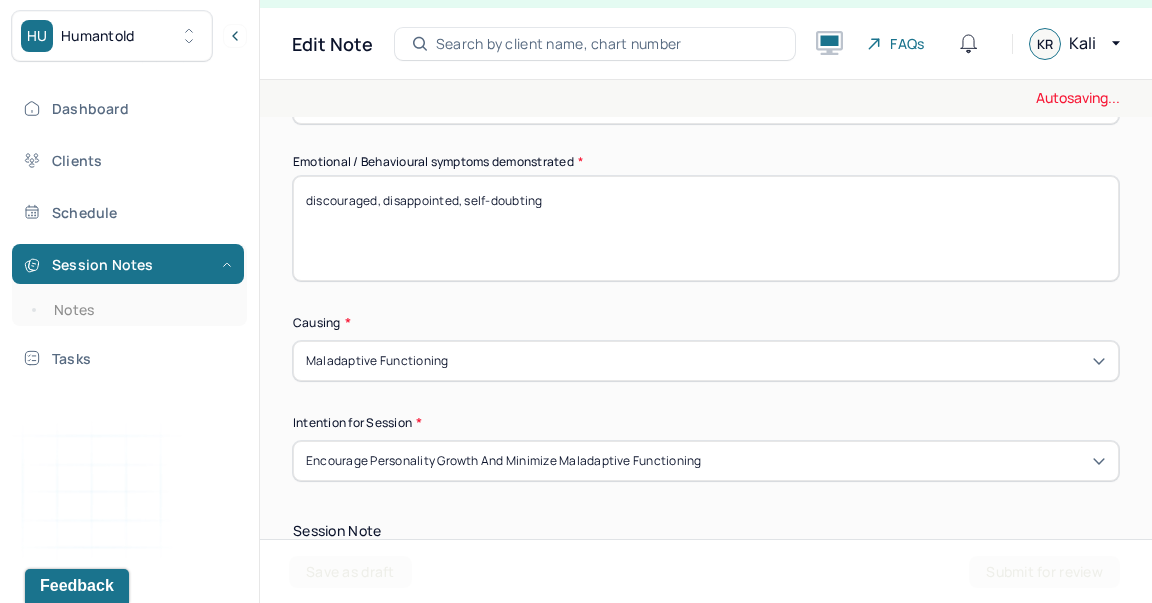 scroll, scrollTop: 1006, scrollLeft: 0, axis: vertical 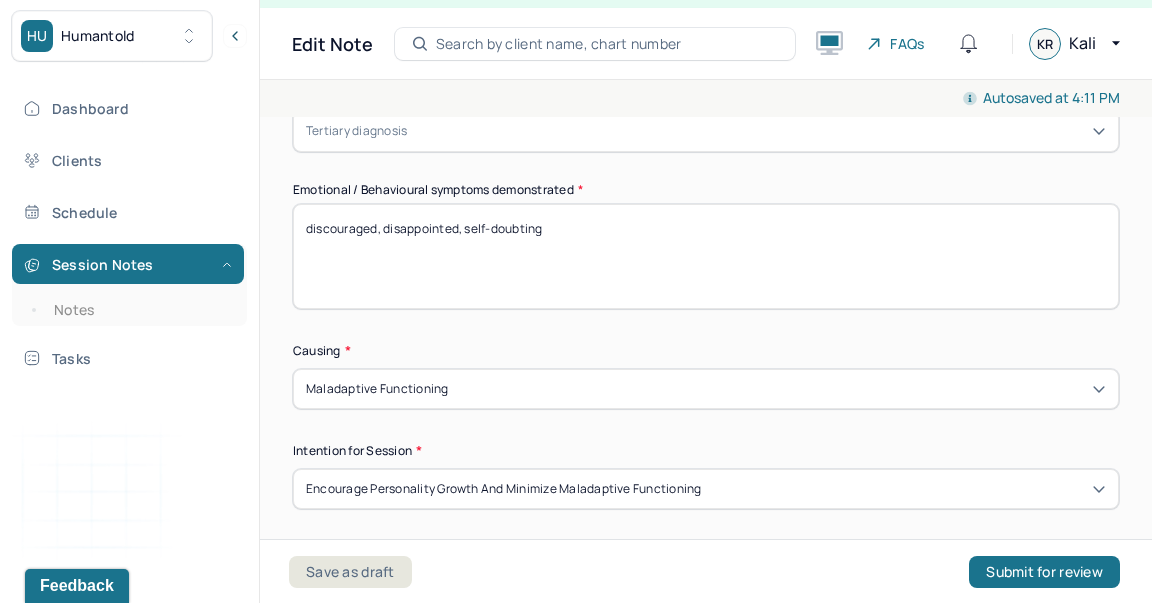 type on "AOx3, disappointed, self-critical, polarized thinking.  Mood and affect congruent." 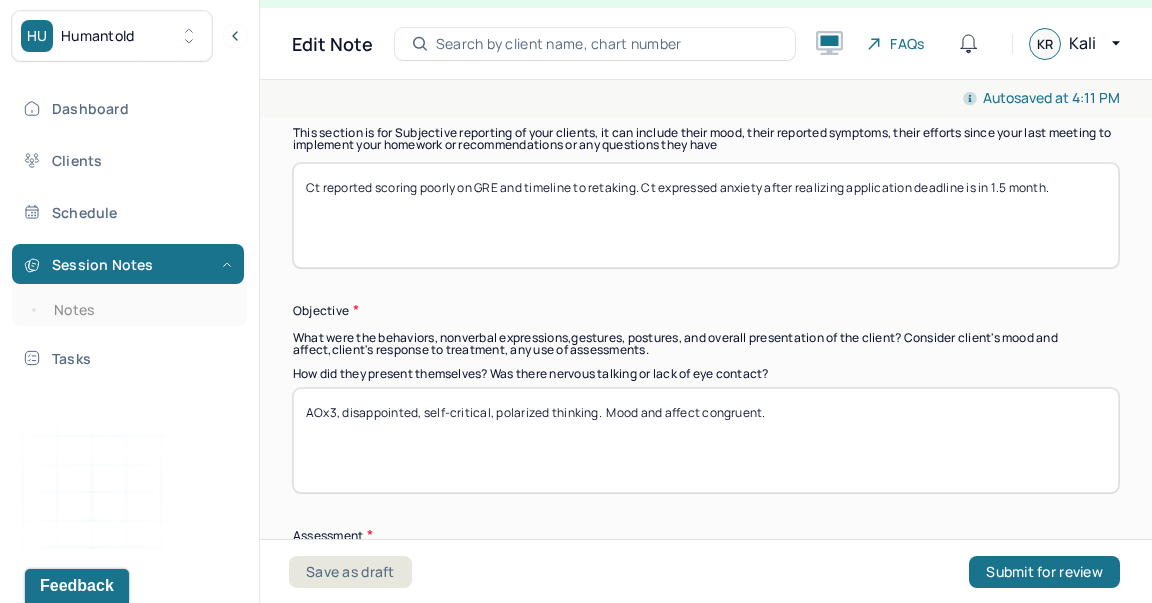 scroll, scrollTop: 1497, scrollLeft: 0, axis: vertical 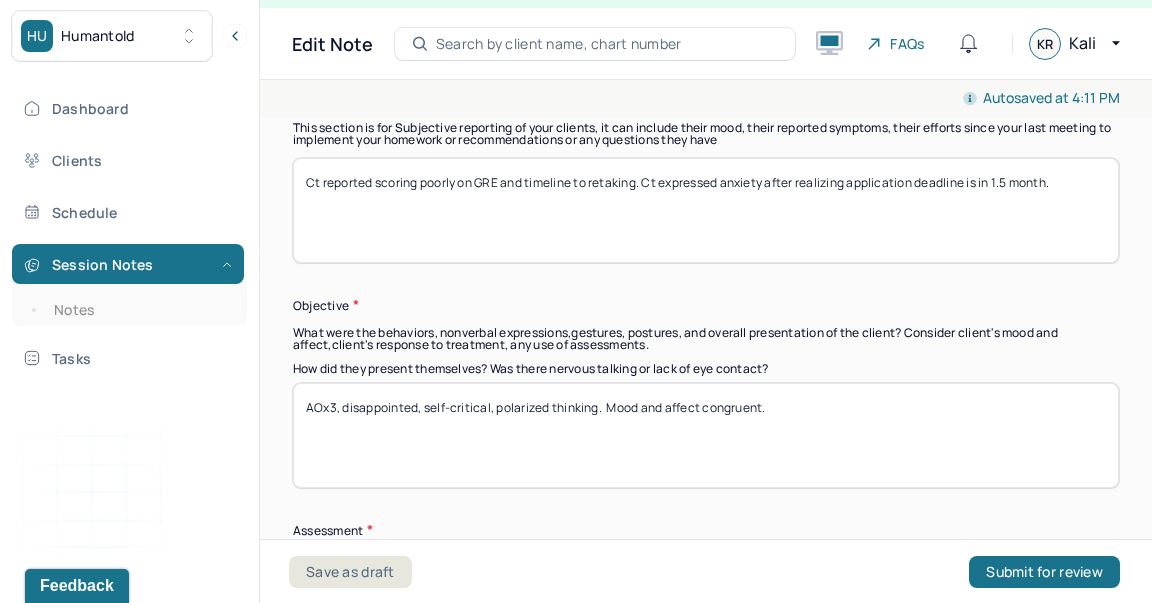 type on "discouraged, disappointed, self-doubting, anxious" 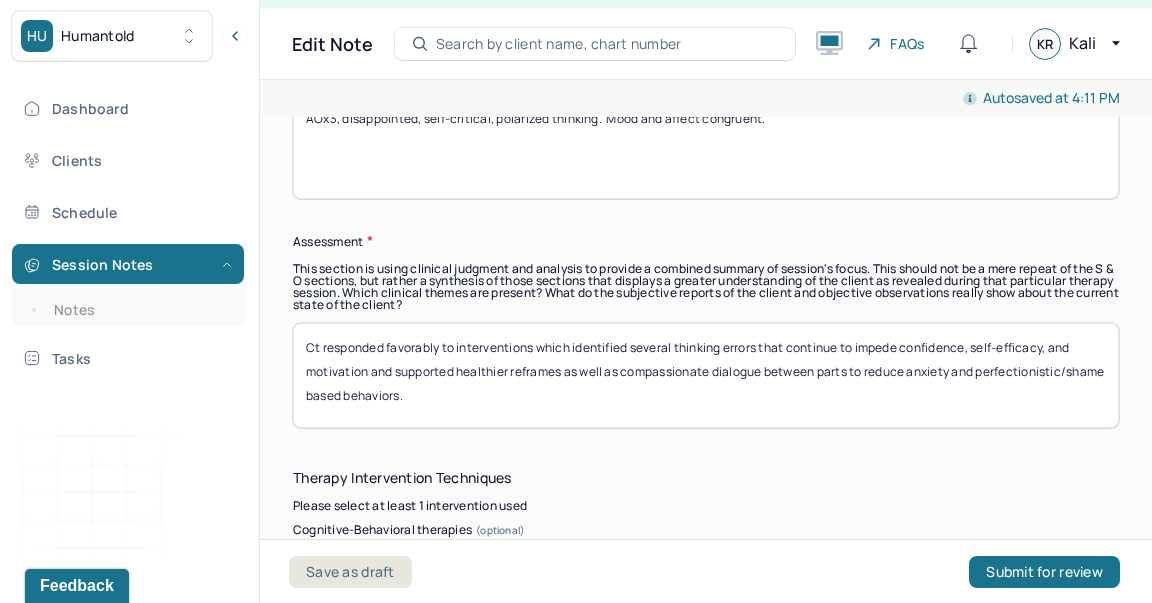 scroll, scrollTop: 1788, scrollLeft: 0, axis: vertical 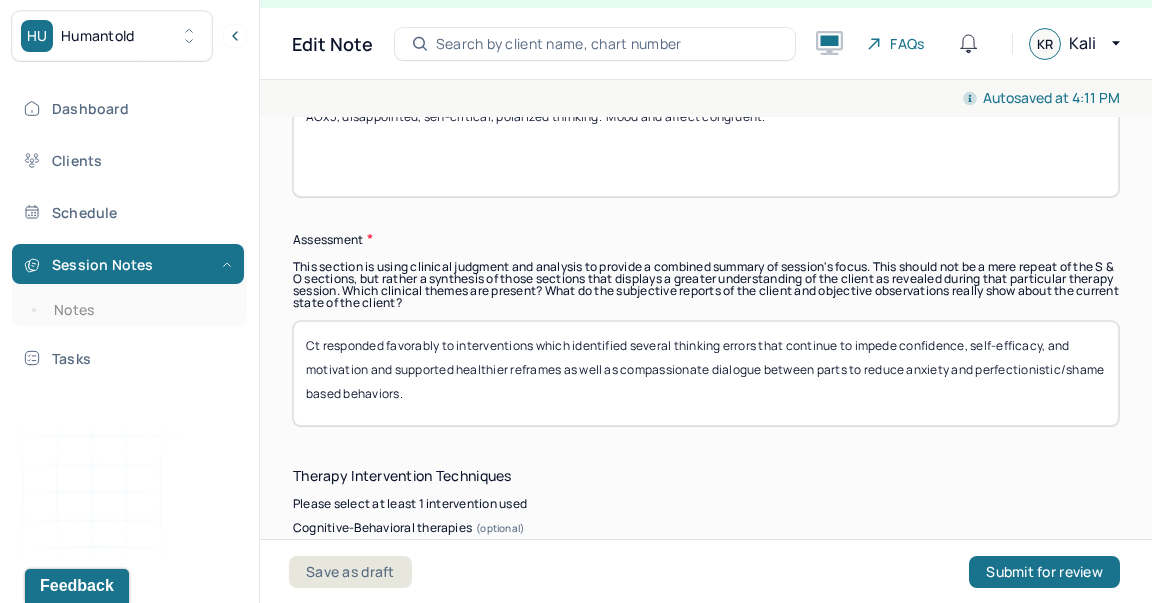 drag, startPoint x: 601, startPoint y: 396, endPoint x: 569, endPoint y: 337, distance: 67.11929 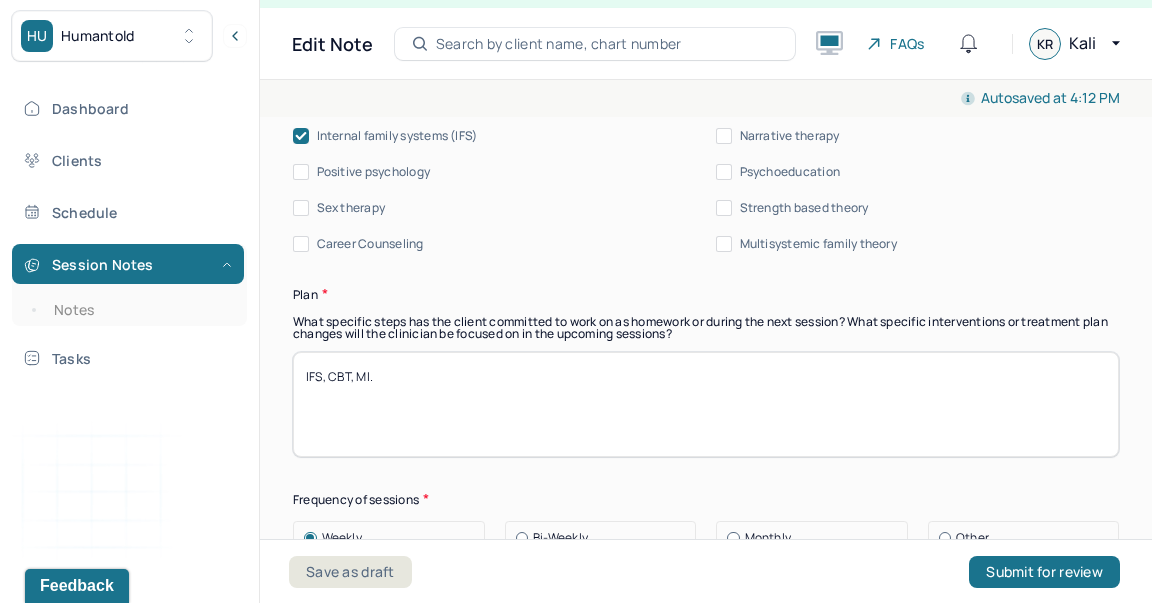 scroll, scrollTop: 2639, scrollLeft: 0, axis: vertical 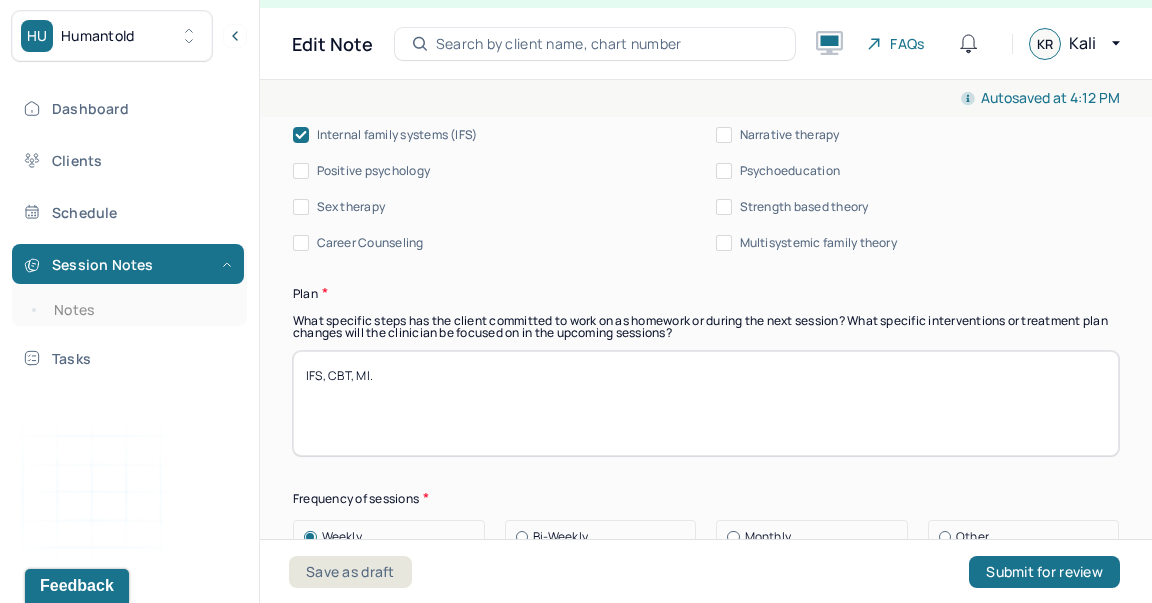 type on "Ct responded favorably to interventions which facilitated identifying and organizing of needs throughout final weeks of studying and application prep as ct is experiencing heightened anxiety and overwhelm that exacerbates poor time management and decision making." 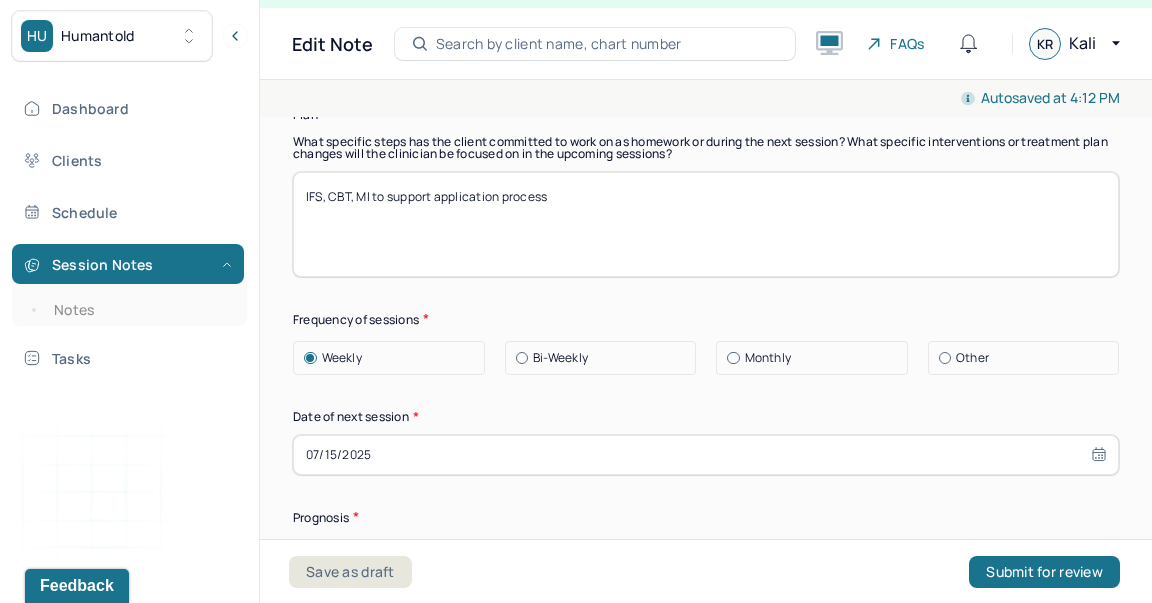 scroll, scrollTop: 2820, scrollLeft: 0, axis: vertical 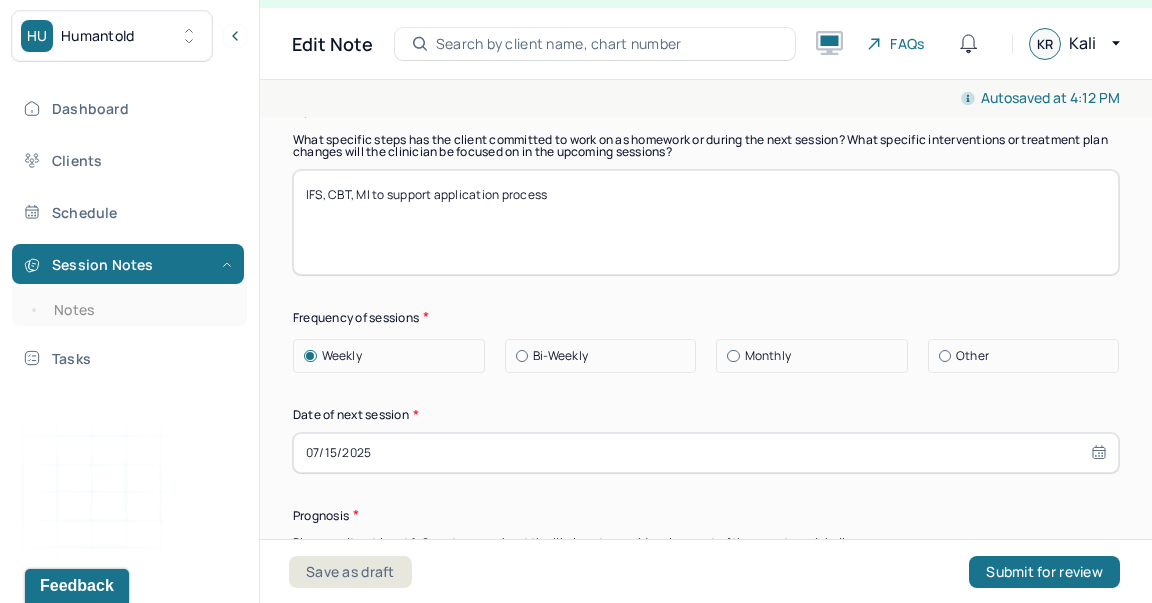type on "IFS, CBT, MI to support application process" 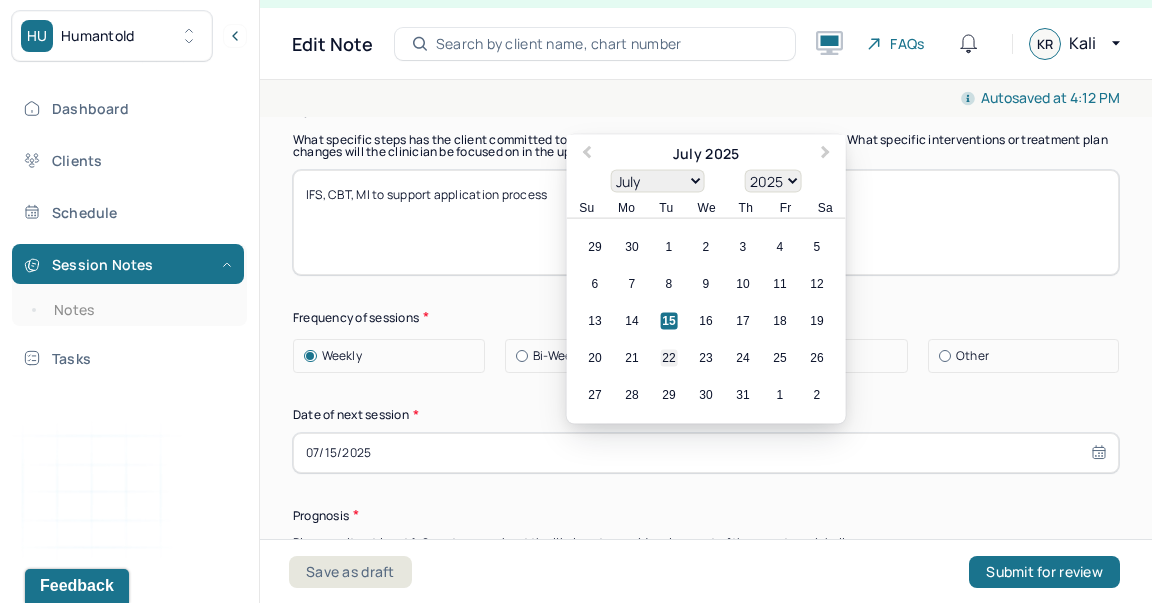 click on "22" at bounding box center (669, 357) 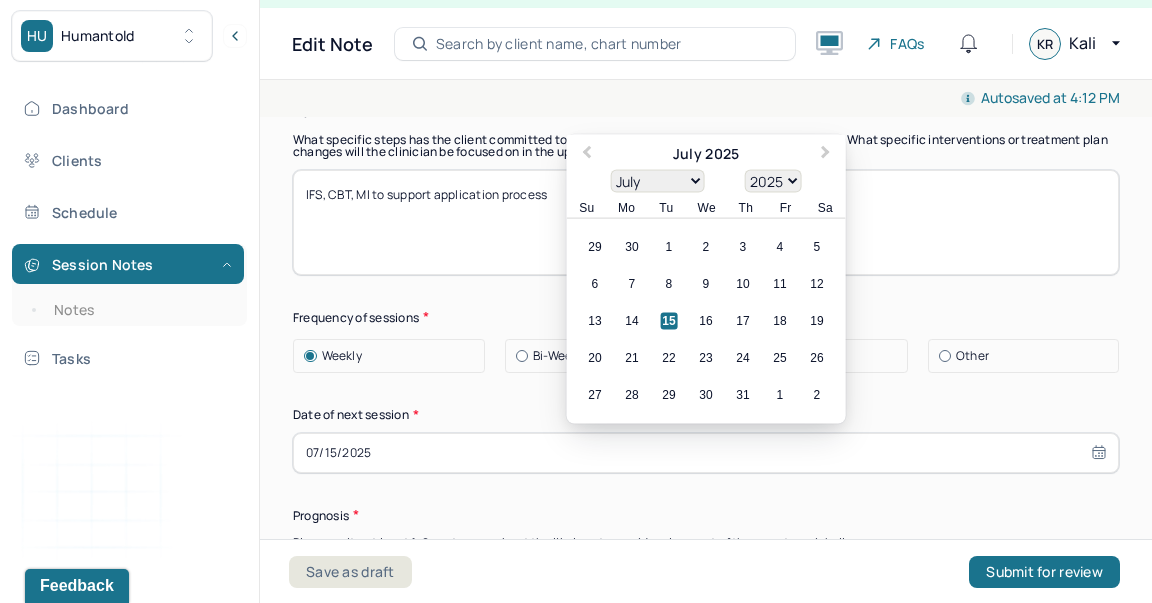 type on "07/22/2025" 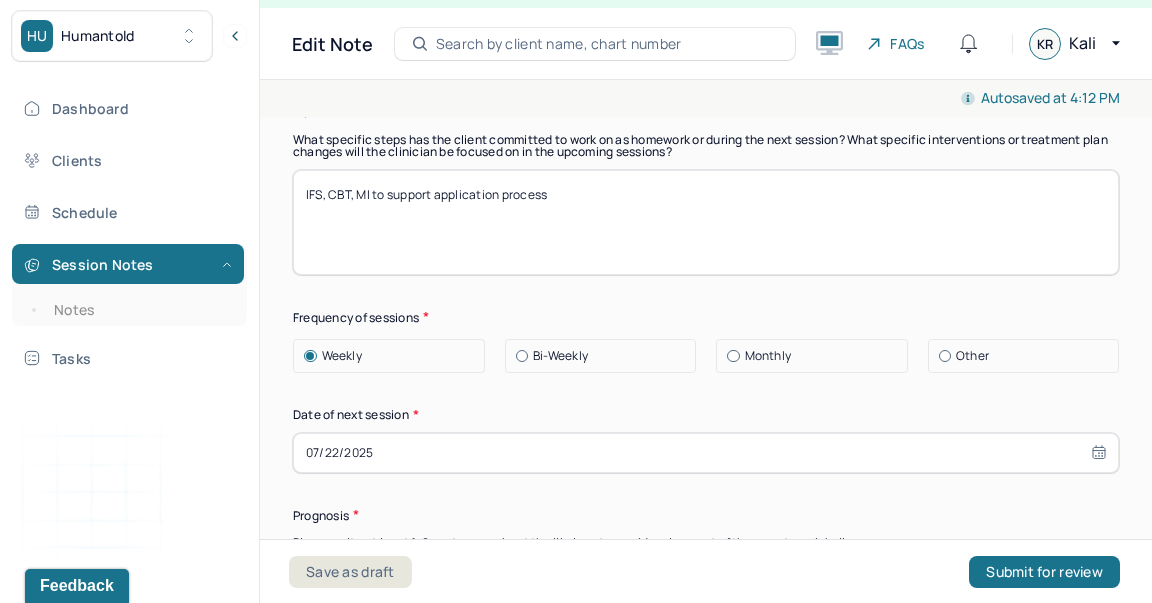 select on "6" 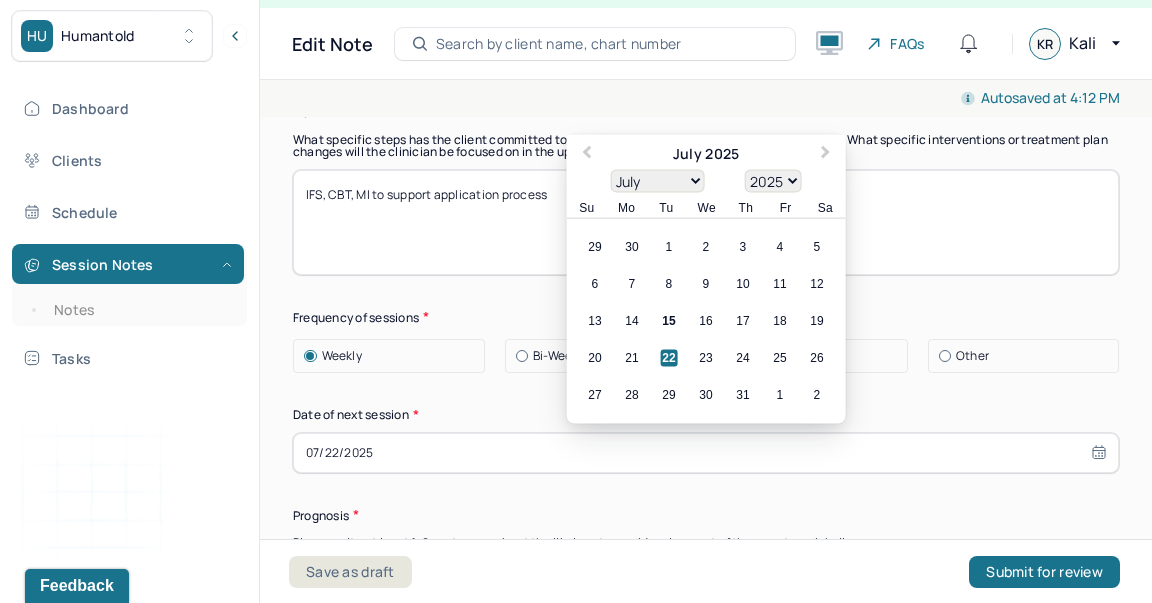 click on "Monthly" at bounding box center (817, 356) 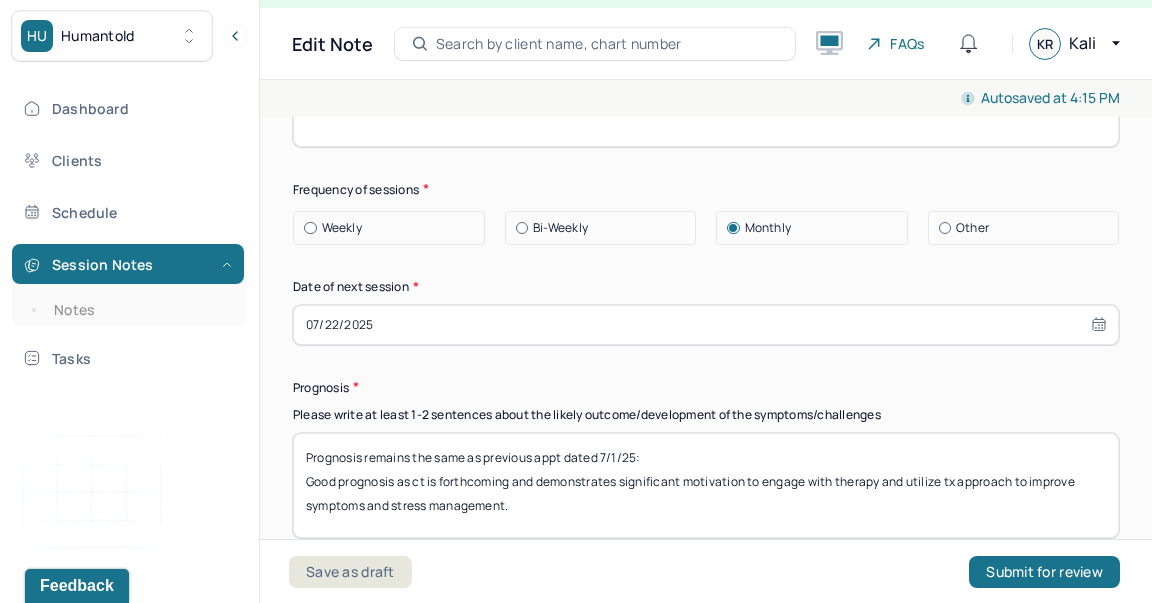 click on "Weekly" at bounding box center [342, 228] 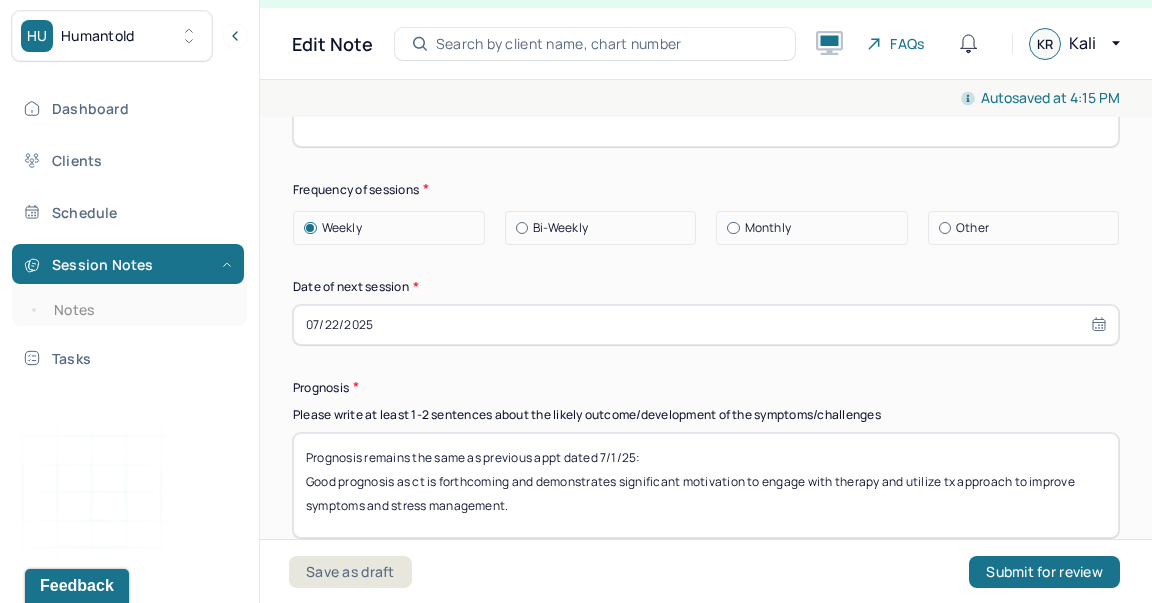 scroll, scrollTop: 2986, scrollLeft: 0, axis: vertical 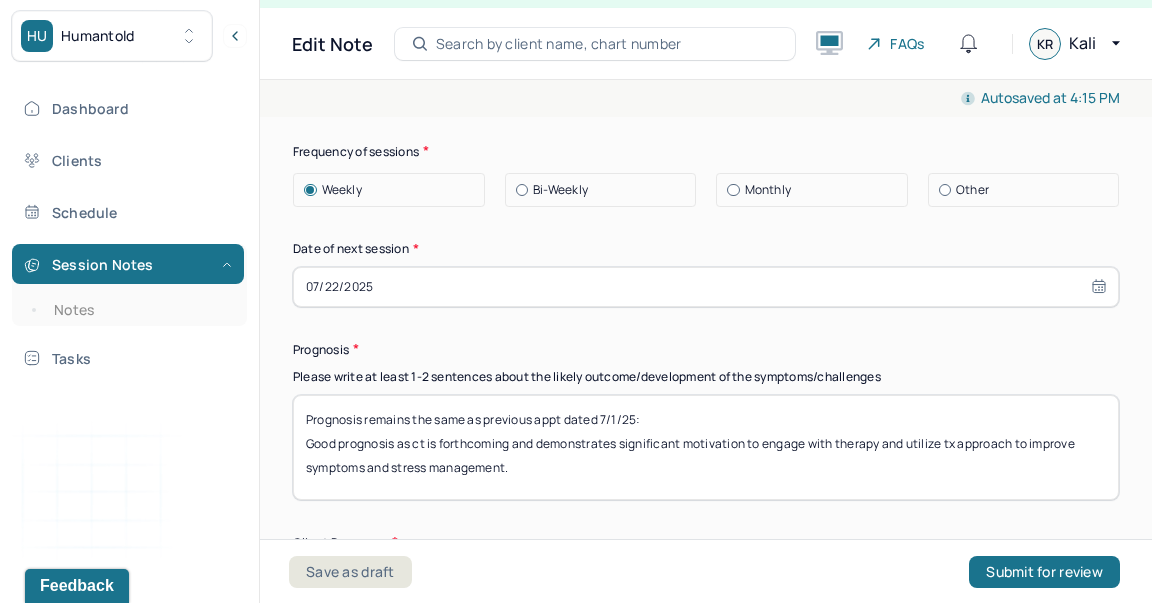 click on "Prognosis remains the same as previous appt dated 7/1/25:
Good prognosis as ct is forthcoming and demonstrates significant motivation to engage with therapy and utilize tx approach to improve symptoms and stress management." at bounding box center (706, 447) 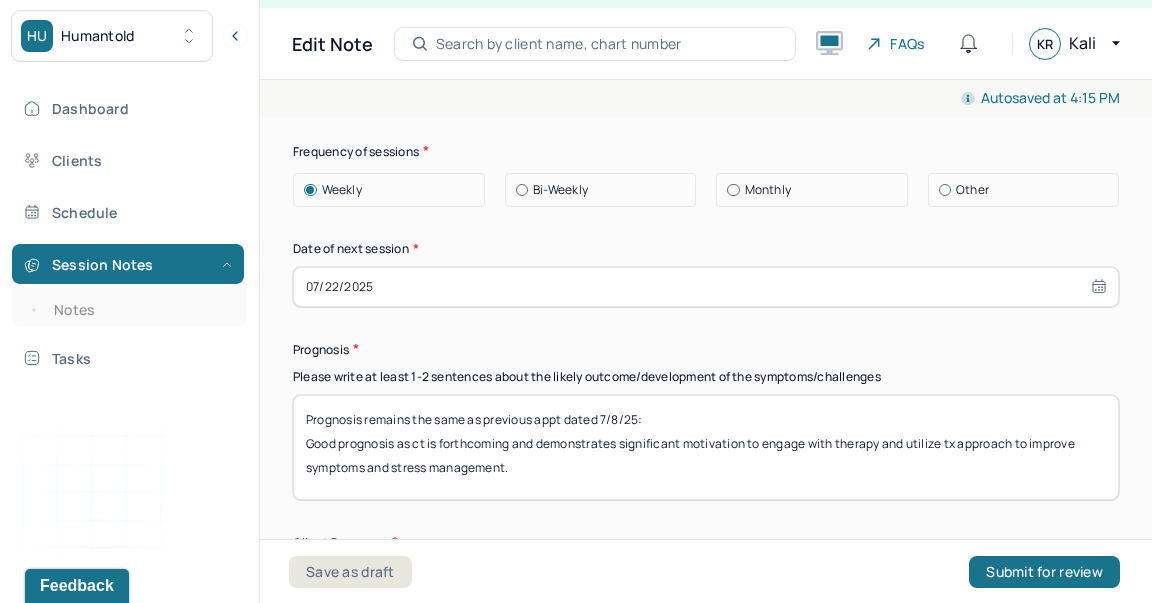 scroll, scrollTop: 15, scrollLeft: 0, axis: vertical 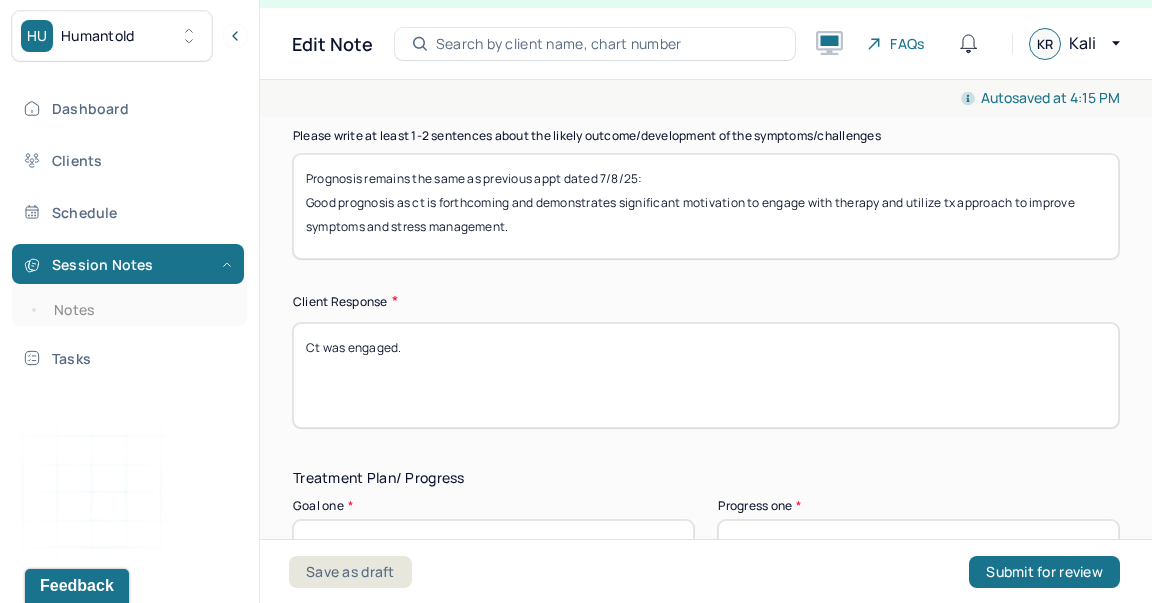type on "Prognosis remains the same as previous appt dated 7/8/25:
Good prognosis as ct is forthcoming and demonstrates significant motivation to engage with therapy and utilize tx approach to improve symptoms and stress management." 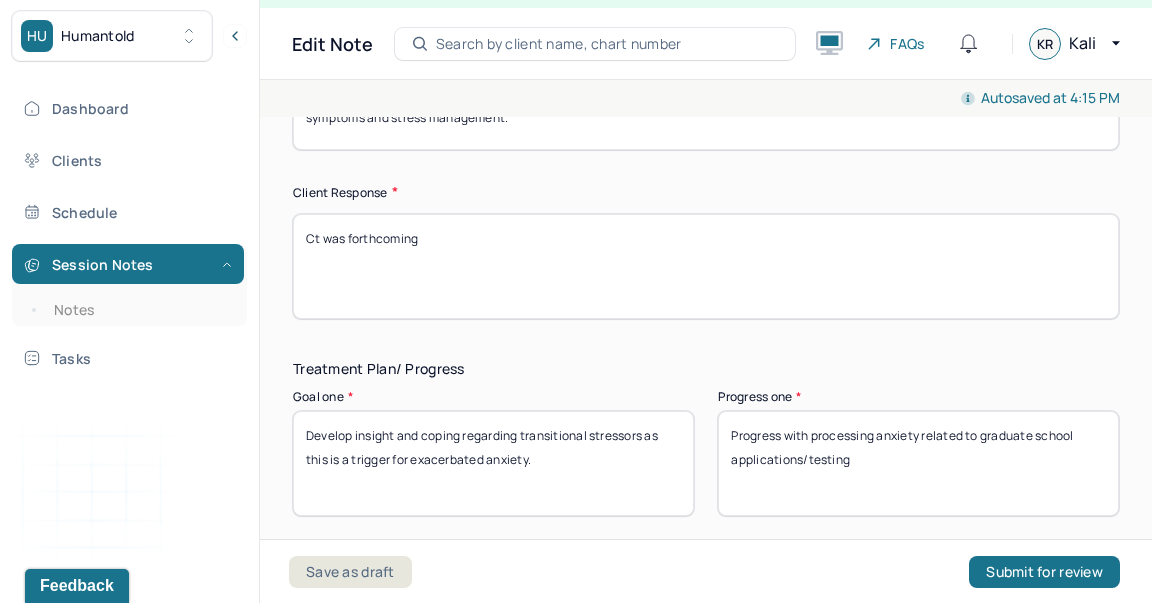 scroll, scrollTop: 3340, scrollLeft: 0, axis: vertical 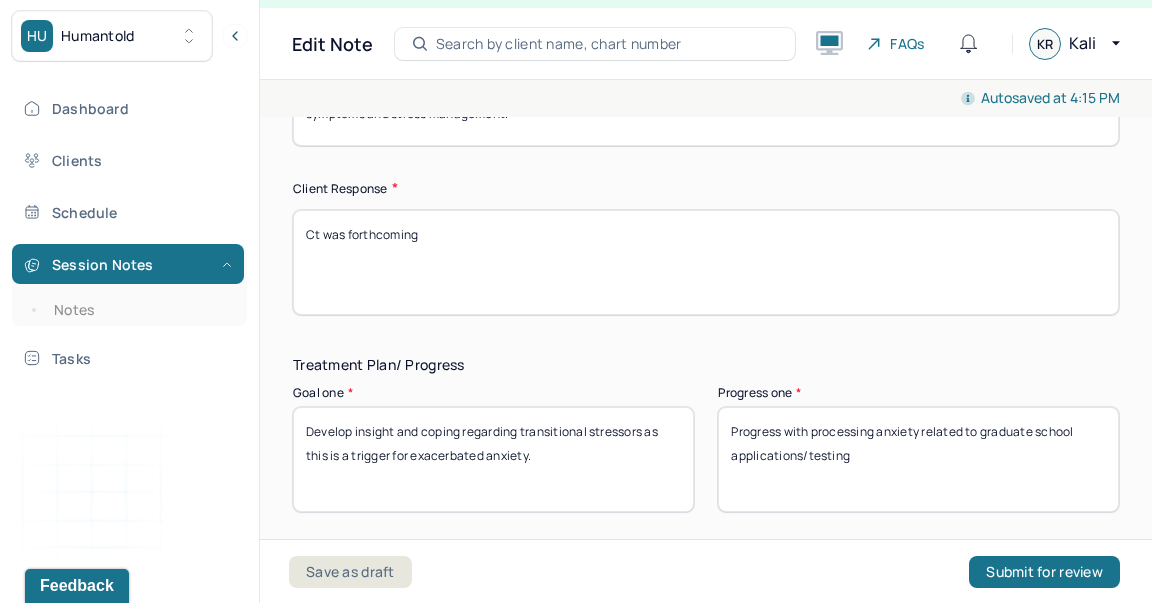 type on "Ct was forthcoming" 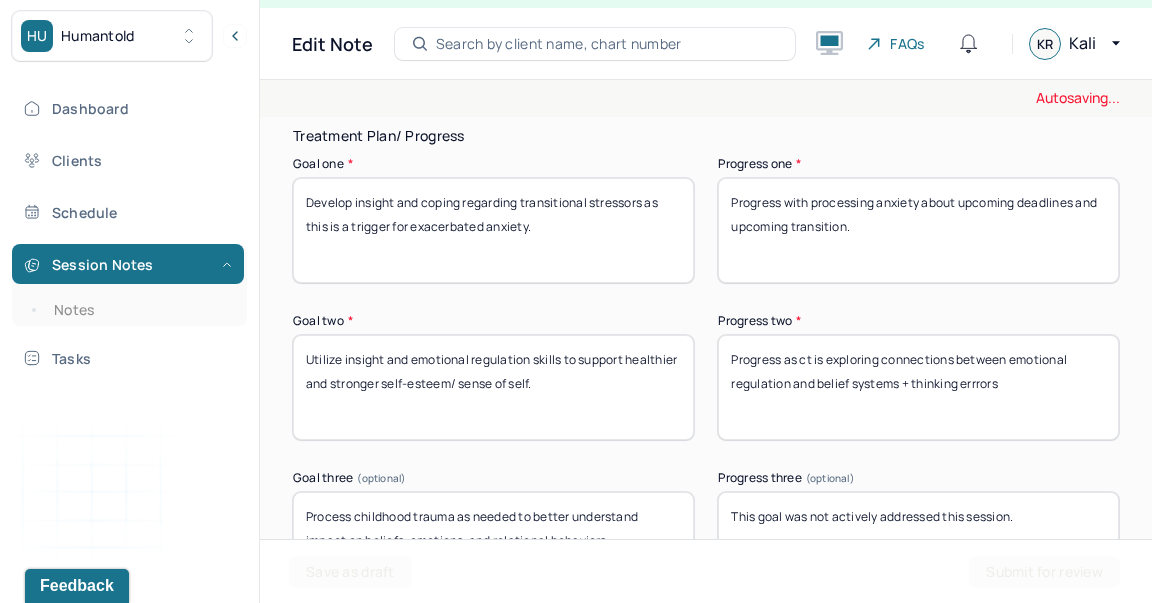 scroll, scrollTop: 3570, scrollLeft: 0, axis: vertical 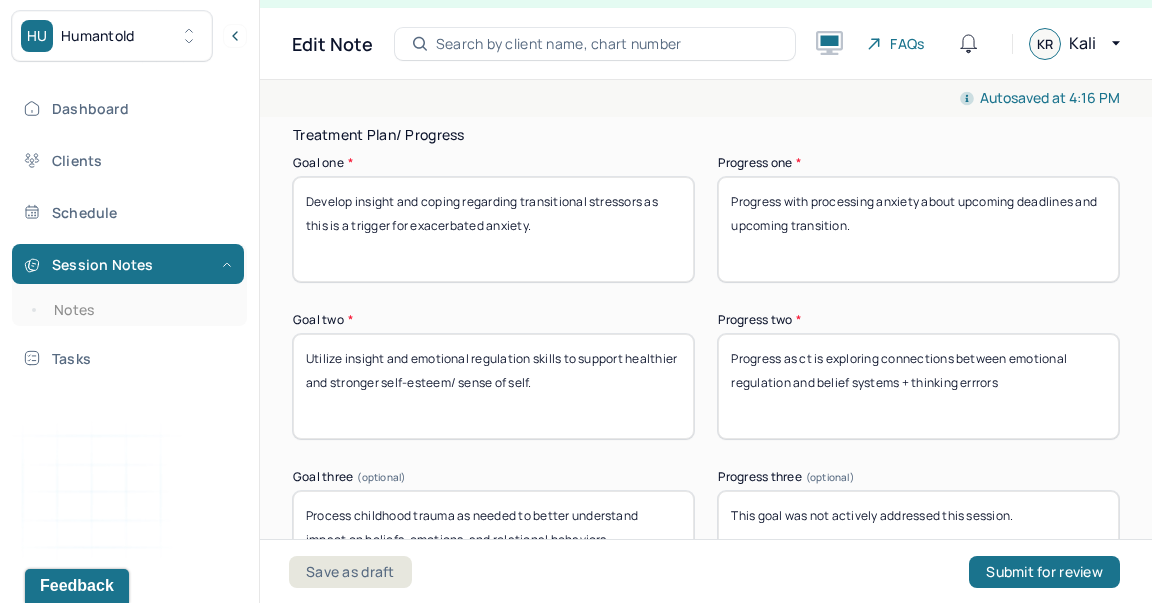 type on "Progress with processing anxiety about upcoming deadlines and upcoming transition." 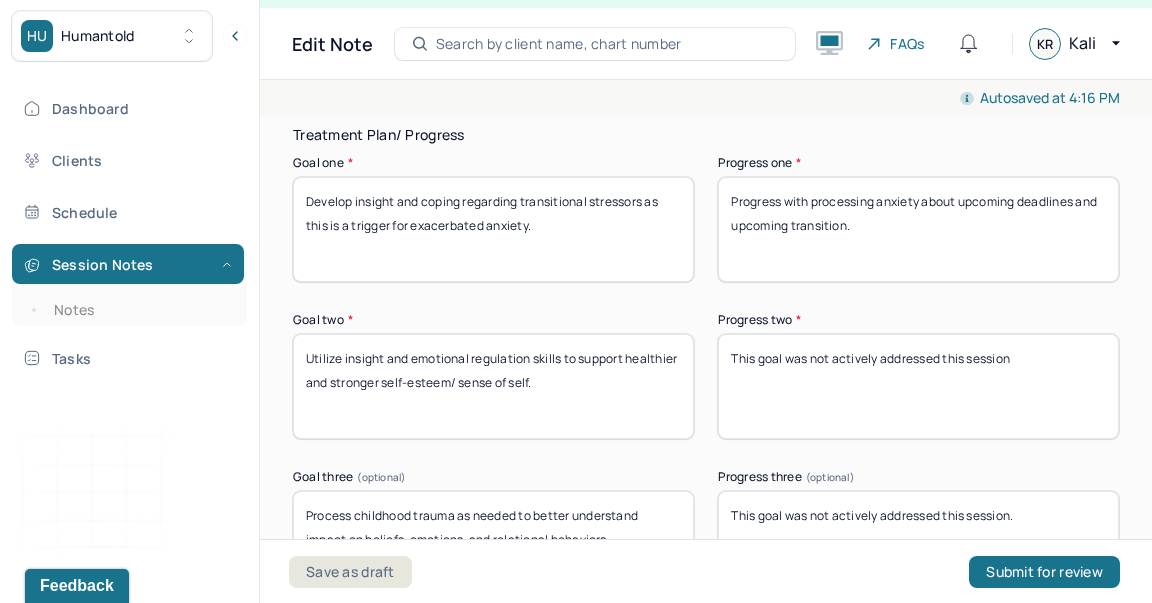 type on "This goal was not actively addressed this session" 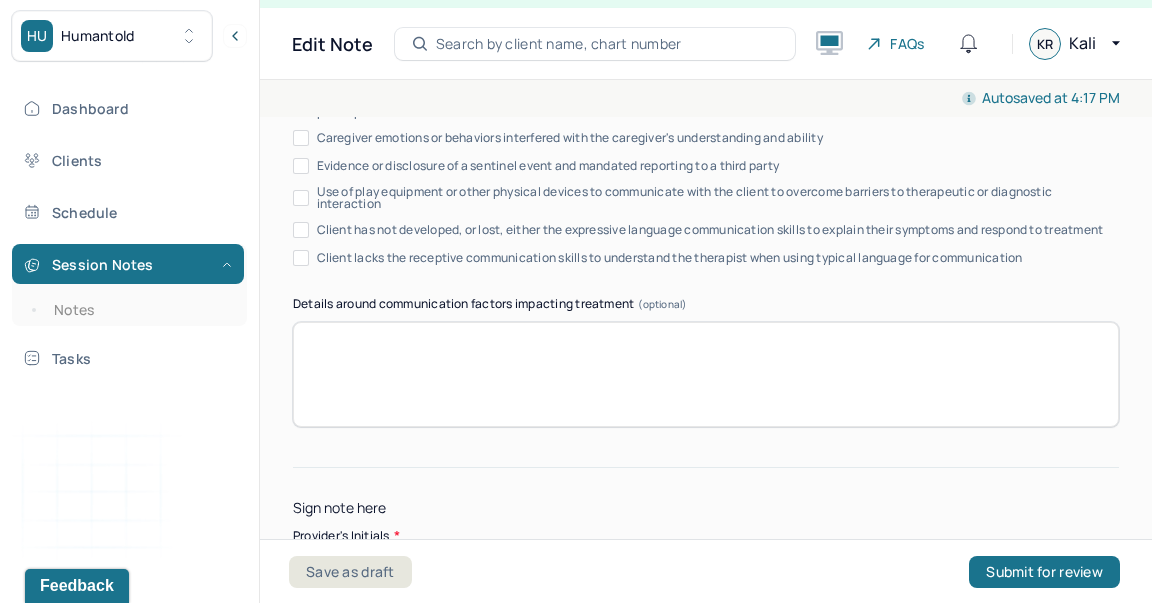 scroll, scrollTop: 4296, scrollLeft: 0, axis: vertical 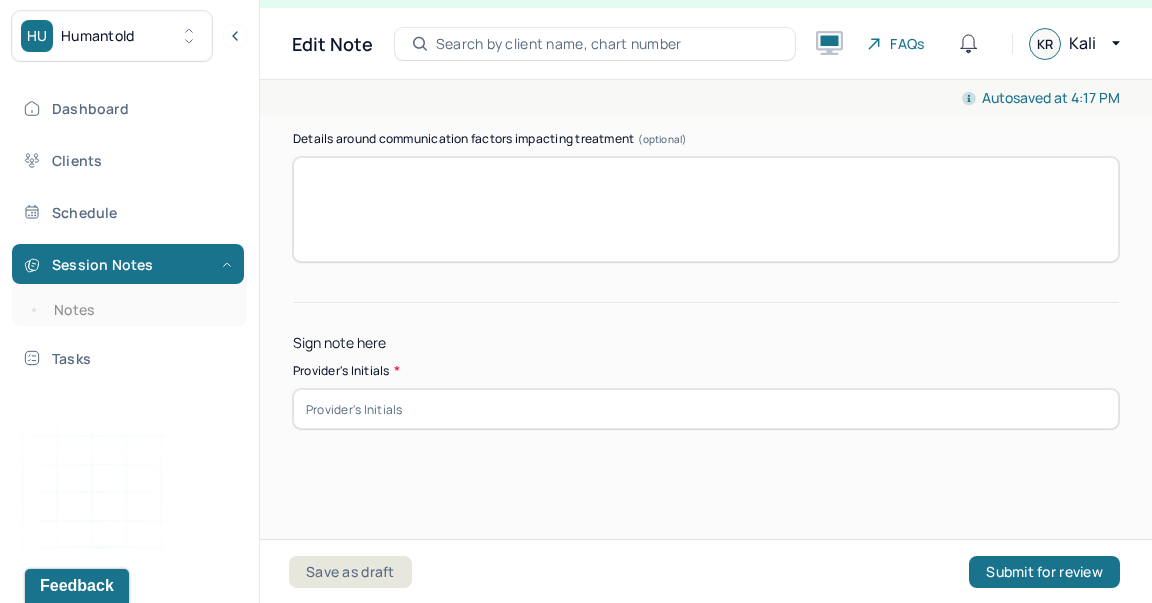 type on "Progress with processing anxiety about upcoming deadlines and upcoming transition as well as problem solving / goal setting." 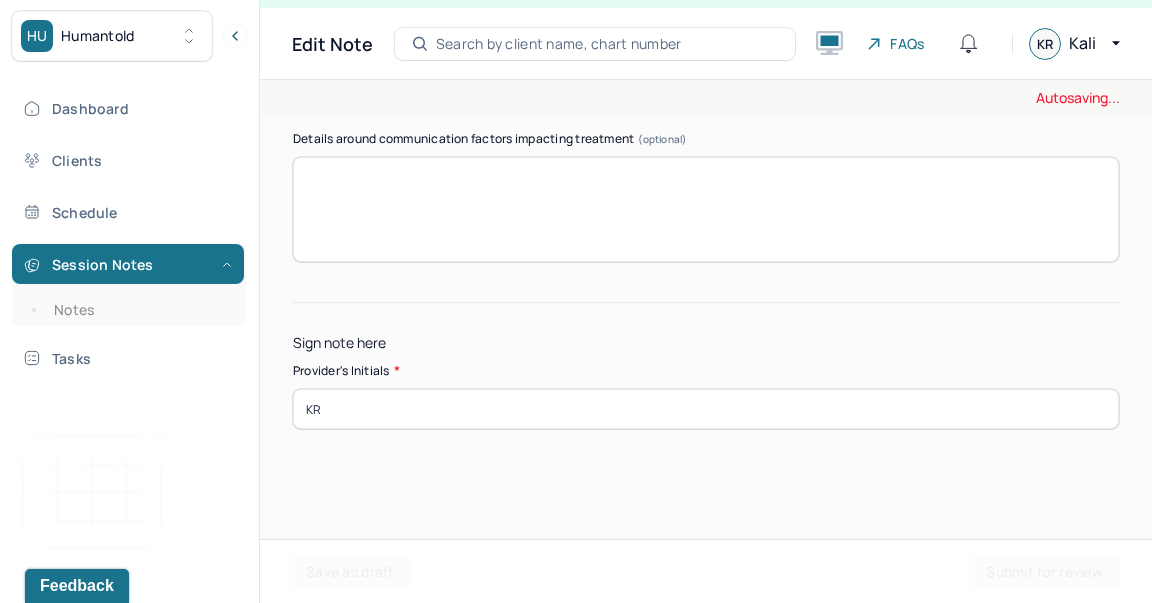 type on "KR" 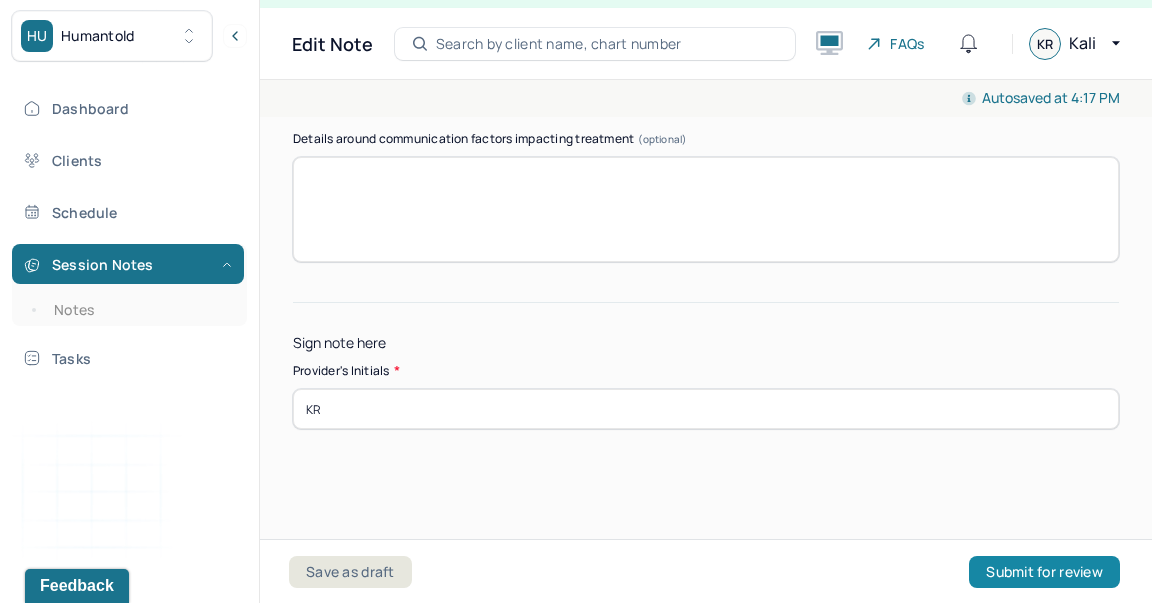 click on "Submit for review" at bounding box center [1044, 572] 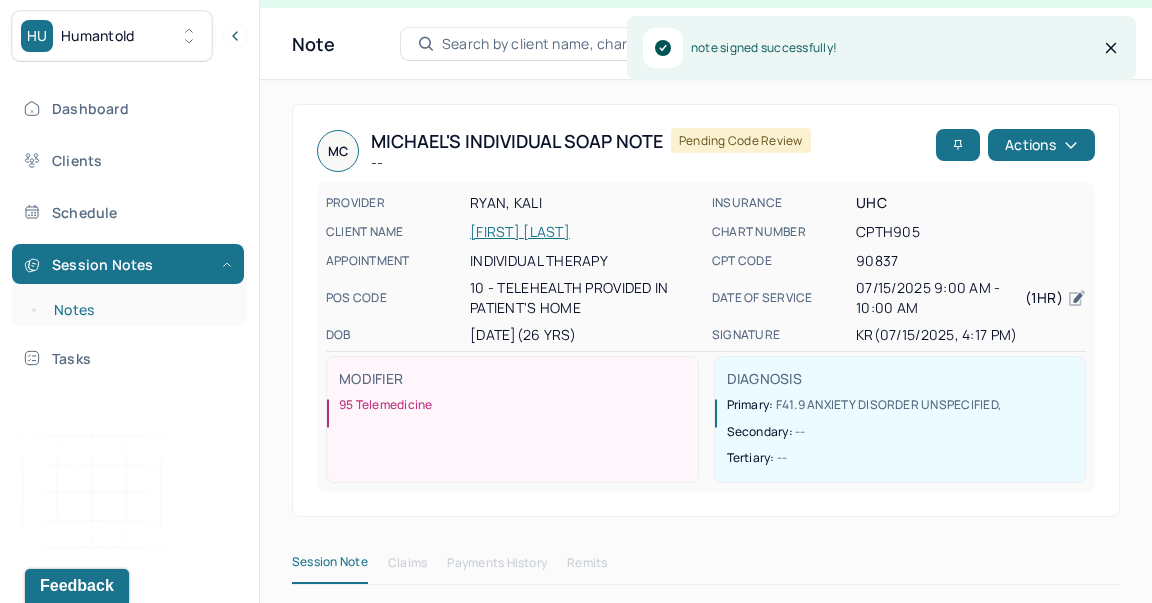 click on "Notes" at bounding box center (139, 310) 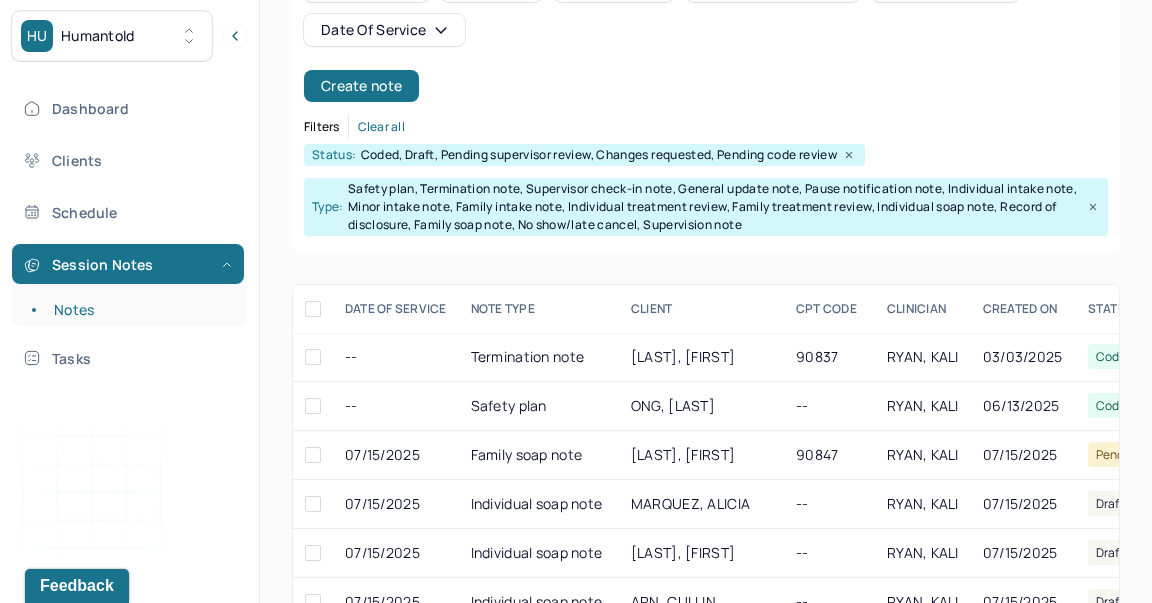 scroll, scrollTop: 264, scrollLeft: 0, axis: vertical 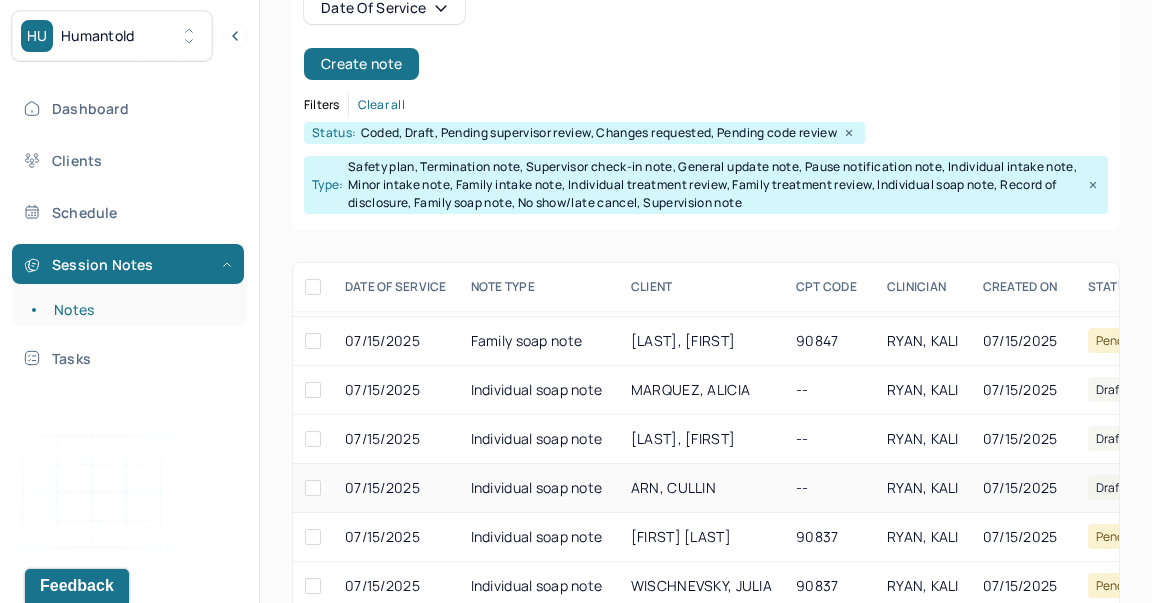 click on "--" at bounding box center [829, 488] 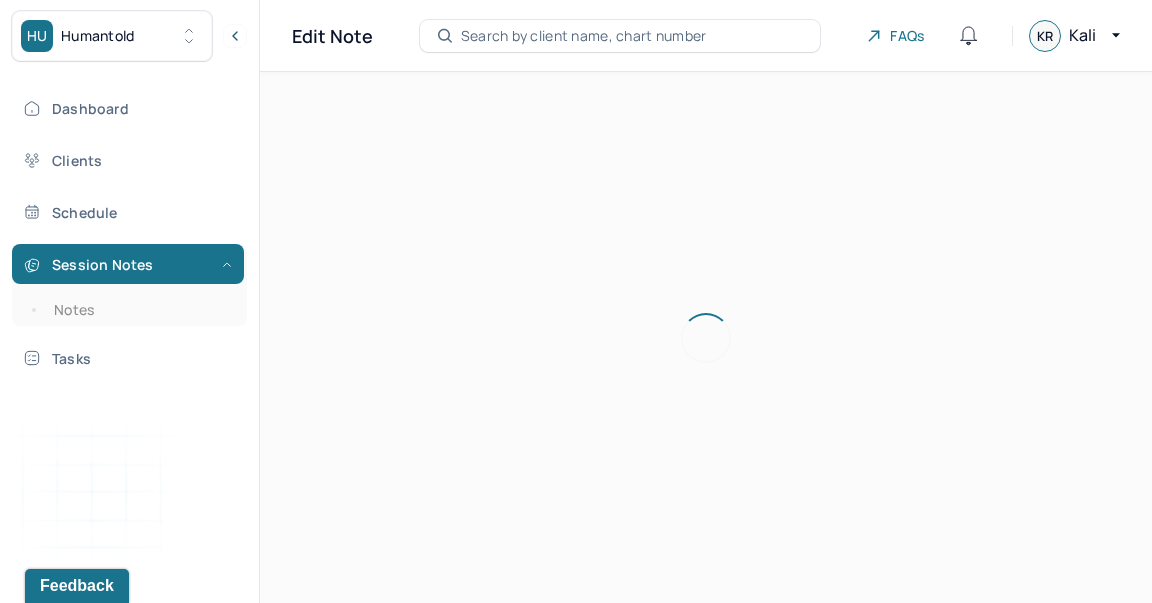 scroll, scrollTop: 36, scrollLeft: 0, axis: vertical 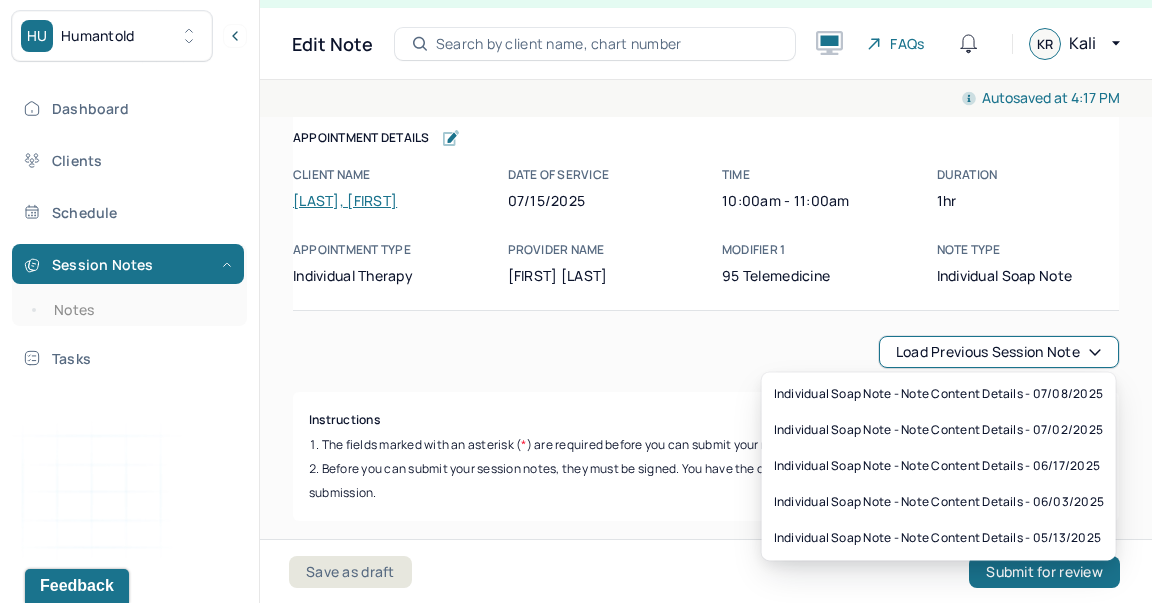 click on "Load previous session note" at bounding box center [999, 352] 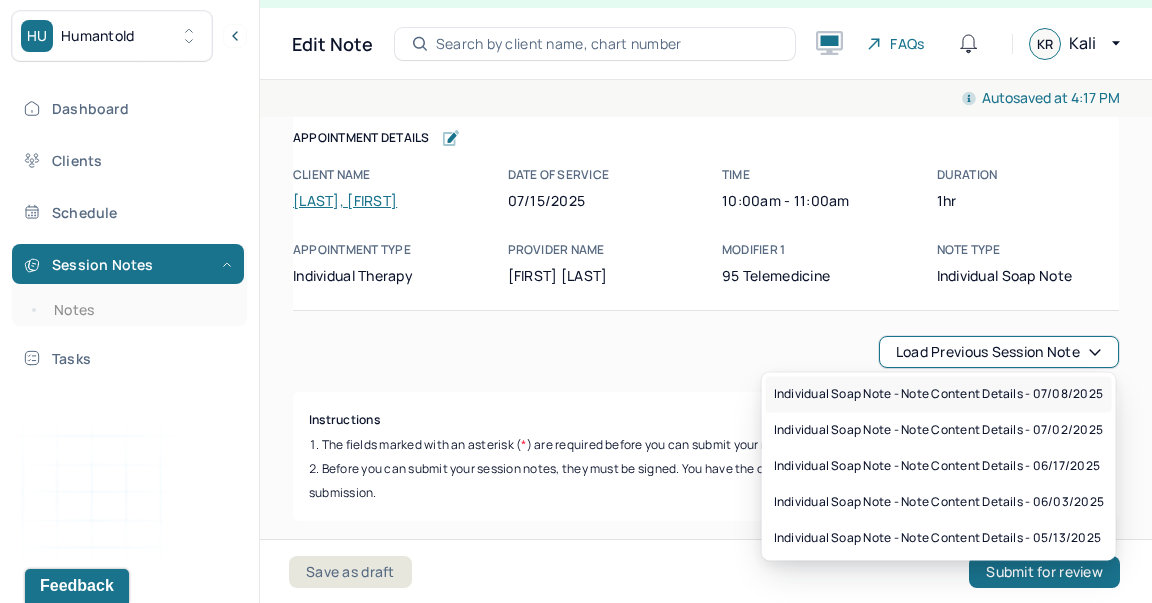 click on "Individual soap note   - Note content Details -   07/08/2025" at bounding box center [939, 394] 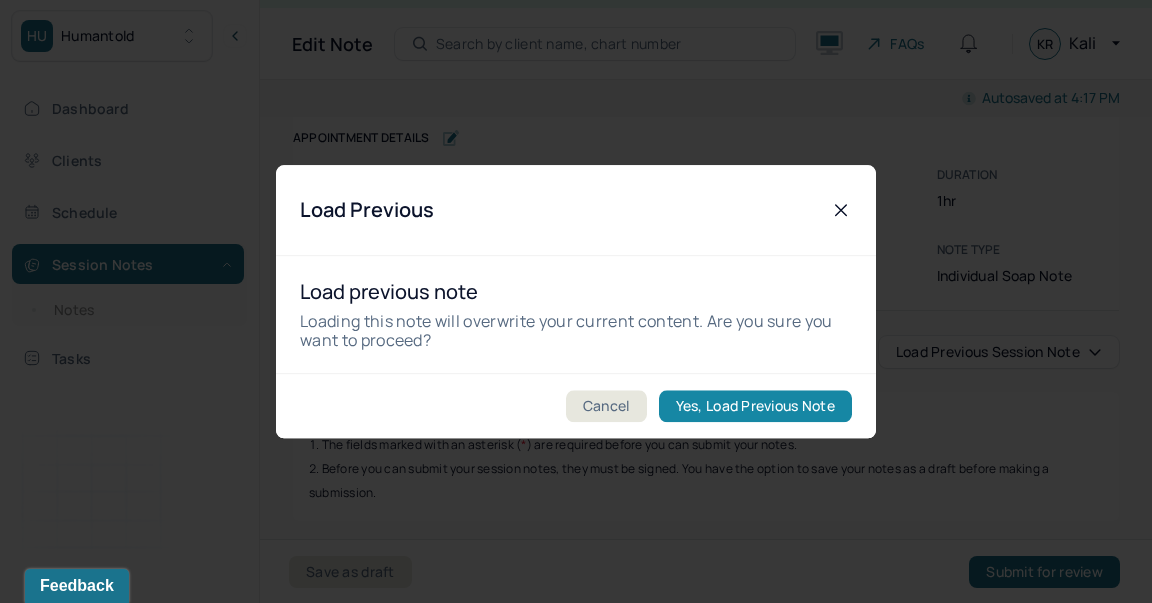 click on "Yes, Load Previous Note" at bounding box center (755, 406) 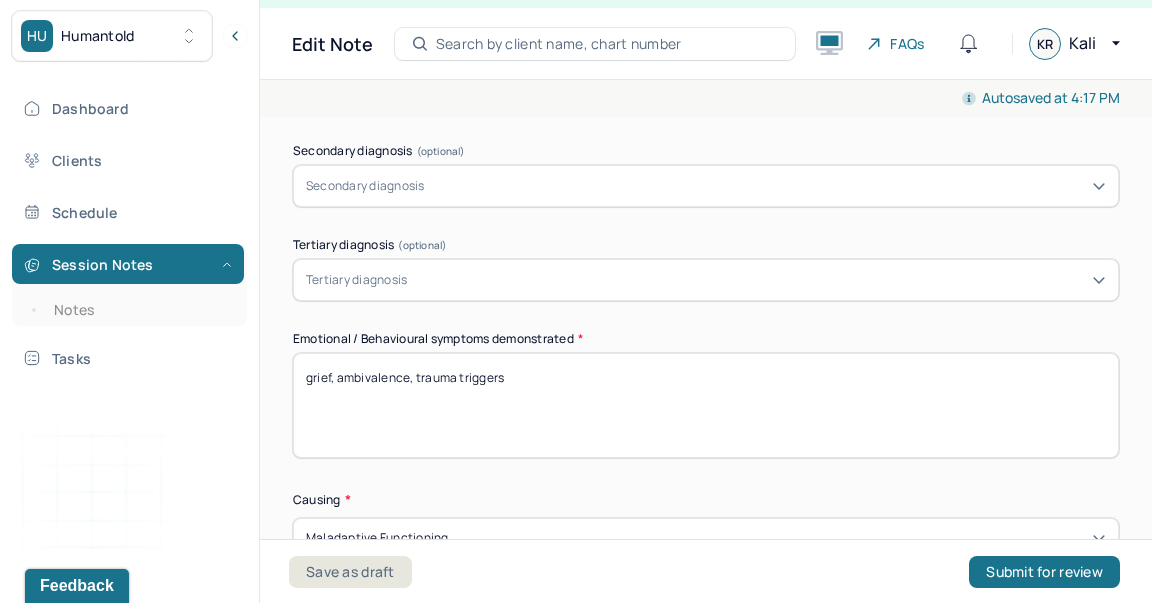 scroll, scrollTop: 868, scrollLeft: 0, axis: vertical 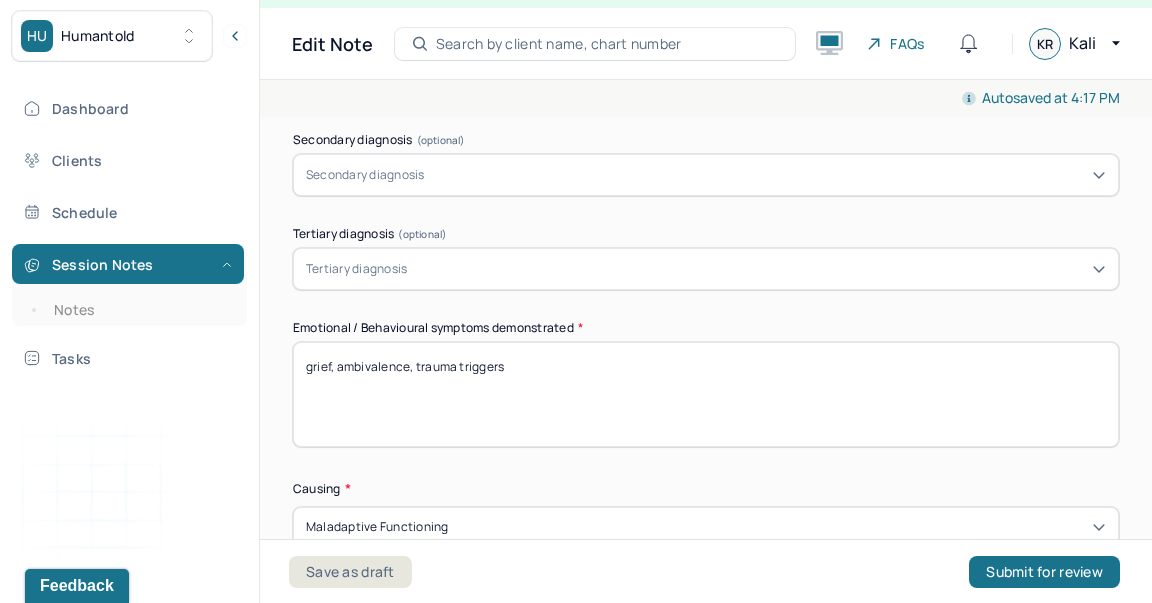 click on "grief, ambivalence, trauma triggers" at bounding box center [706, 394] 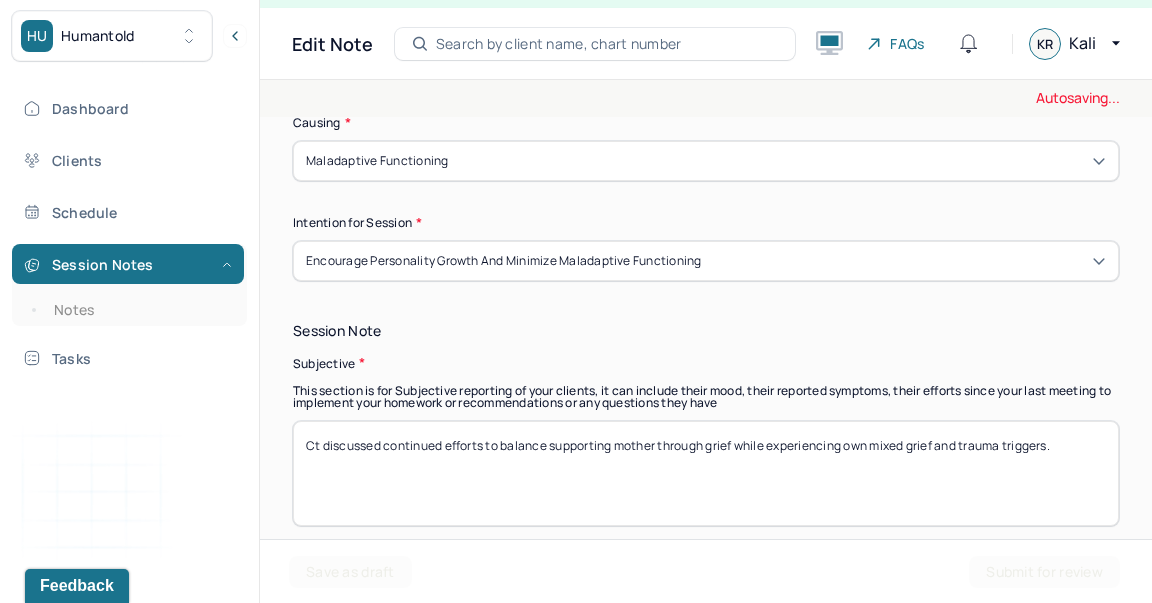 scroll, scrollTop: 1253, scrollLeft: 0, axis: vertical 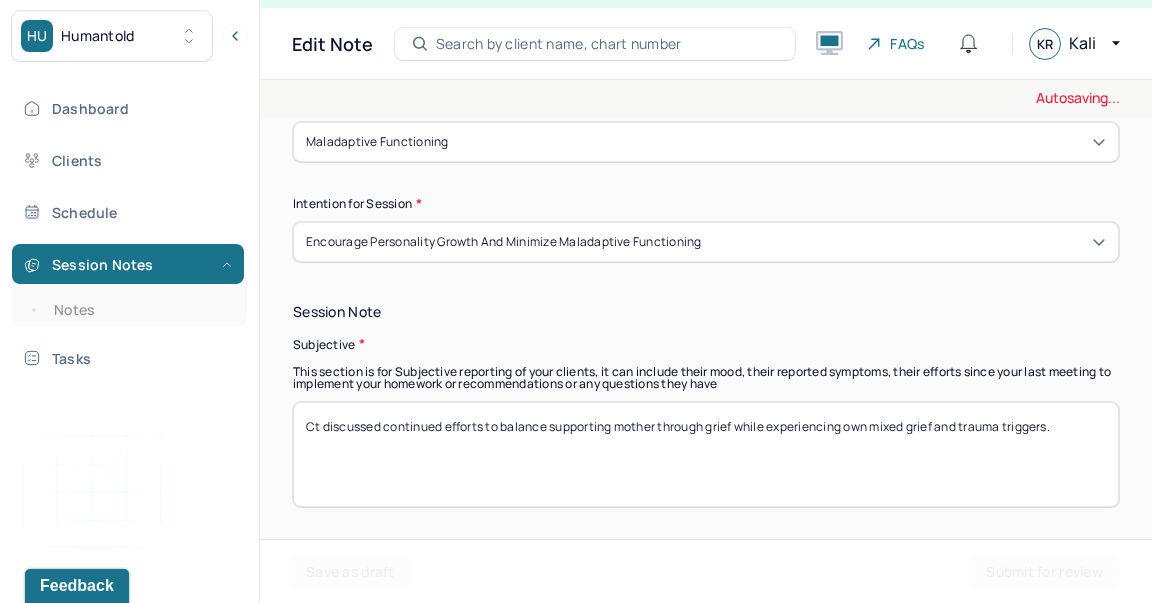 type on "burnout, sad, tired, relational distress" 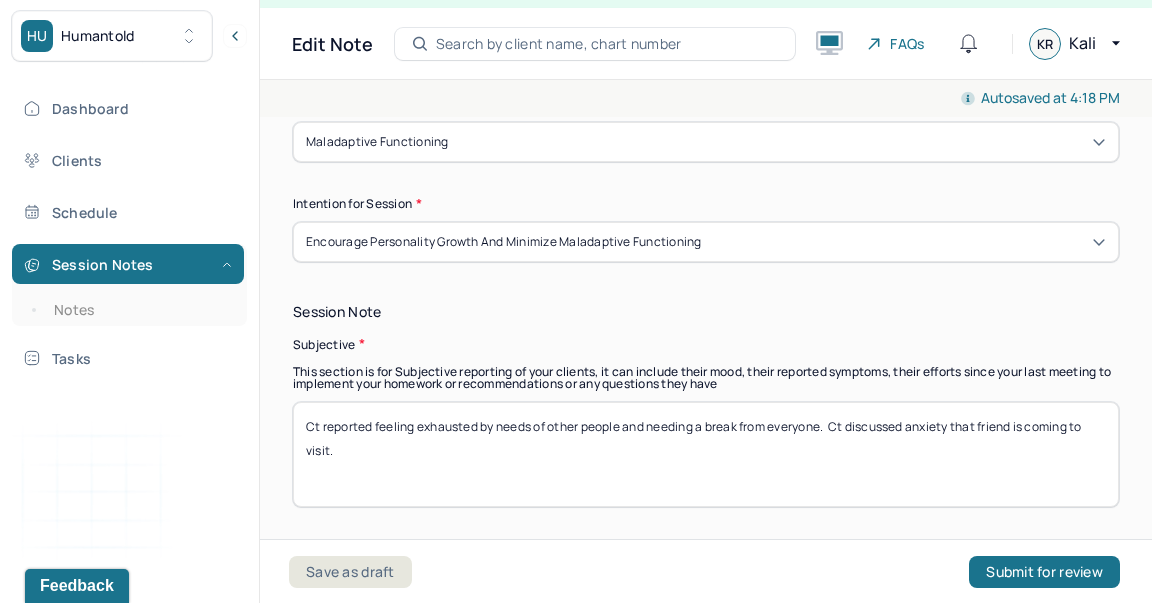 type on "Ct reported feeling exhausted by needs of other people and needing a break from everyone.  Ct discussed anxiety that friend is coming to visit." 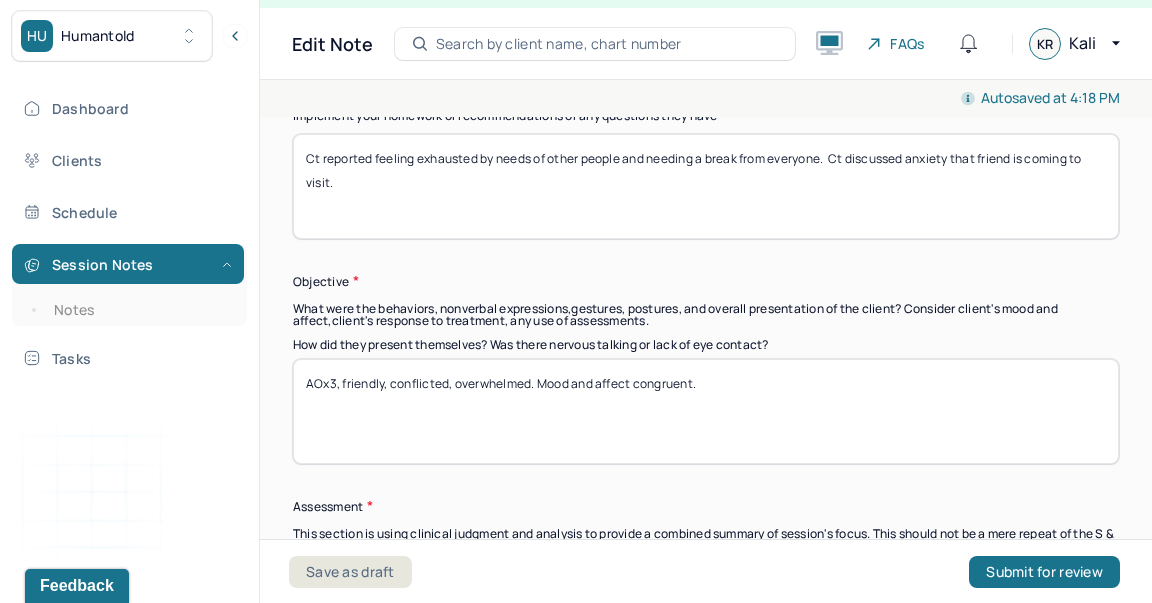 scroll, scrollTop: 1545, scrollLeft: 0, axis: vertical 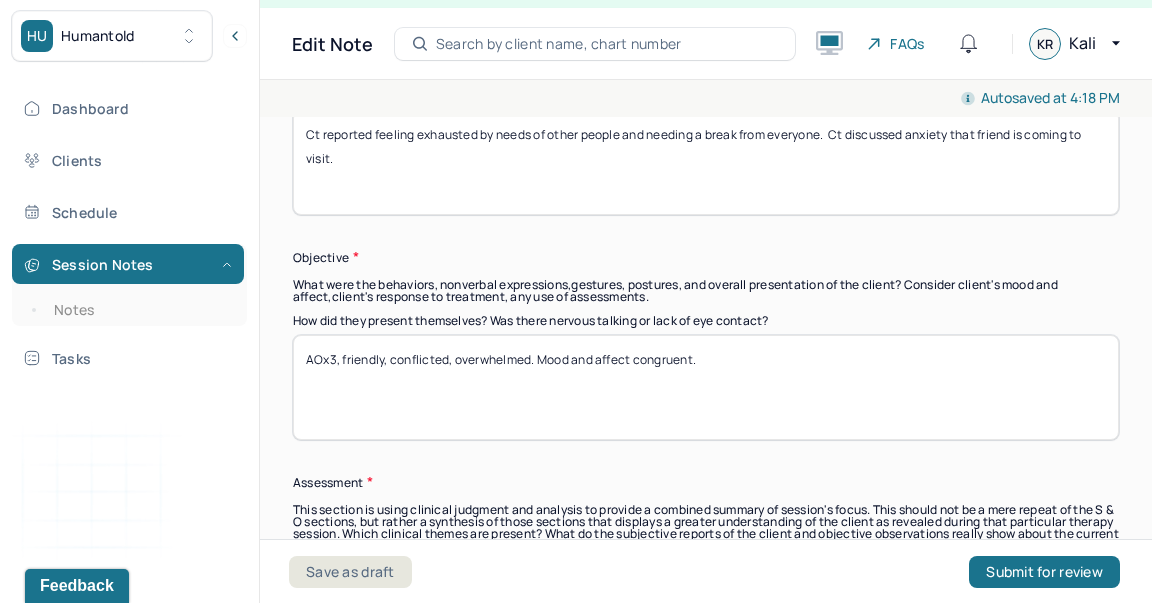 click on "AOx3, friendly, conflicted, overwhelmed. Mood and affect congruent." at bounding box center [706, 387] 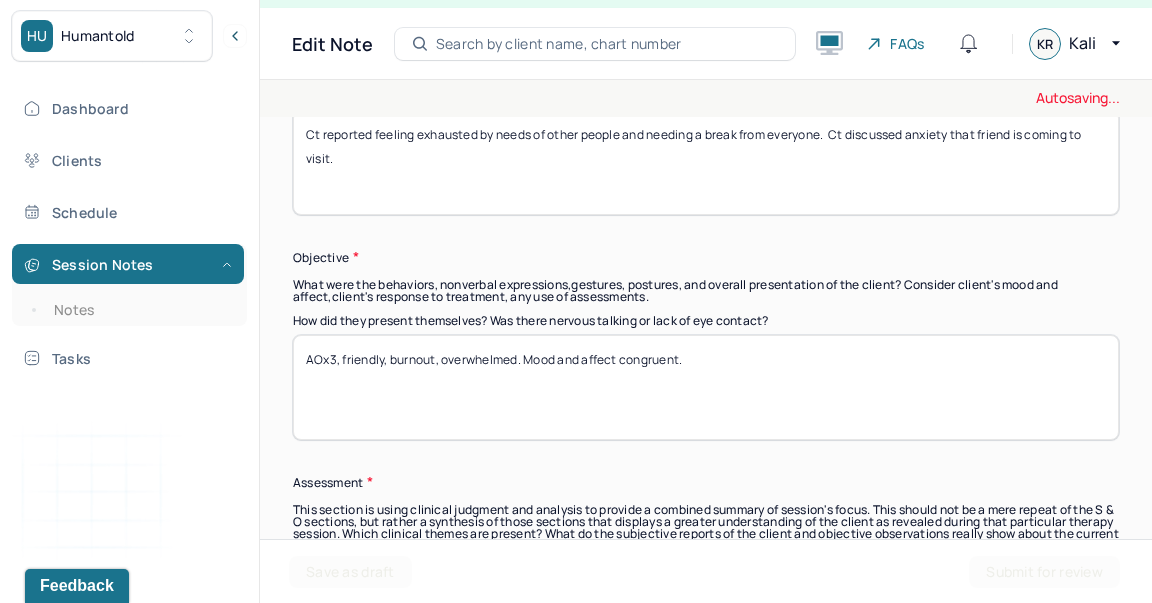 click on "AOx3, friendly, burnout overwhelmed. Mood and affect congruent." at bounding box center (706, 387) 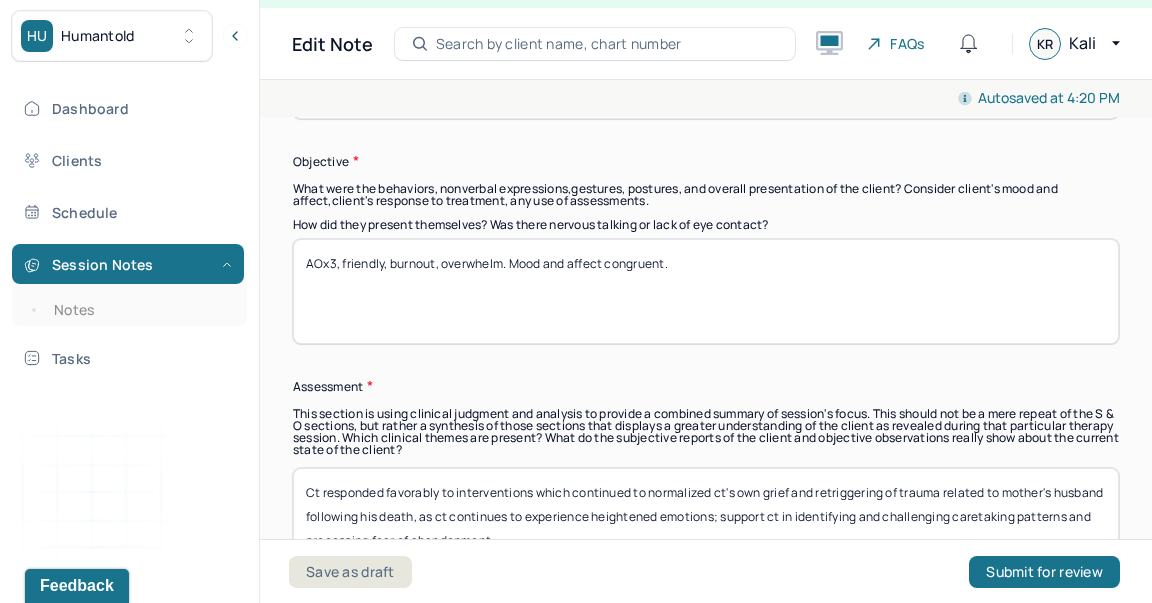 scroll, scrollTop: 1650, scrollLeft: 0, axis: vertical 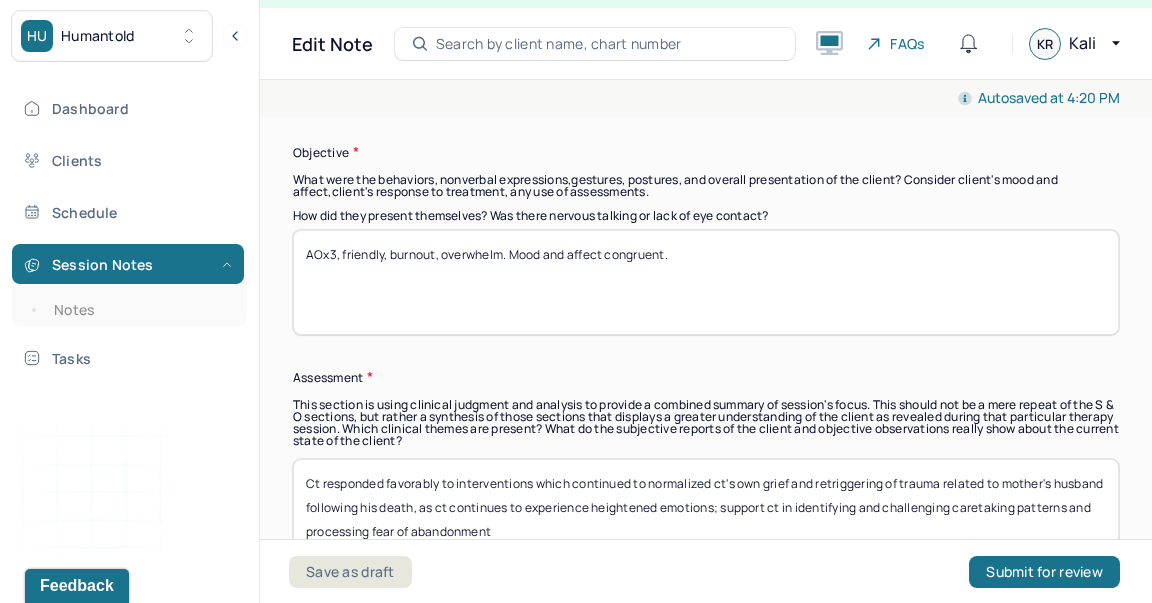 type on "AOx3, friendly, burnout, overwhelm. Mood and affect congruent." 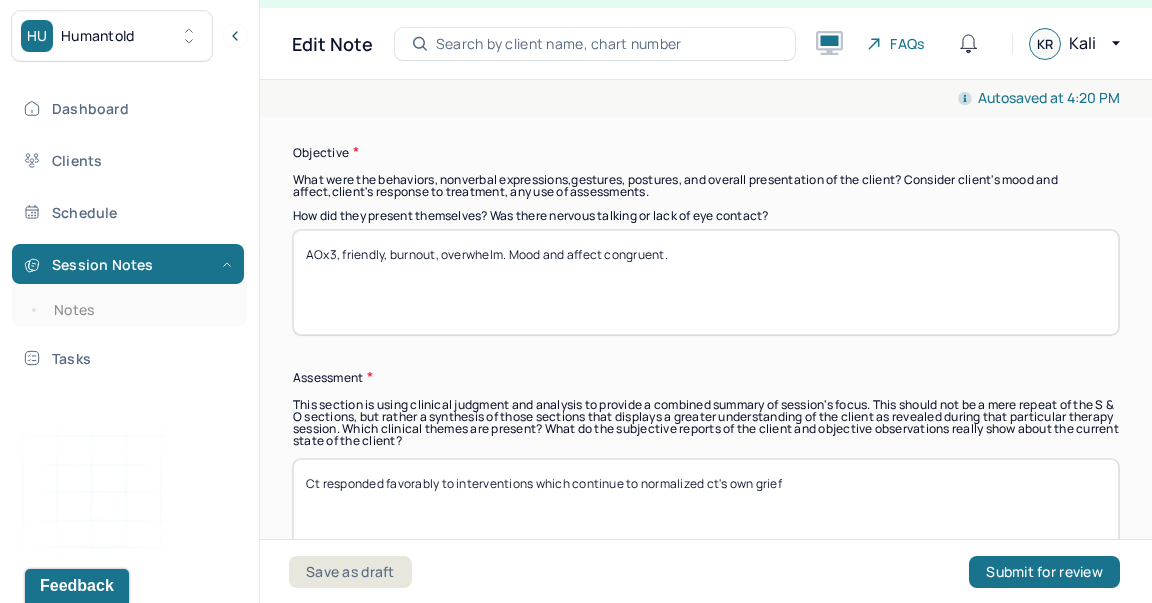 click on "Ct responded favorably to interventions which continued to normalized ct's own grief" at bounding box center (706, 511) 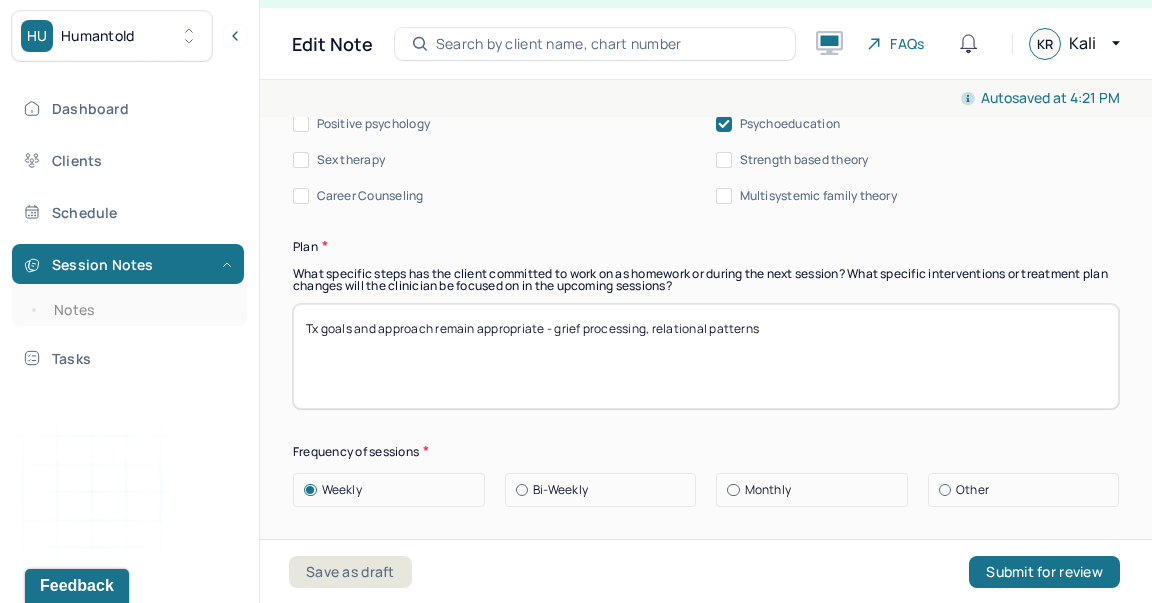 scroll, scrollTop: 2693, scrollLeft: 0, axis: vertical 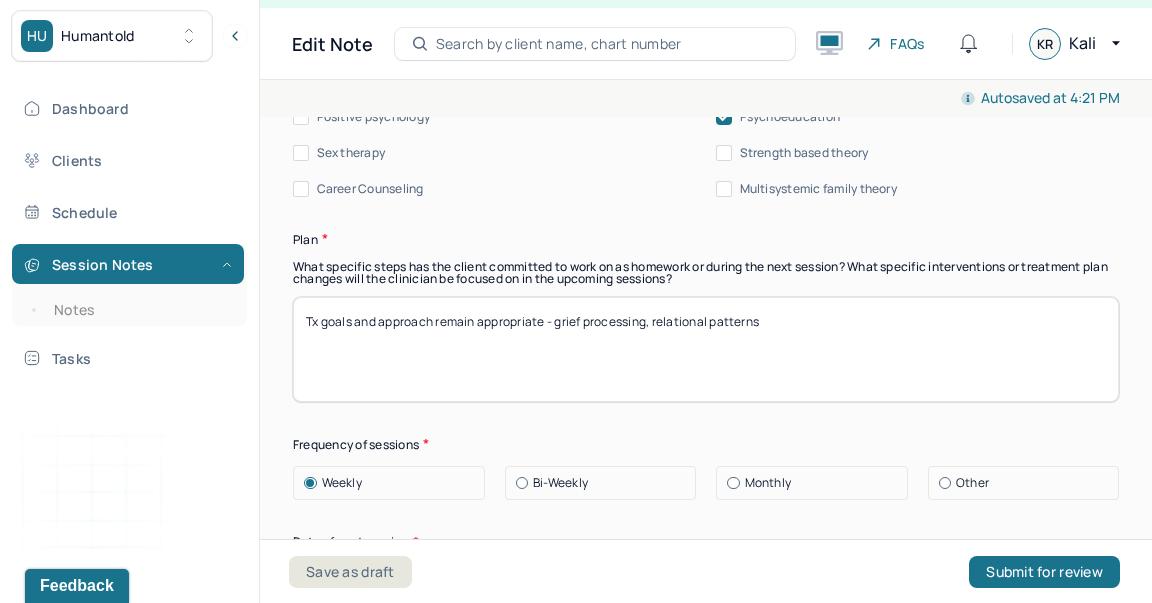 type on "Ct responded favorably to interventions which continue to normalized ct's own grief and caregiving burnout and identifying needs for self-care and boundaries in order to recuperate and cope with ongoing distress, as overextending on boundaries is leading to excess fatigue, resentment, low mood, and poor self-care." 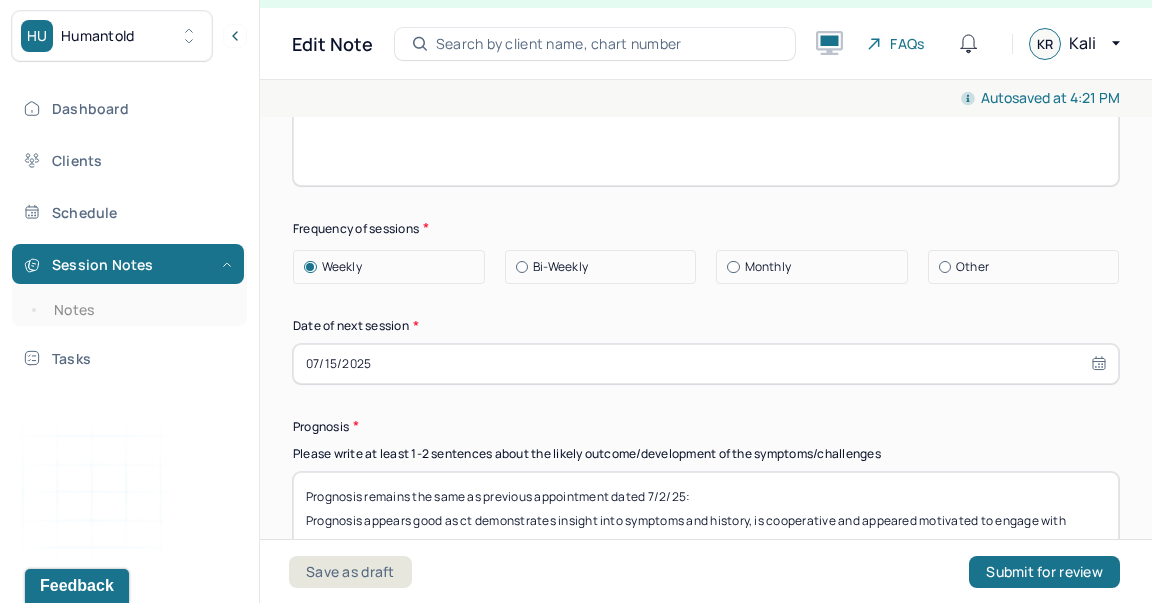 scroll, scrollTop: 2992, scrollLeft: 0, axis: vertical 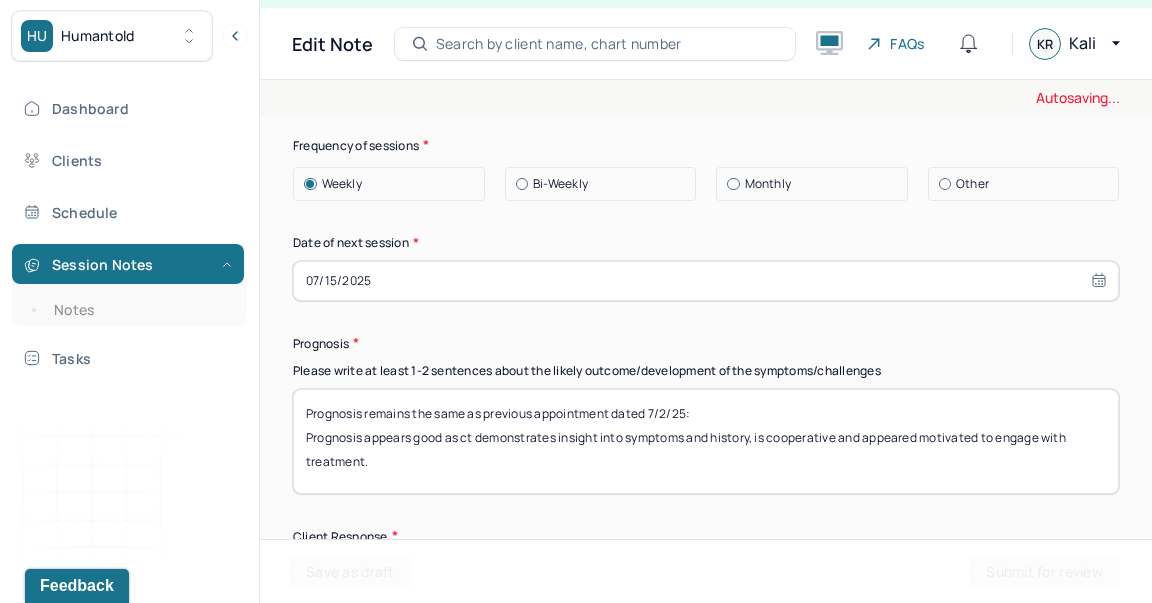 type on "Tx goals and approach remain appropriate - grief processing, boundaries and burnout" 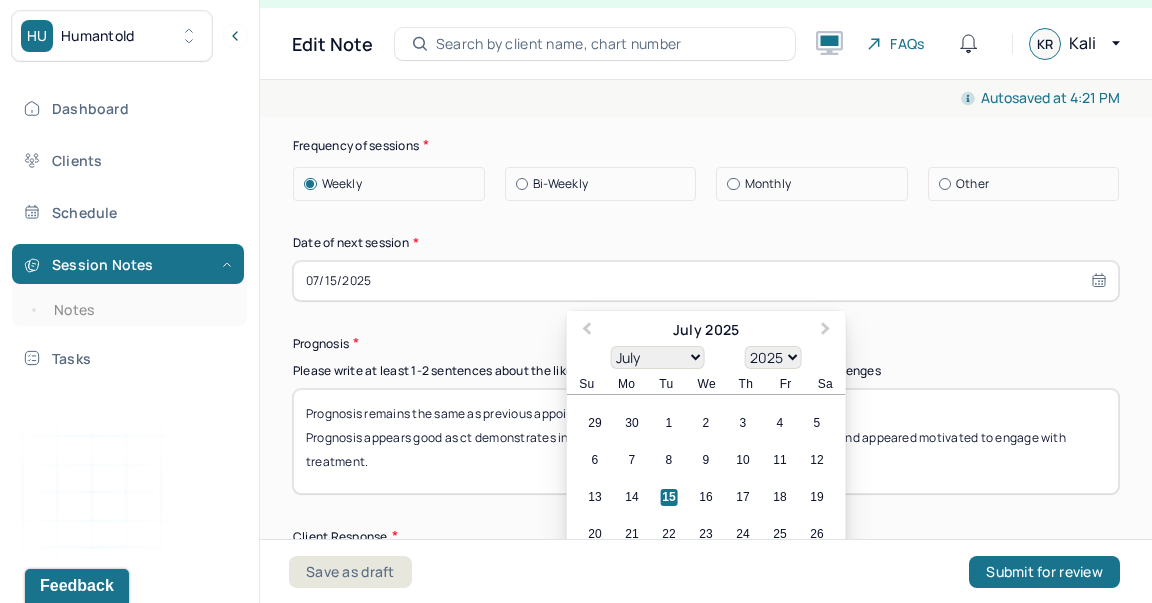 scroll, scrollTop: 3021, scrollLeft: 0, axis: vertical 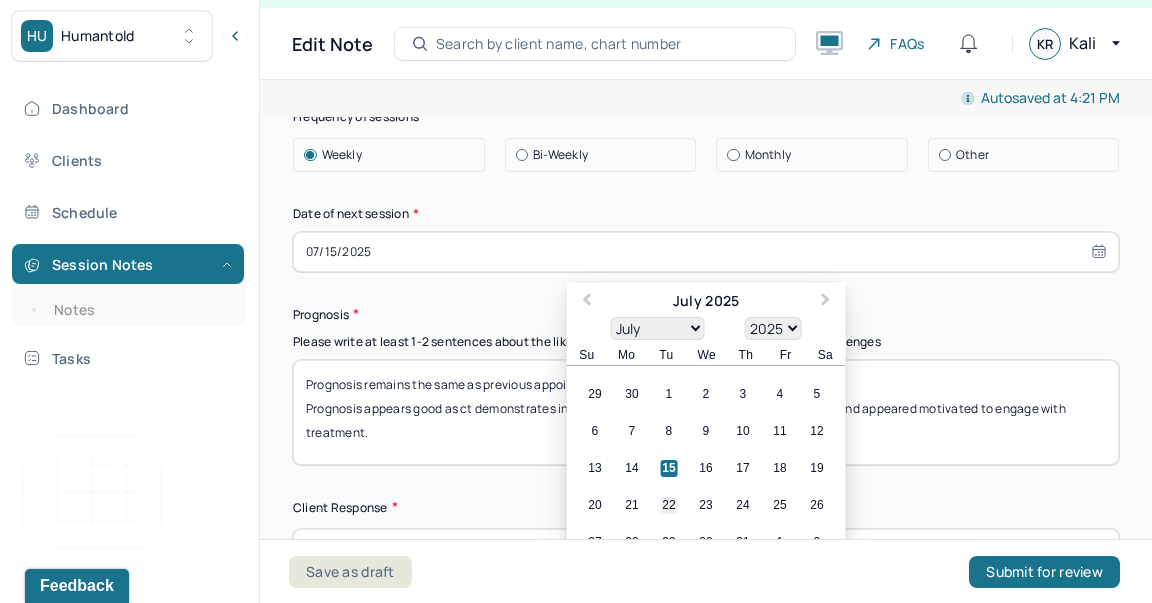 click on "22" at bounding box center (669, 505) 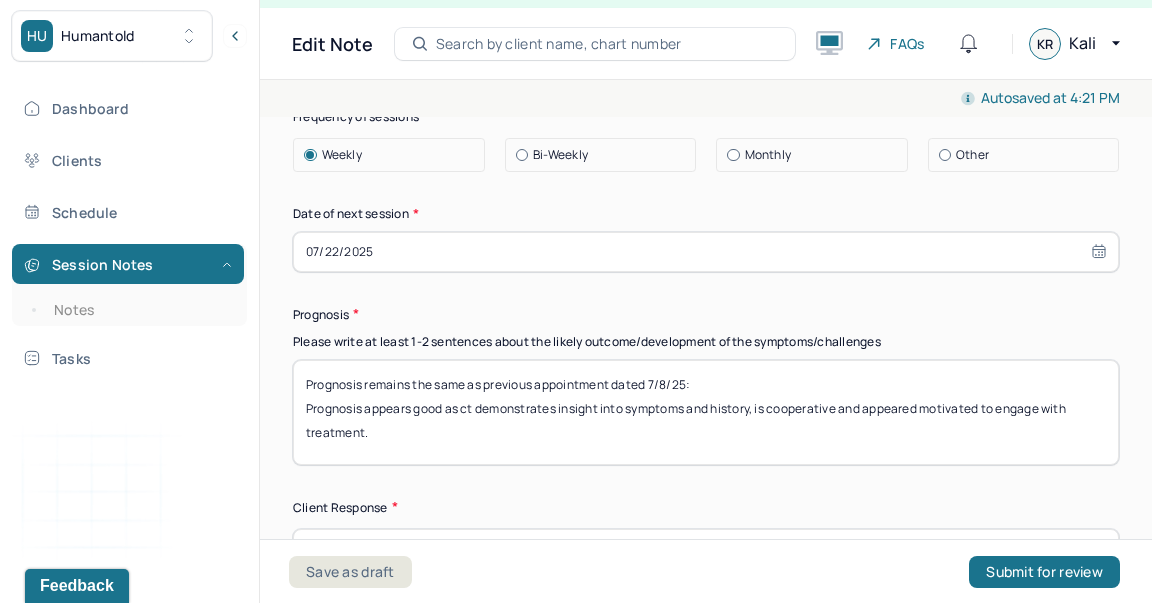 scroll, scrollTop: 15, scrollLeft: 0, axis: vertical 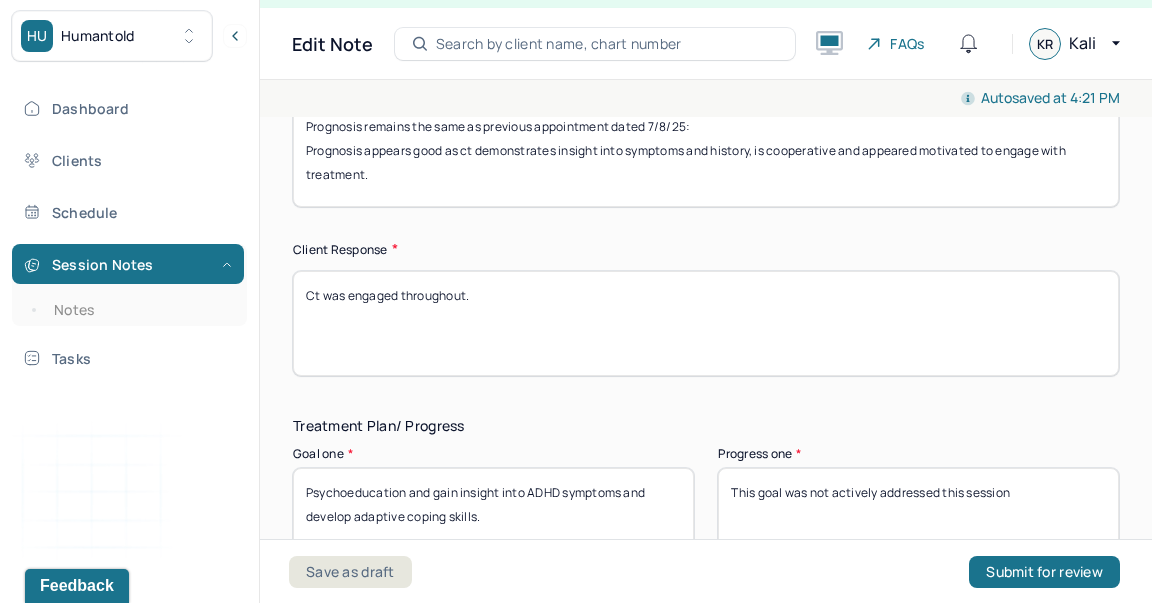 type on "Prognosis remains the same as previous appointment dated 7/8/25:
Prognosis appears good as ct demonstrates insight into symptoms and history, is cooperative and appeared motivated to engage with treatment." 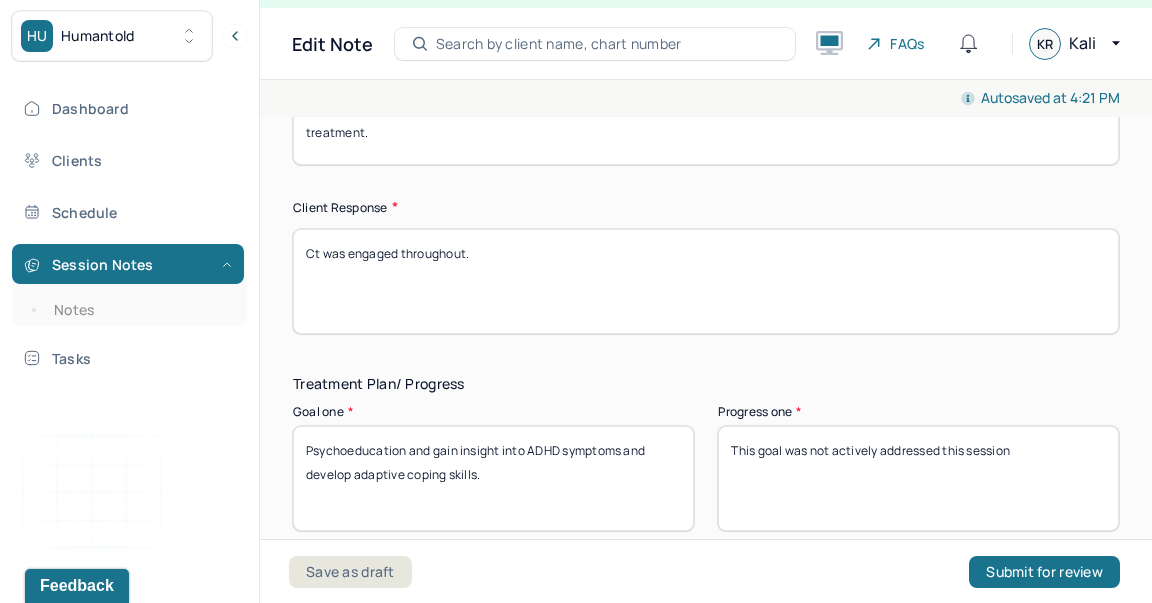 scroll, scrollTop: 3341, scrollLeft: 0, axis: vertical 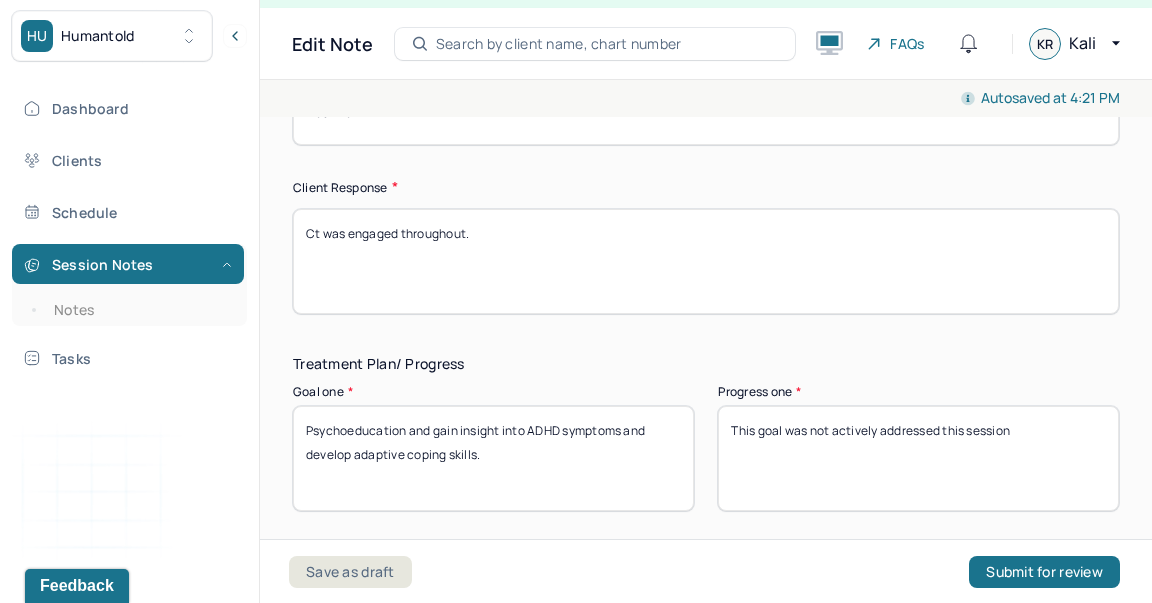 type on "F" 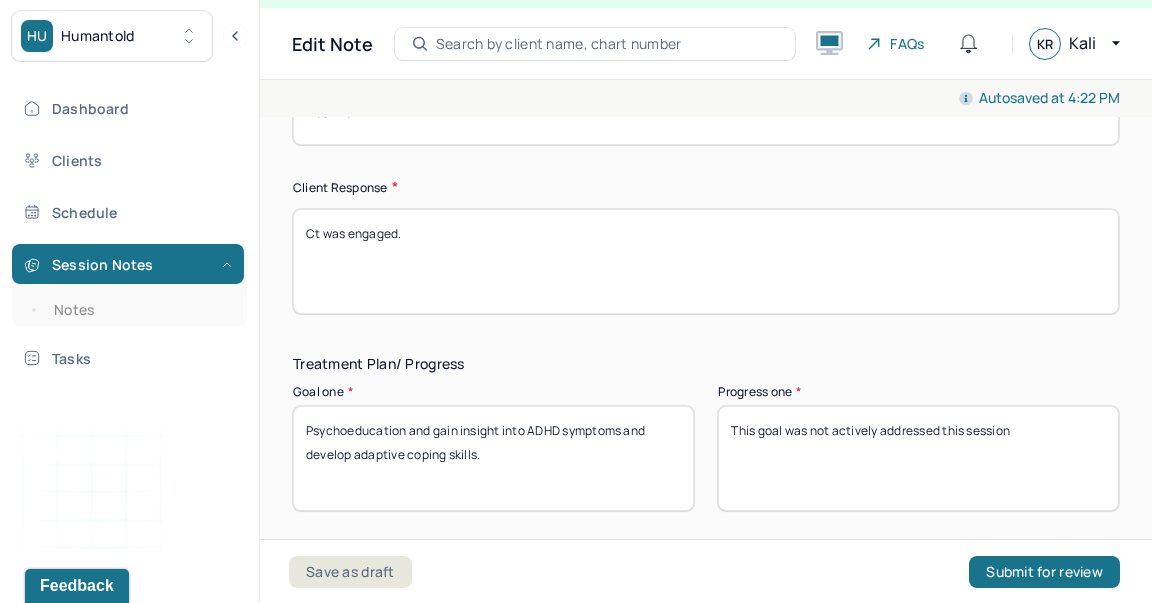 click on "Ct was engaged." at bounding box center (706, 261) 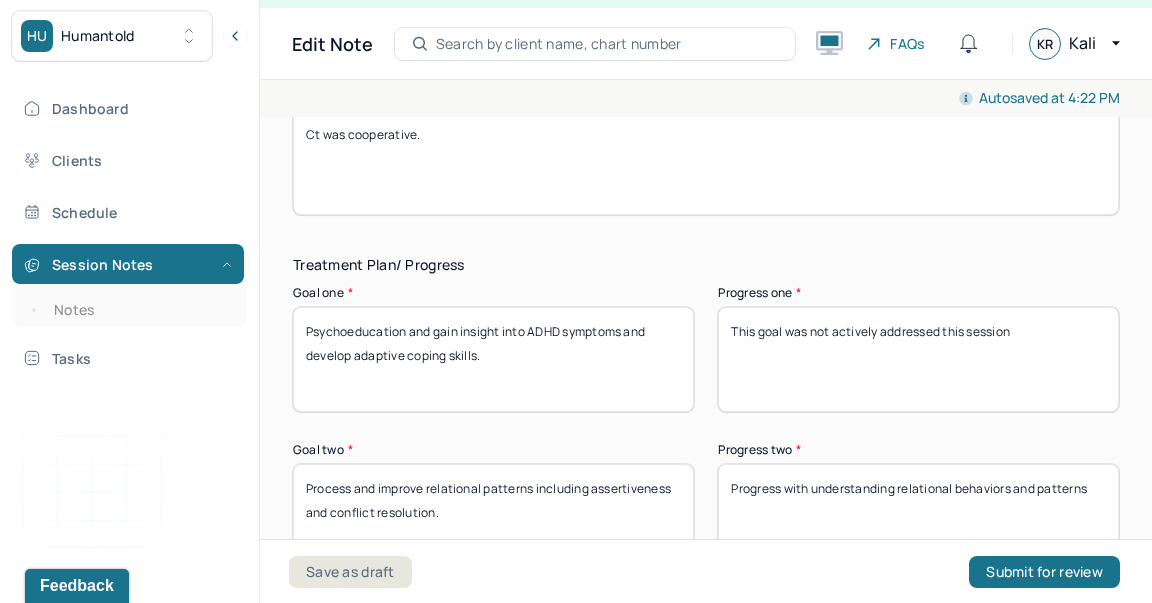 scroll, scrollTop: 3441, scrollLeft: 0, axis: vertical 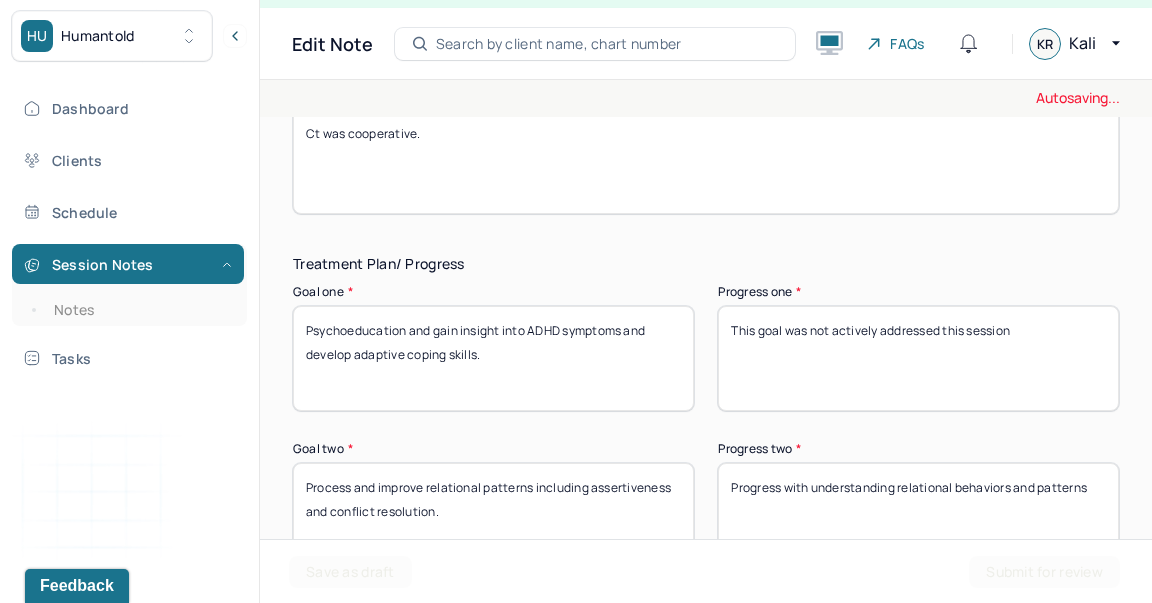 type on "Ct was cooperative." 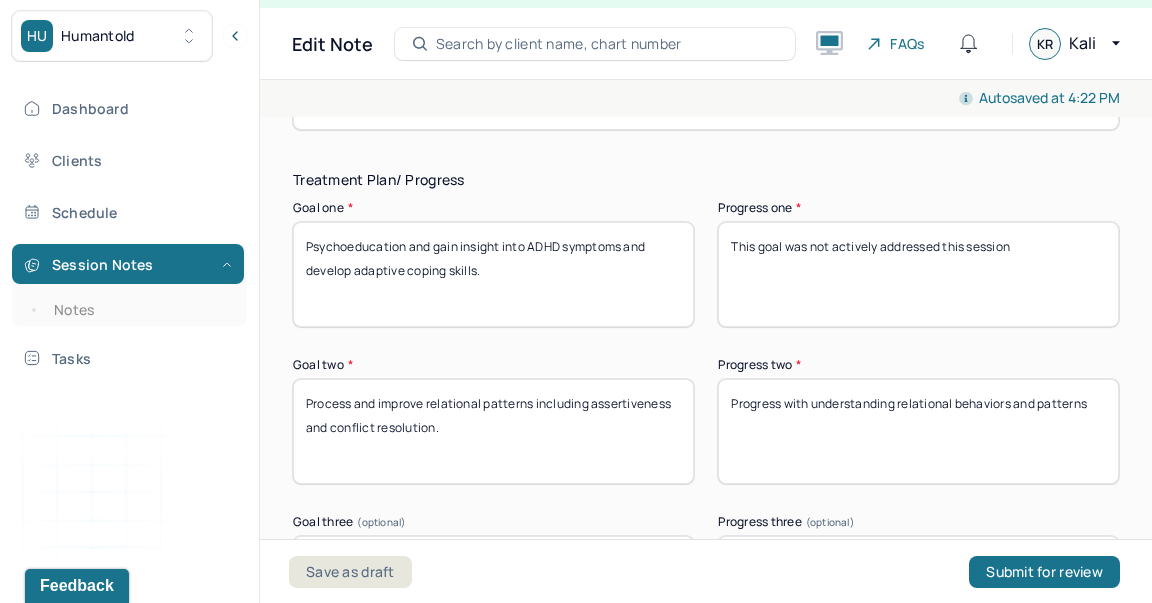 scroll, scrollTop: 3535, scrollLeft: 0, axis: vertical 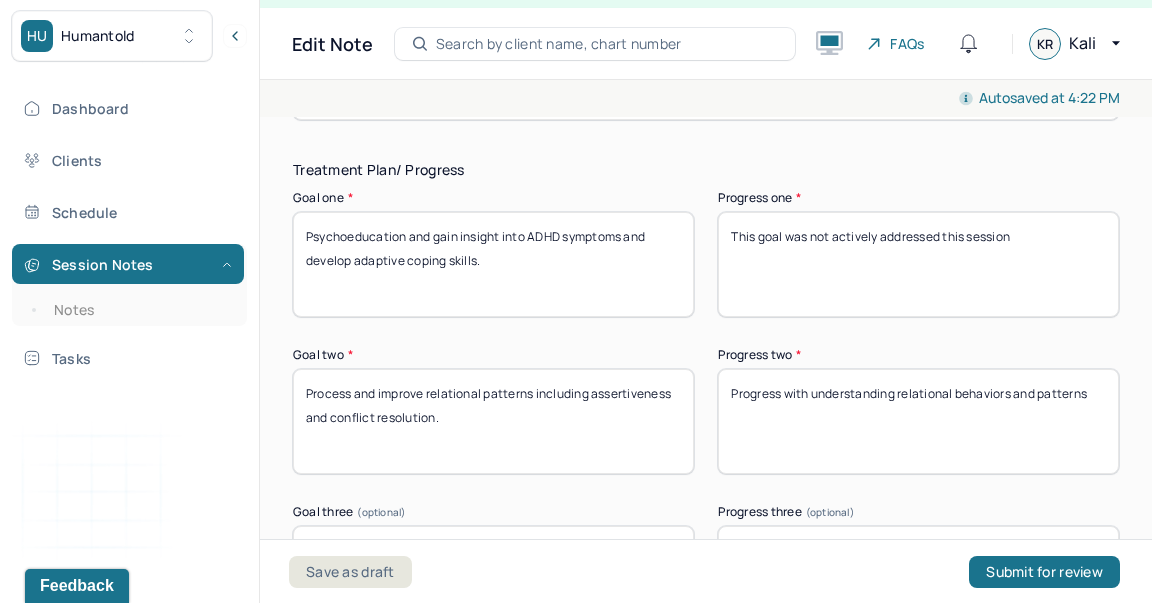 click on "Progress with understanding relational behaviors and patterns" at bounding box center [918, 421] 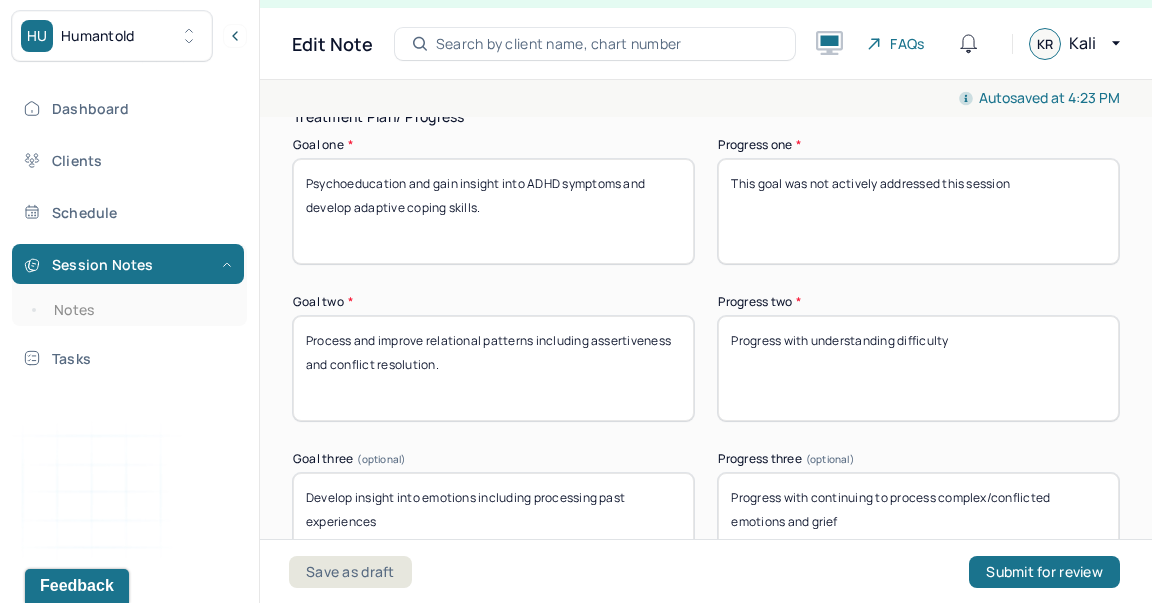 scroll, scrollTop: 3590, scrollLeft: 0, axis: vertical 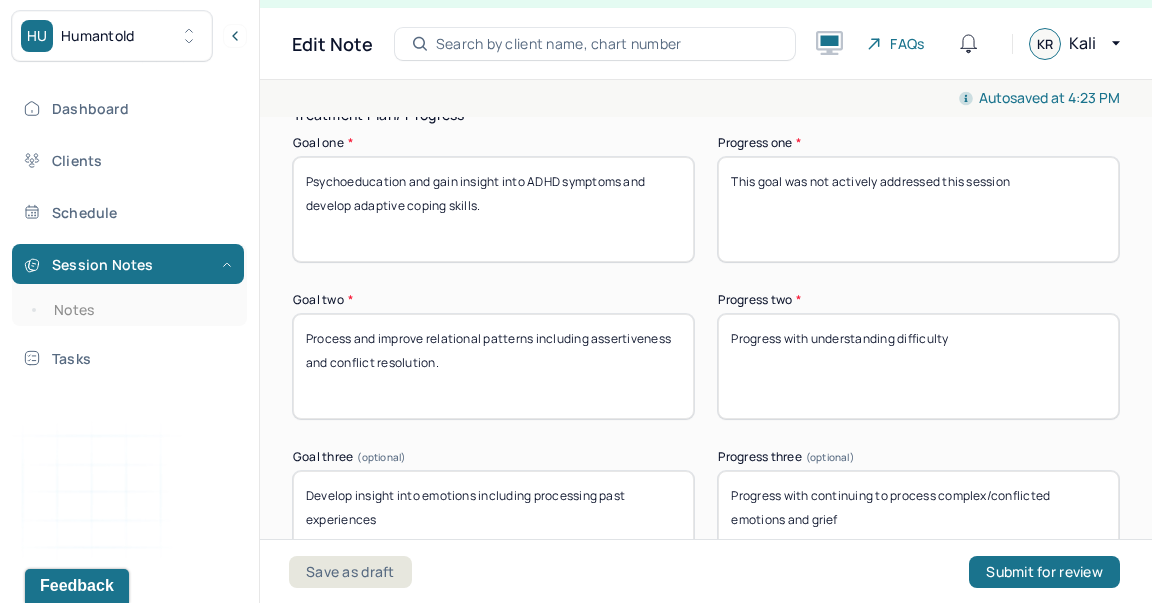 click on "Progress with understanding difficulty" at bounding box center (918, 366) 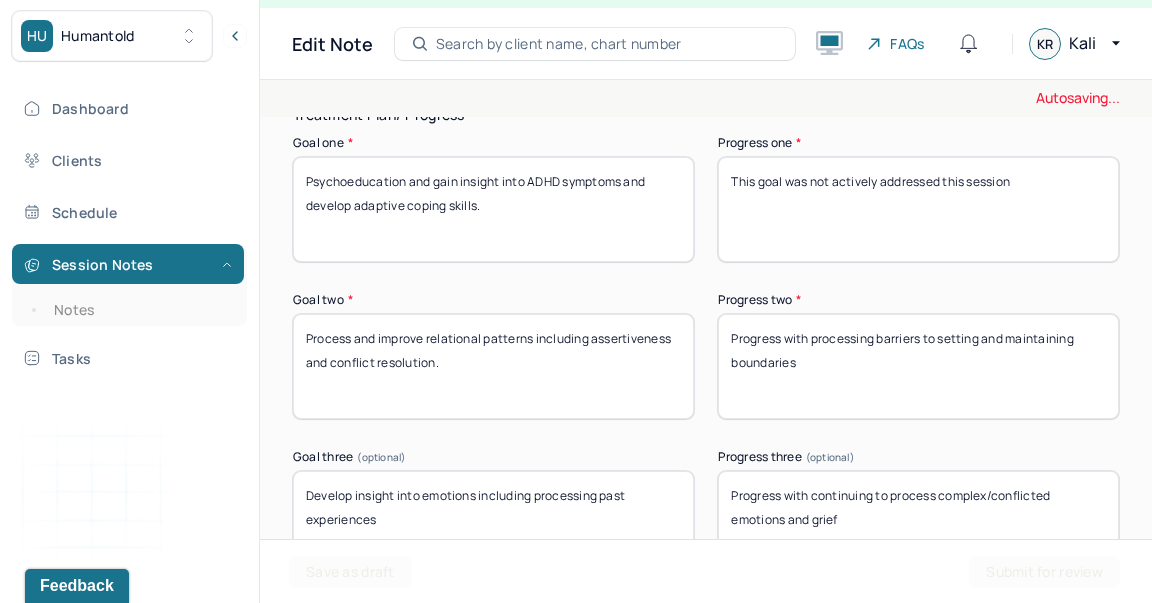 type on "Progress with processing barriers to setting and maintaining boundaries" 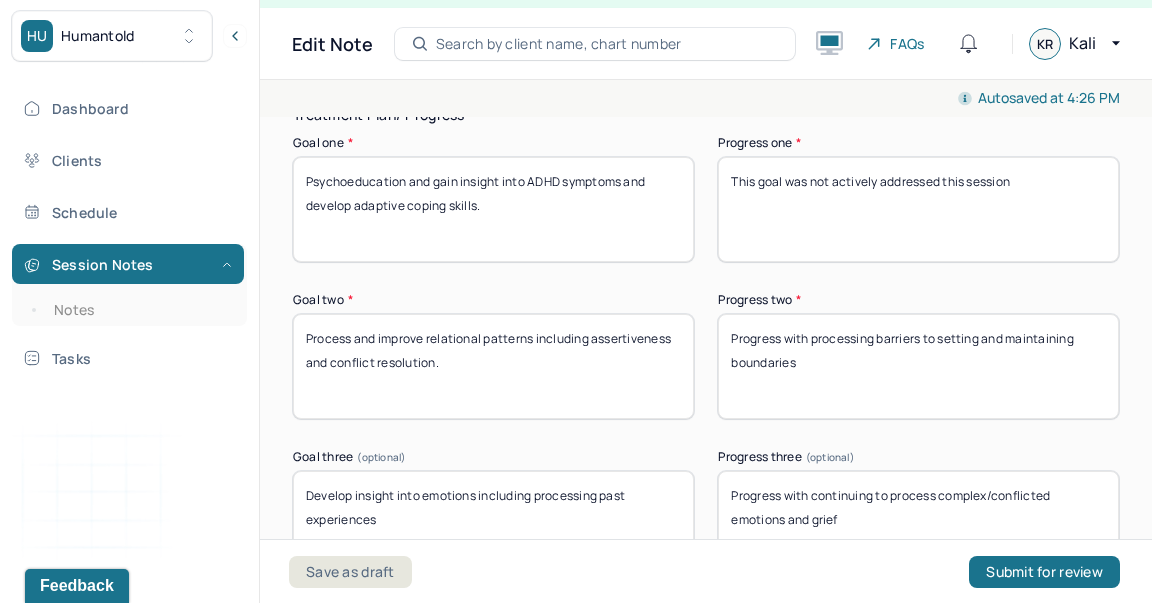 drag, startPoint x: 902, startPoint y: 525, endPoint x: 811, endPoint y: 492, distance: 96.79876 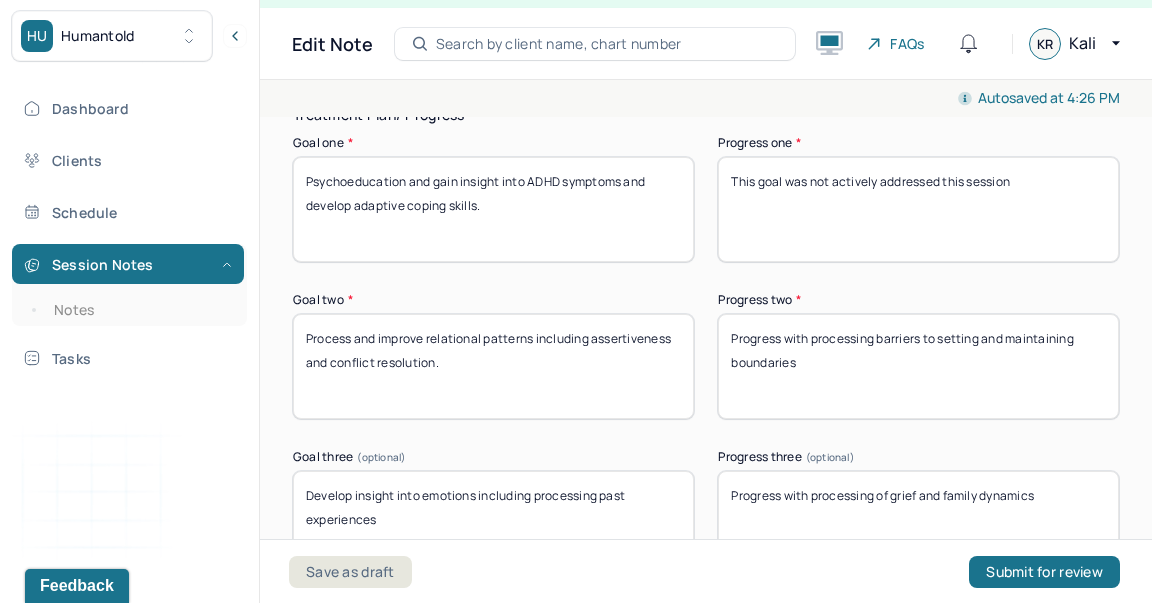 scroll, scrollTop: 4296, scrollLeft: 0, axis: vertical 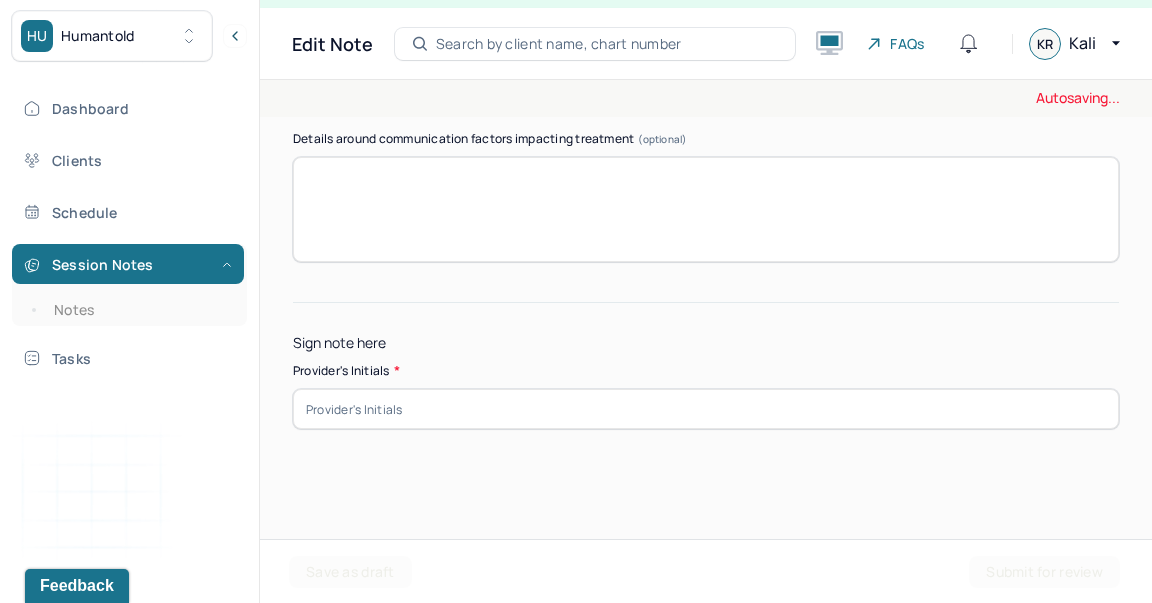 type on "Progress with processing of grief and family dynamics" 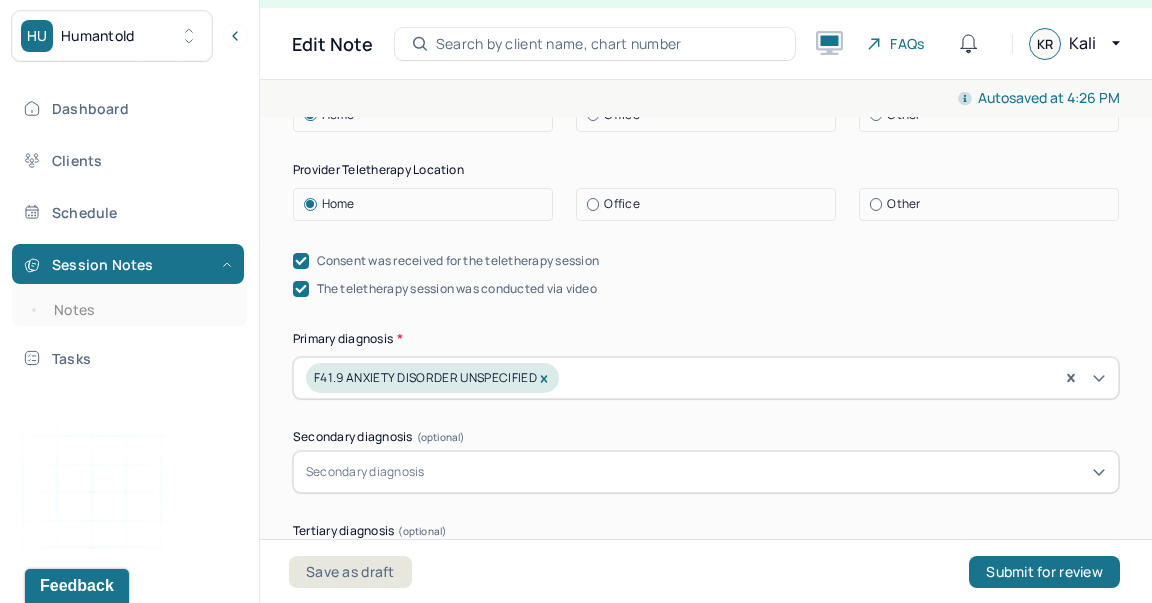 scroll, scrollTop: 585, scrollLeft: 0, axis: vertical 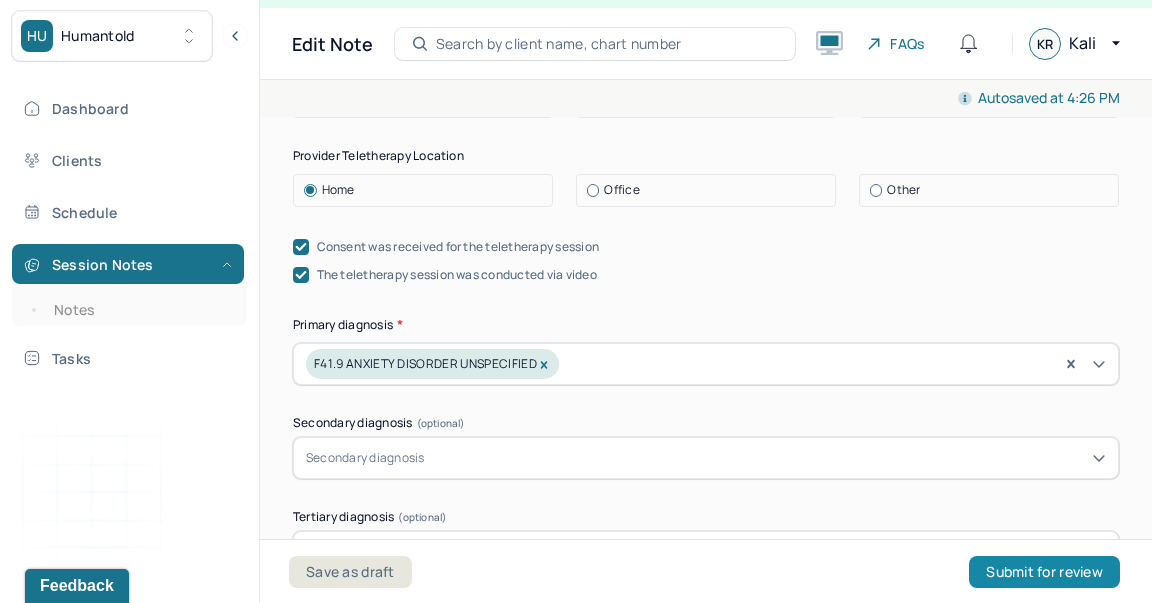 type on "KR" 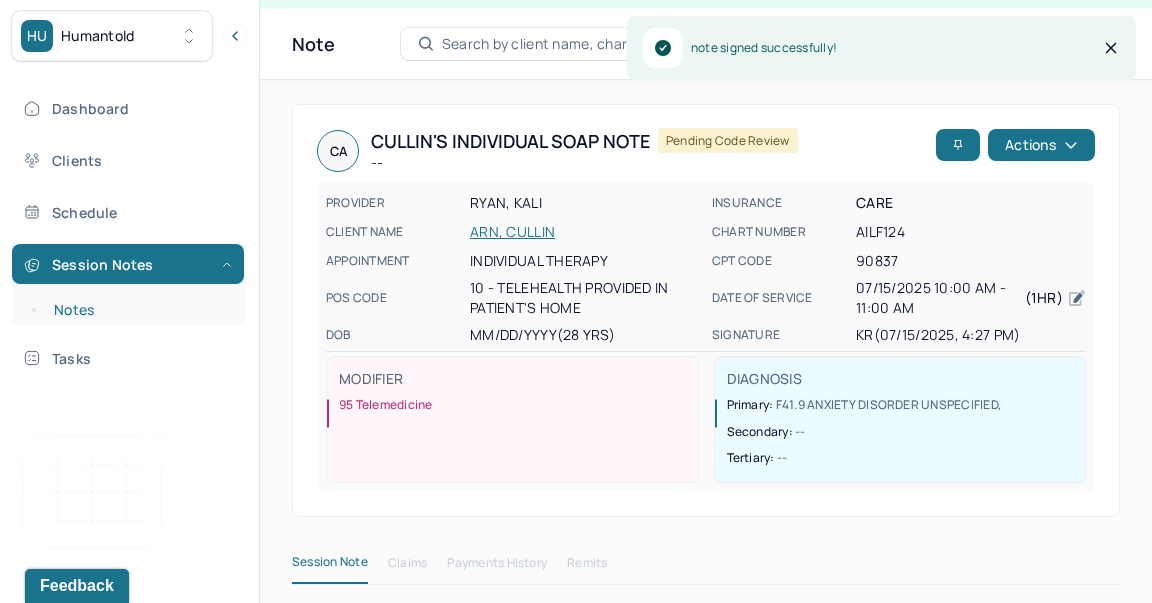 click on "Notes" at bounding box center (139, 310) 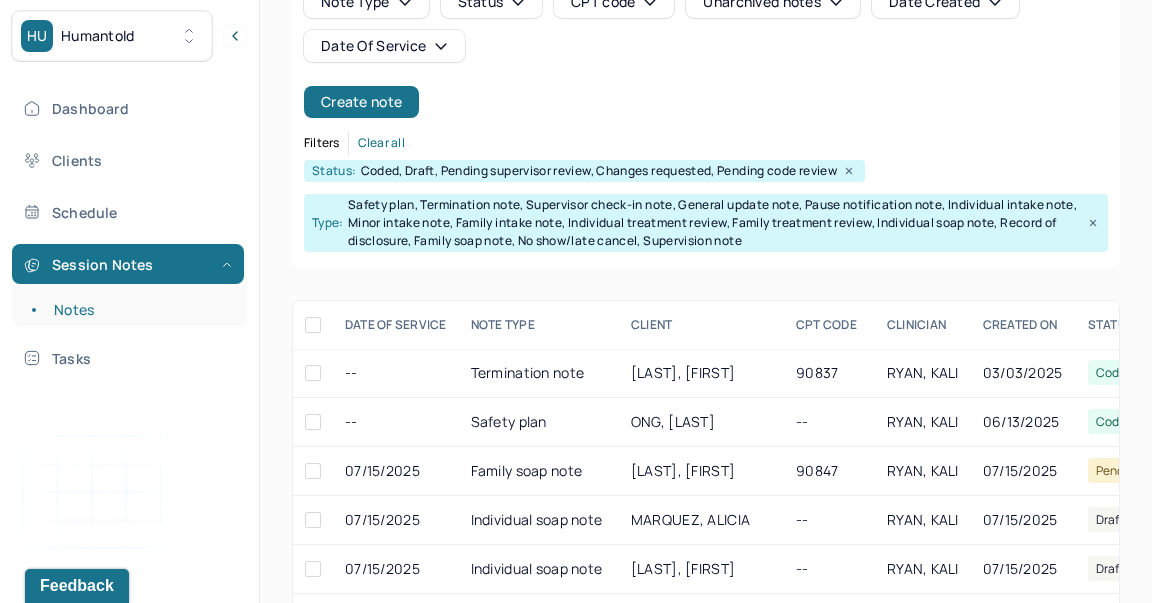 scroll, scrollTop: 228, scrollLeft: 0, axis: vertical 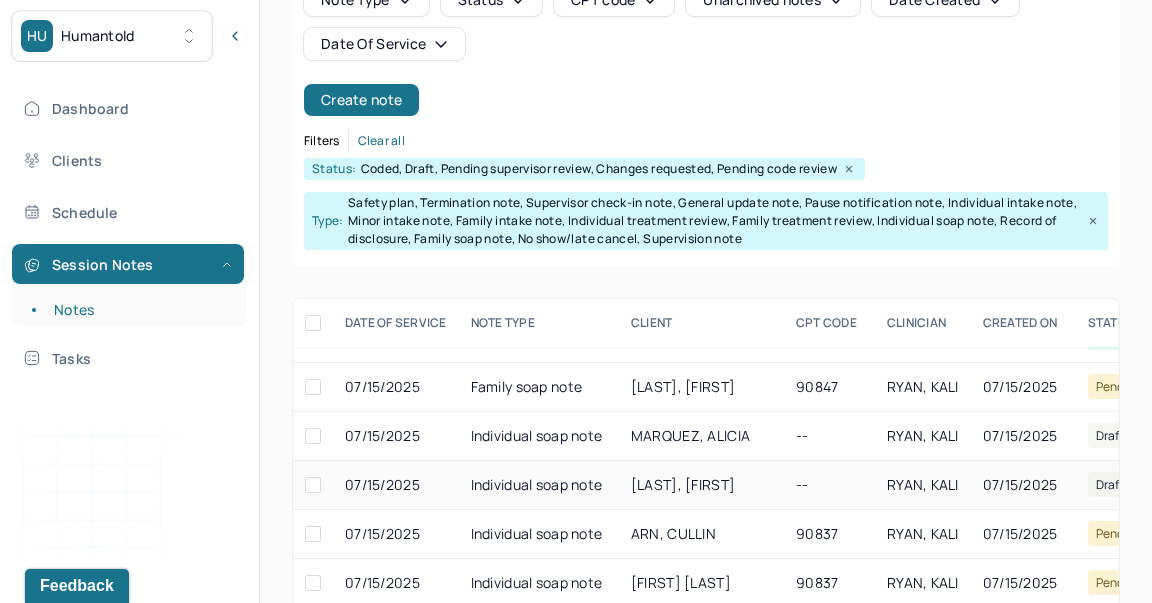 click on "[LAST], [FIRST]" at bounding box center [683, 484] 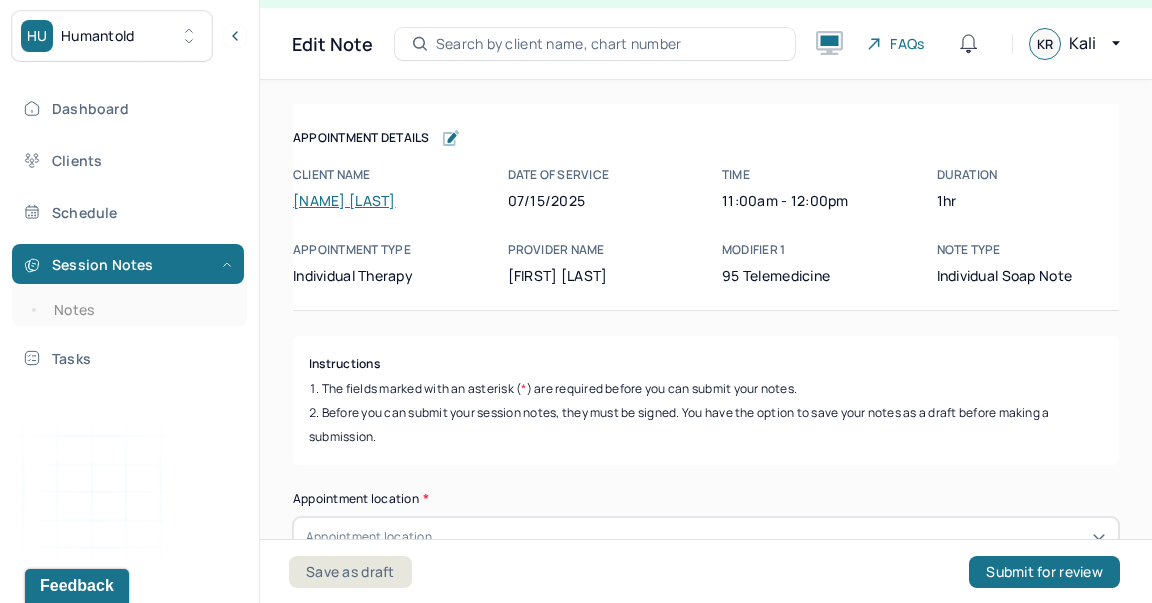 scroll, scrollTop: 36, scrollLeft: 0, axis: vertical 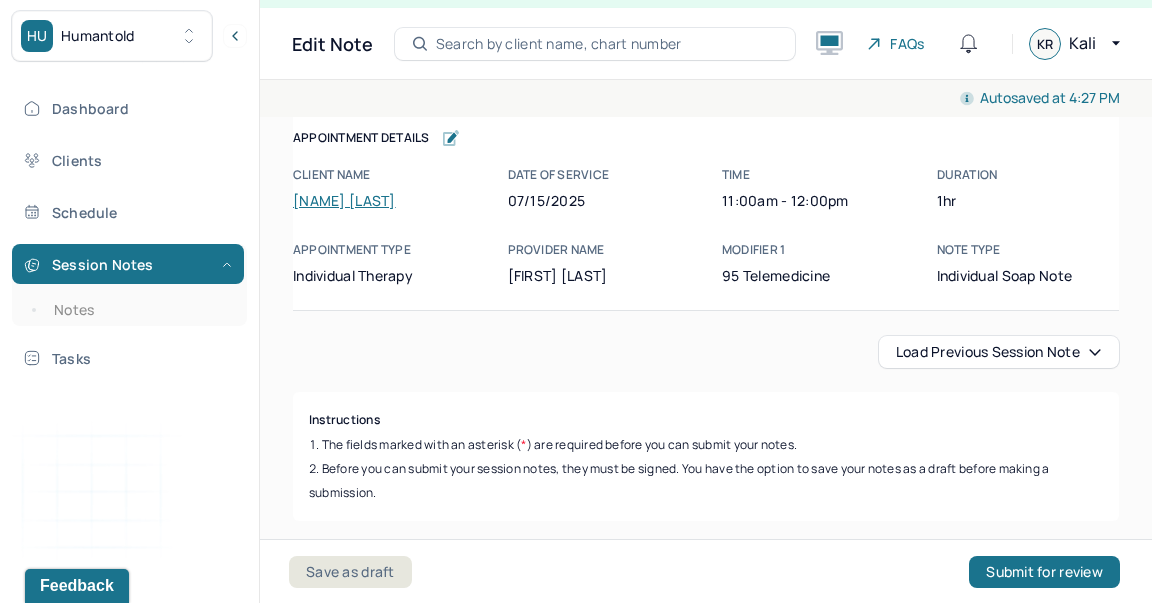 click on "Load previous session note" at bounding box center (999, 352) 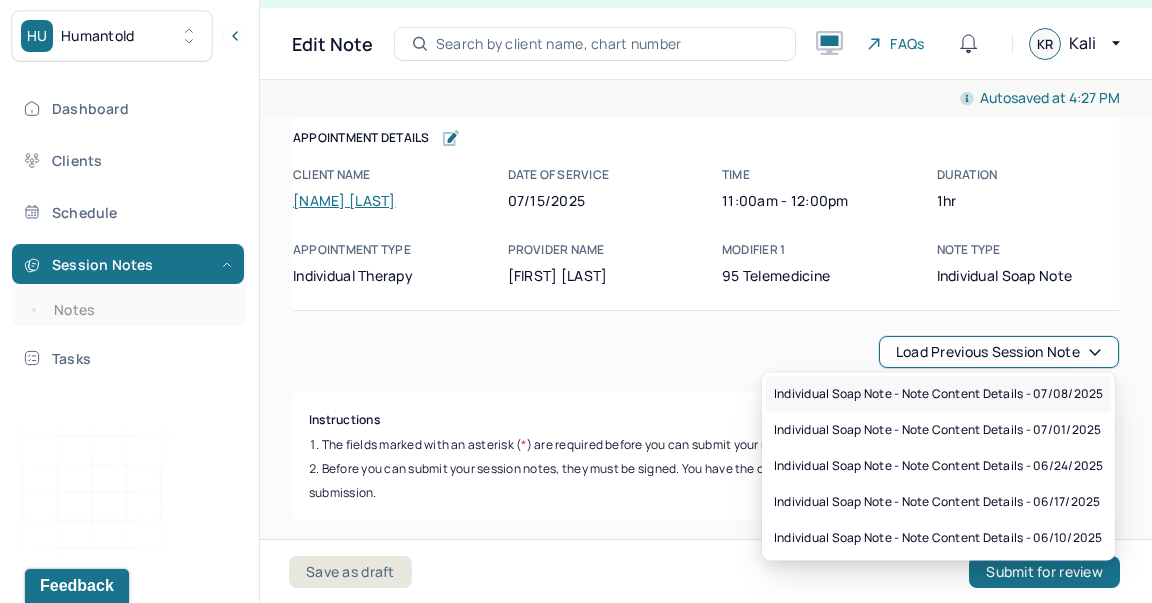click on "Individual soap note   - Note content Details -   07/08/2025" at bounding box center [938, 394] 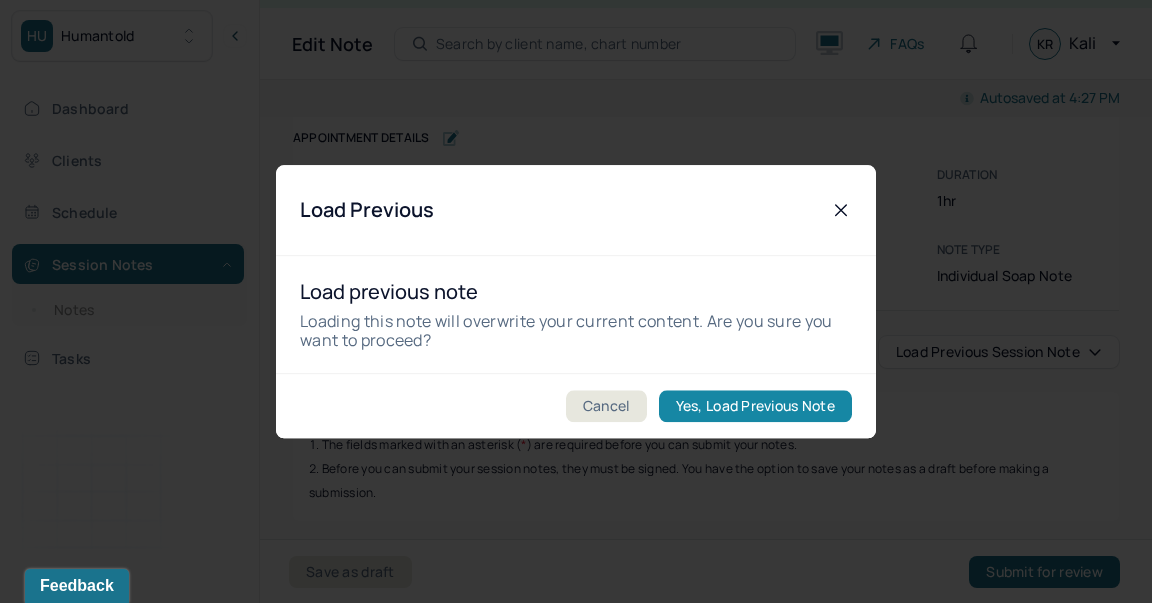 click on "Yes, Load Previous Note" at bounding box center (755, 406) 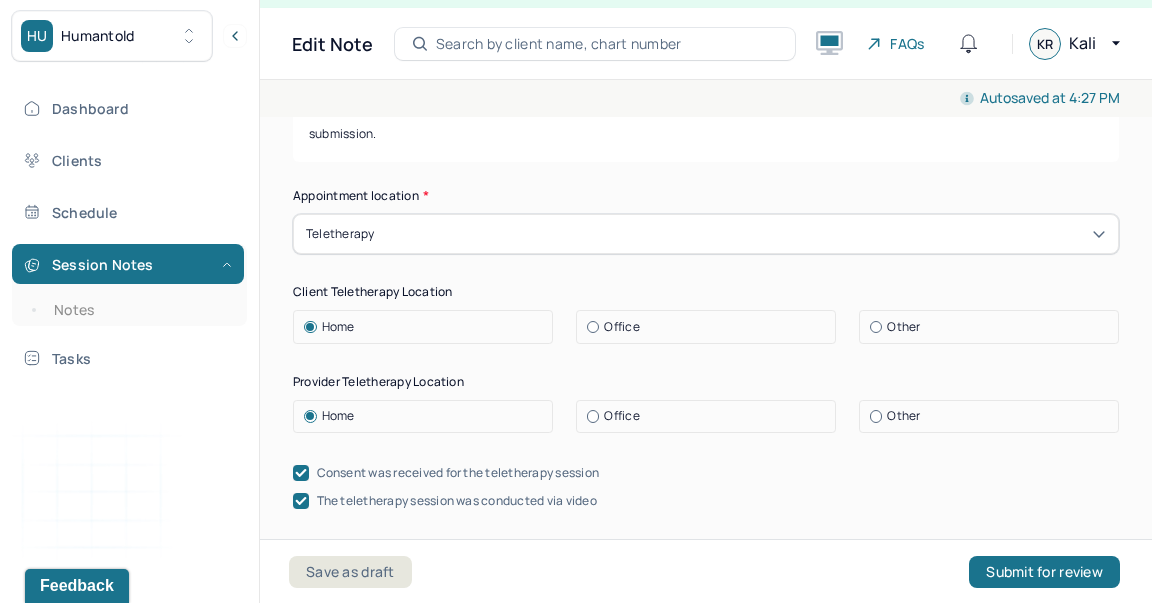 scroll, scrollTop: 514, scrollLeft: 0, axis: vertical 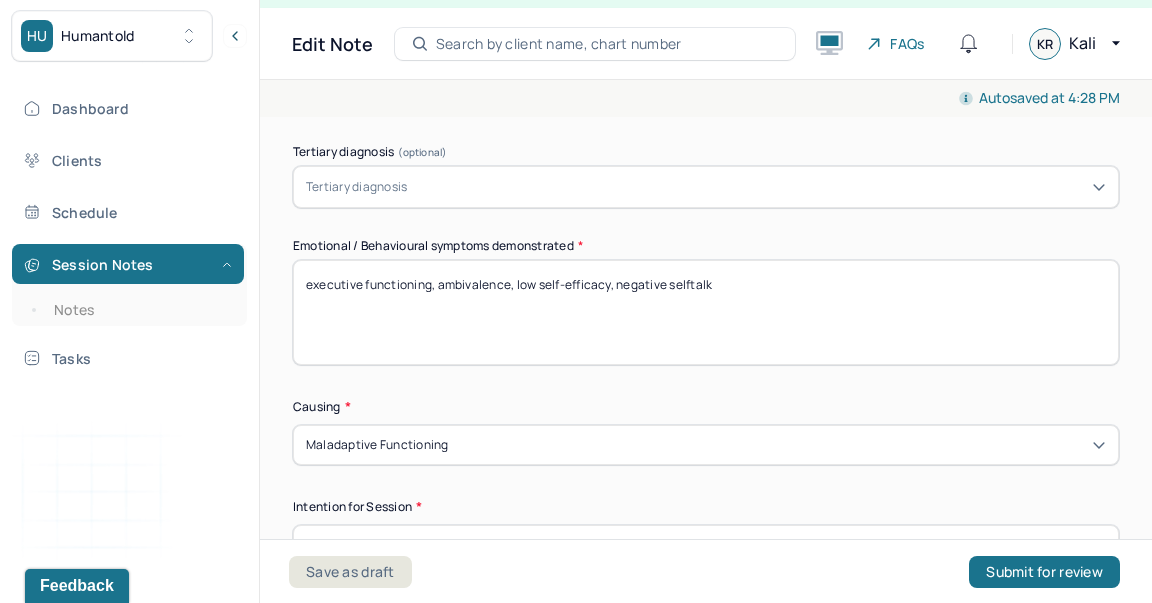 click on "executive functioning, ambivalence, low self-efficacy, negative selftalk" at bounding box center (706, 312) 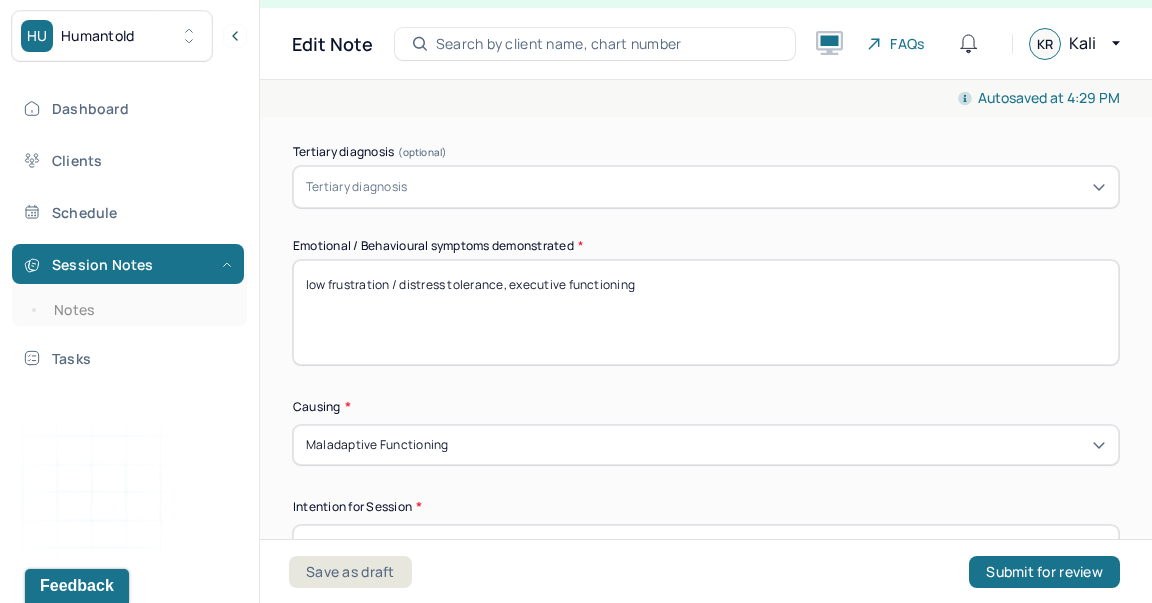 type on "low frustration / distress tolerance, executive functioning" 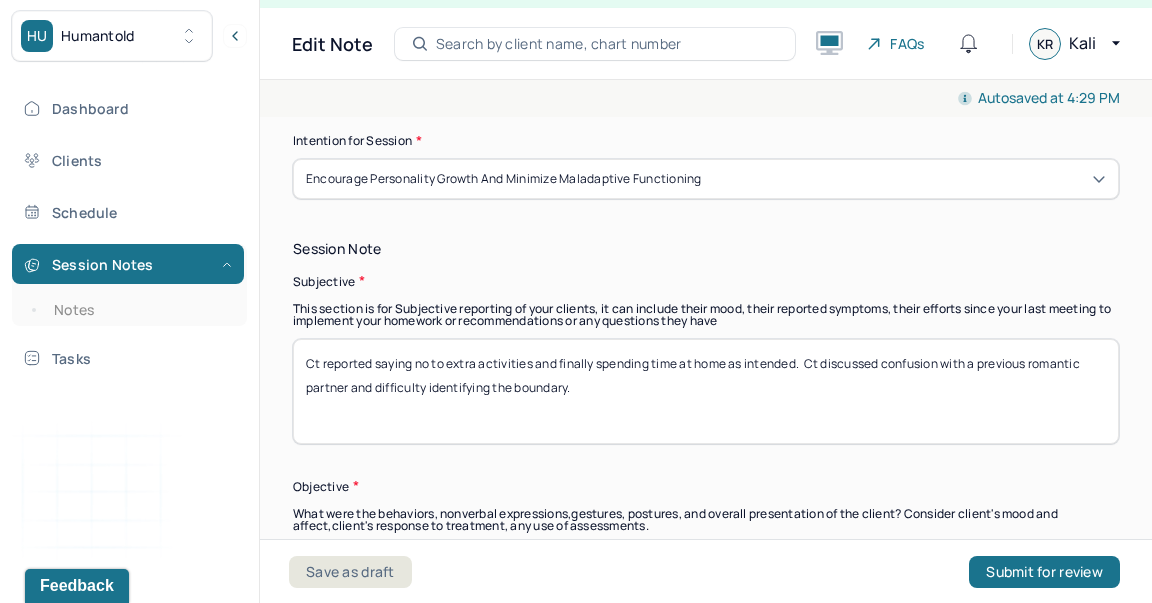 scroll, scrollTop: 1317, scrollLeft: 0, axis: vertical 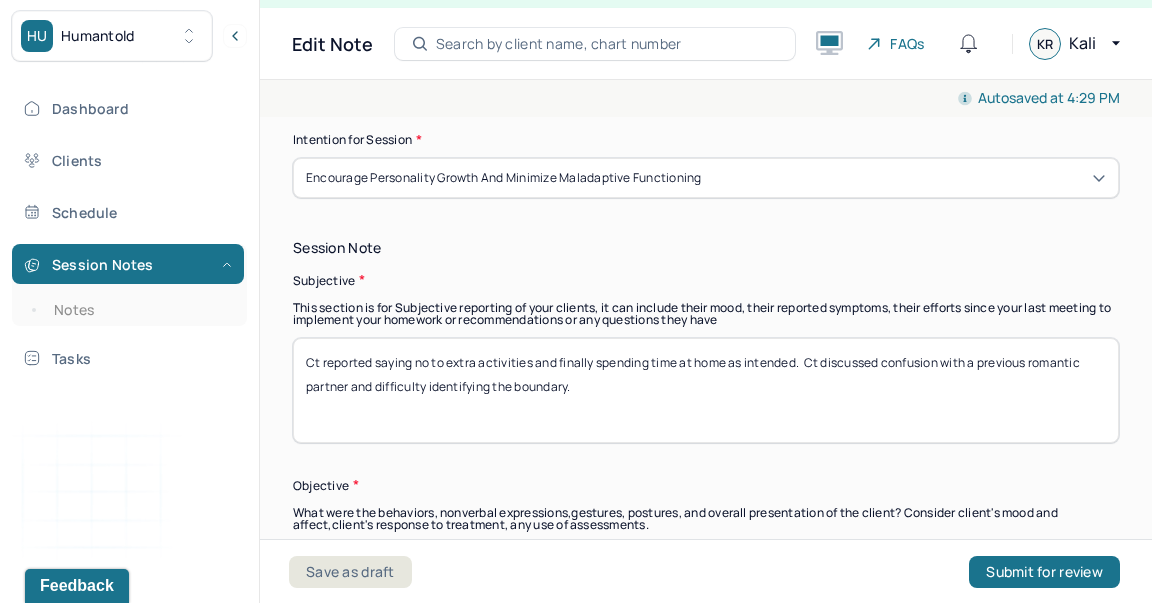 click on "Ct reported saying no to extra activities and finally spending time at home as intended.  Ct discussed confusion with a previous romantic partner and difficulty identifying the boundary." at bounding box center (706, 390) 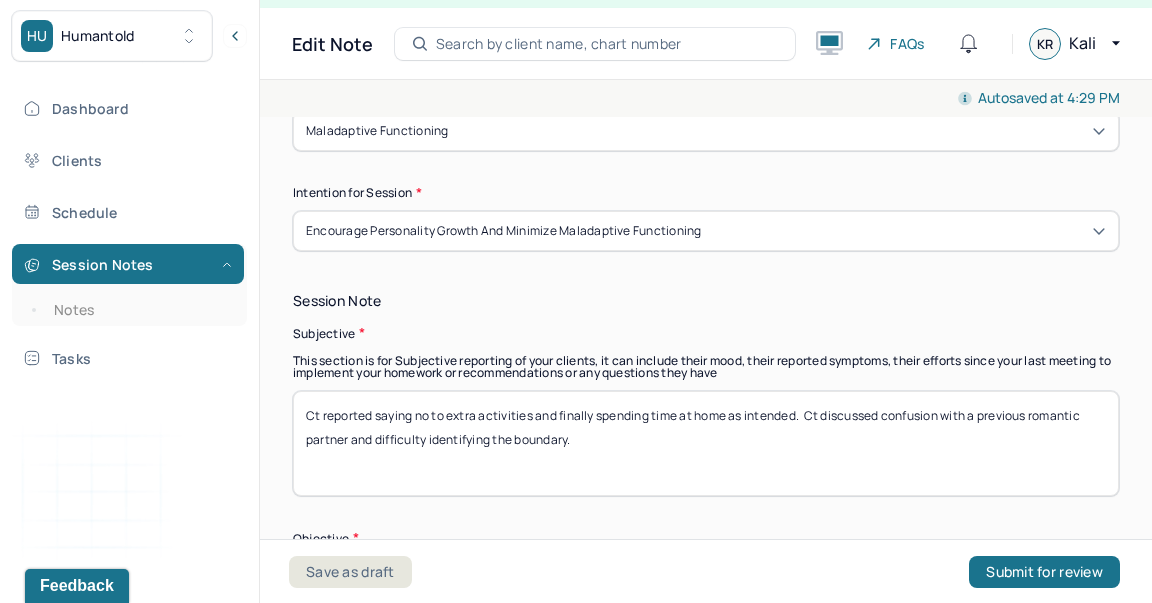 scroll, scrollTop: 1268, scrollLeft: 0, axis: vertical 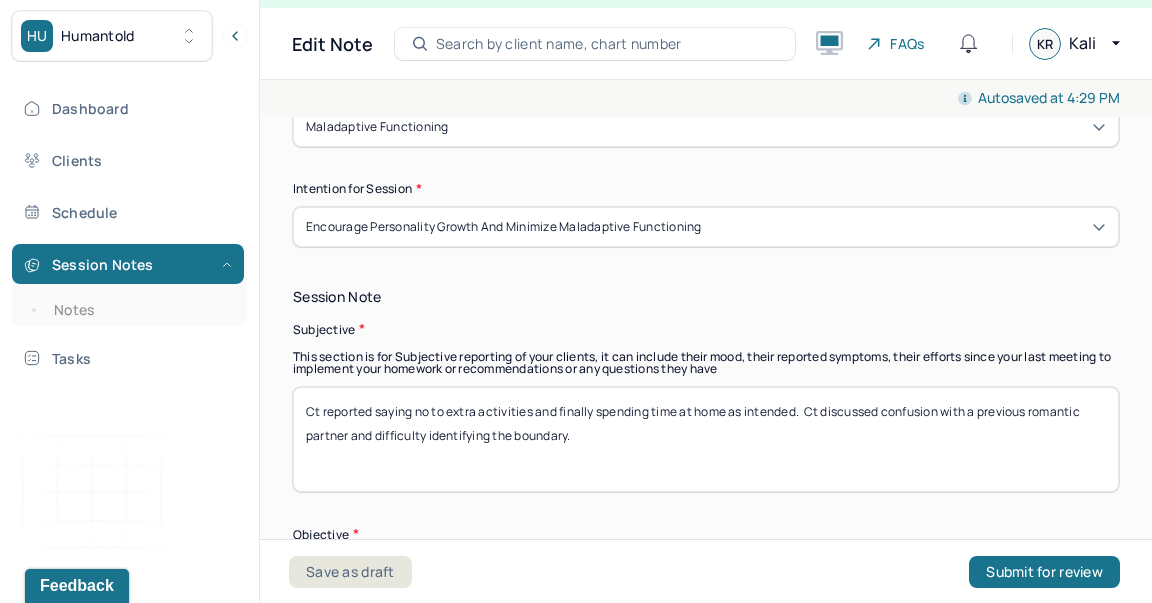 type on "P" 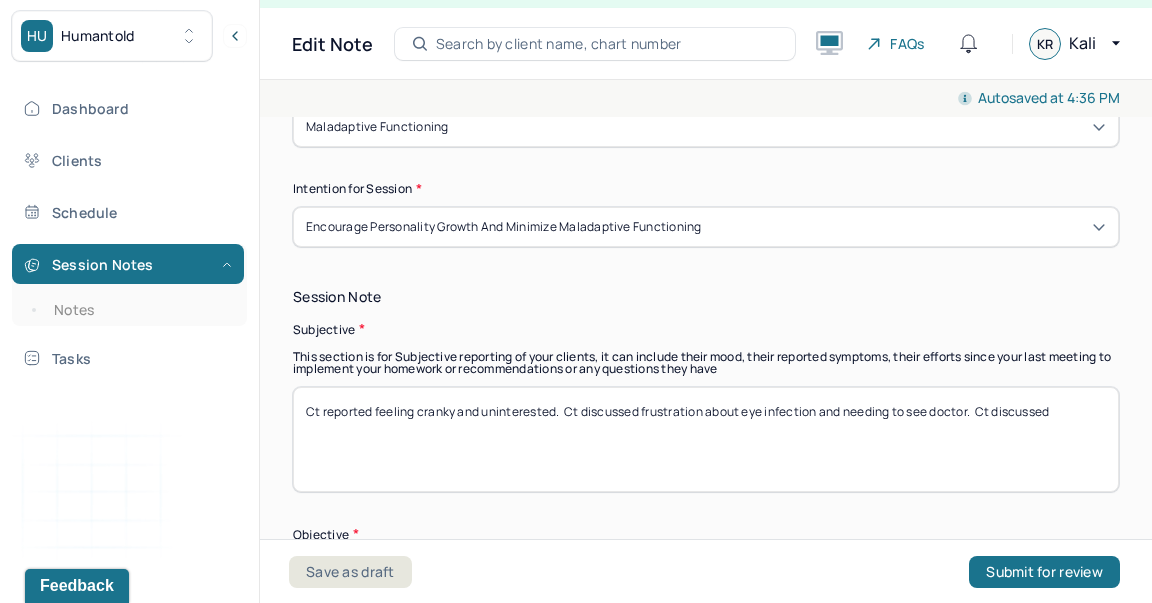click on "Ct reported feeling cranky and uninterested.  Ct discussed frustration about eye infection and needing to see doctor.  Ct discussed" at bounding box center (706, 439) 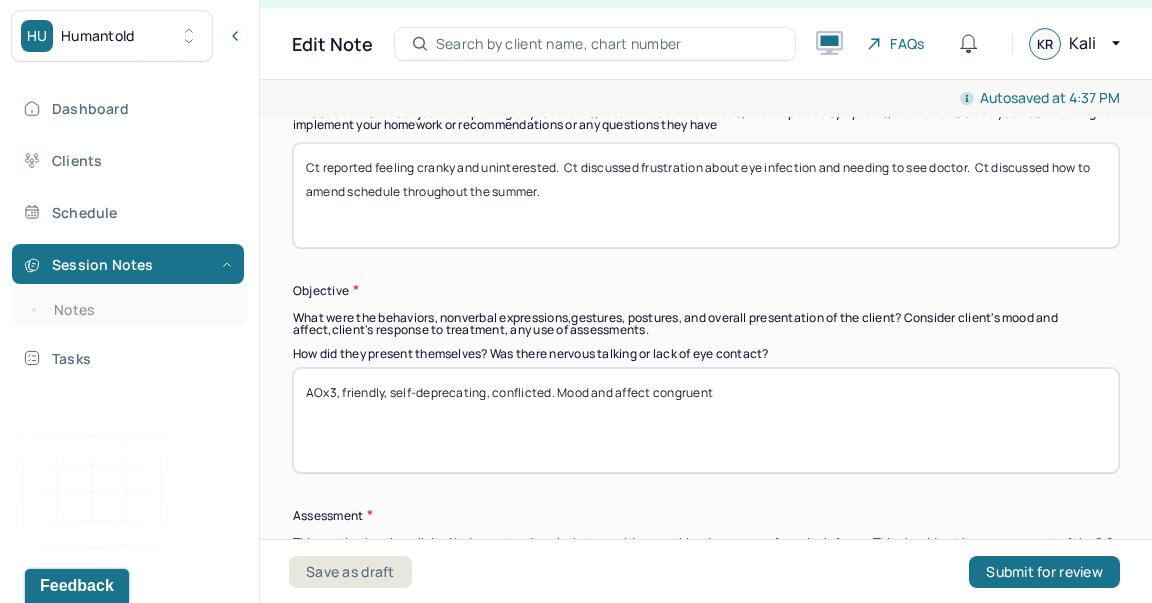 scroll, scrollTop: 1548, scrollLeft: 0, axis: vertical 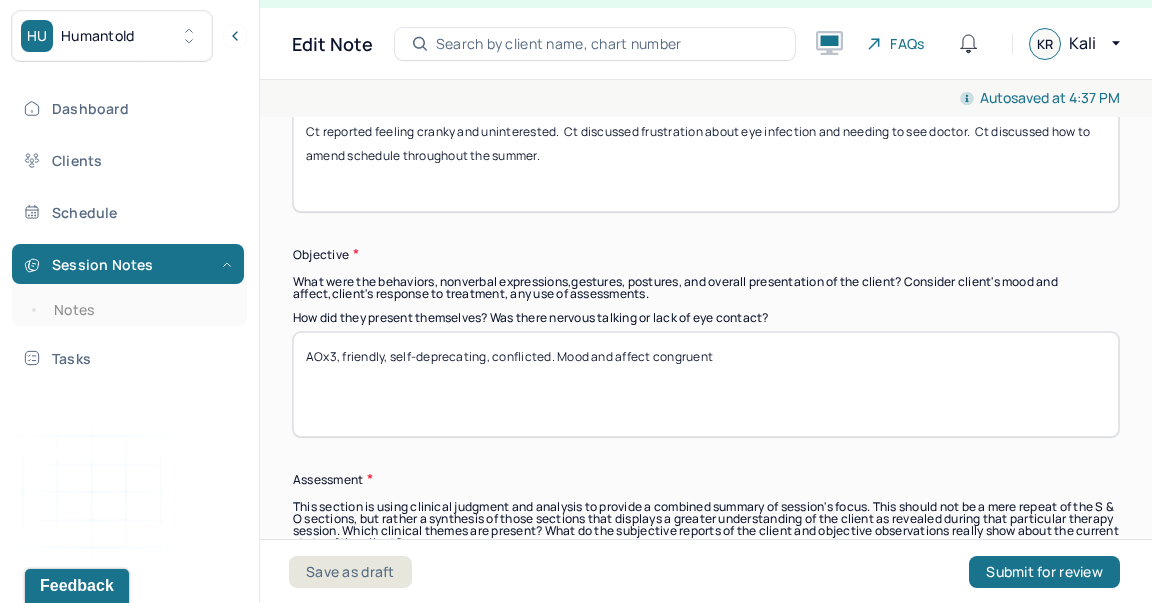 type on "Ct reported feeling cranky and uninterested.  Ct discussed frustration about eye infection and needing to see doctor.  Ct discussed how to amend schedule throughout the summer." 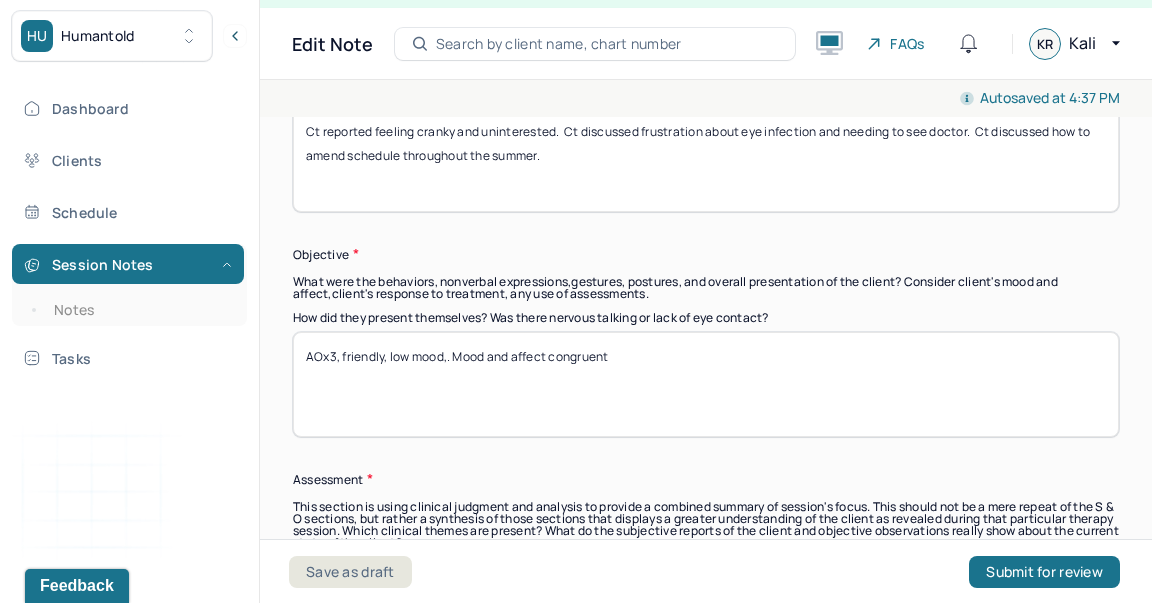 click on "AOx3, friendly, low mood,. Mood and affect congruent" at bounding box center (706, 384) 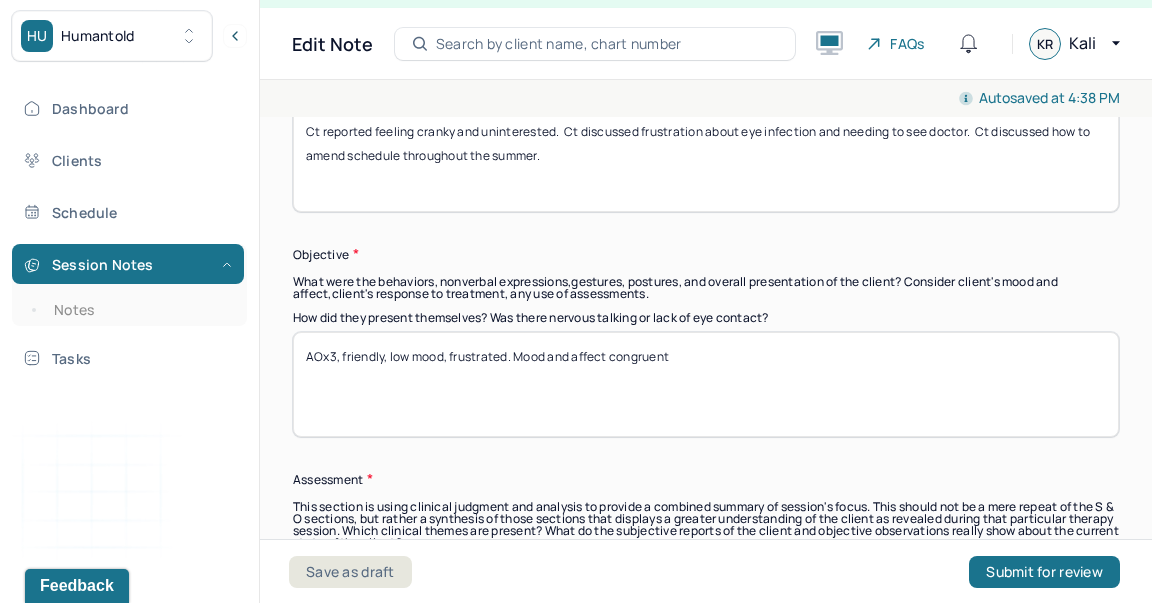 click on "AOx3, friendly, low mood, frustrated. Mood and affect congruent" at bounding box center [706, 384] 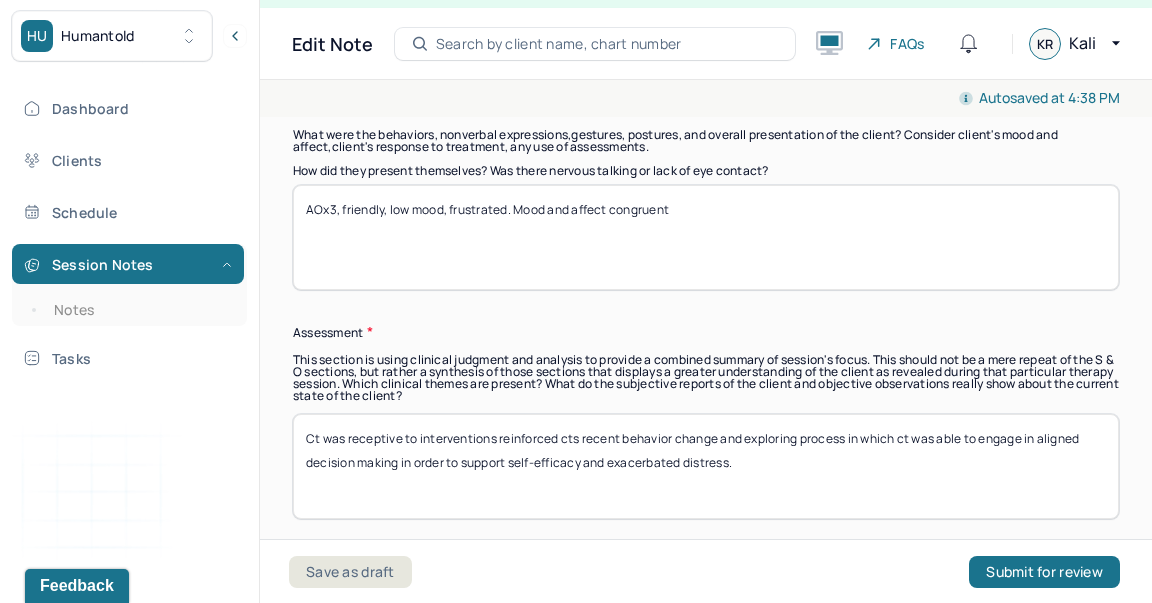 scroll, scrollTop: 1696, scrollLeft: 0, axis: vertical 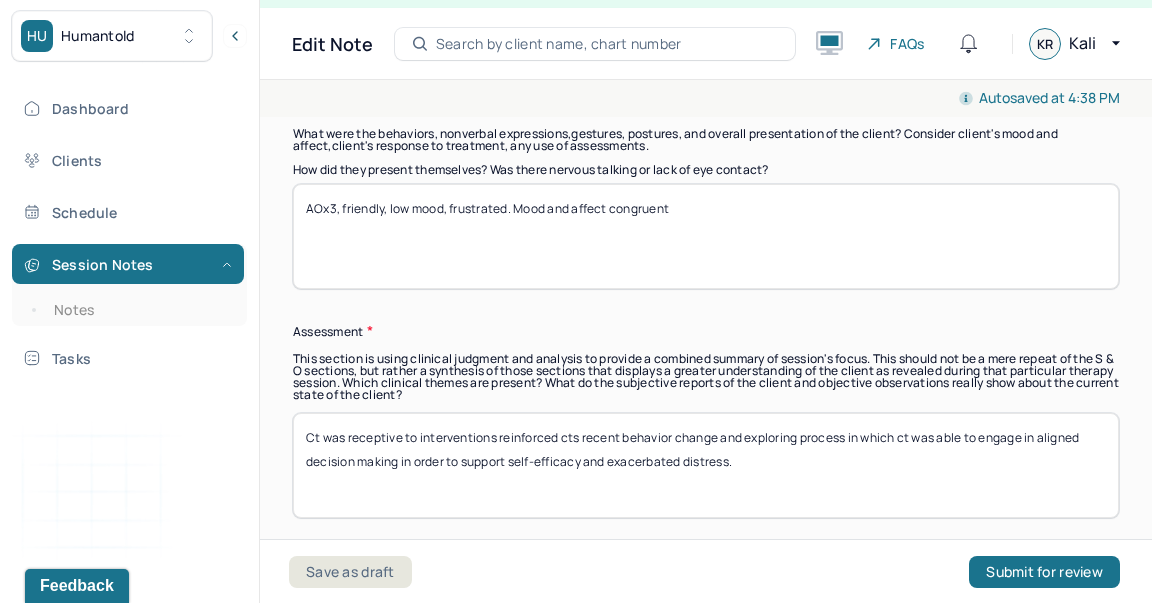 click on "AOx3, friendly, low mood, frustrated. Mood and affect congruent" at bounding box center (706, 236) 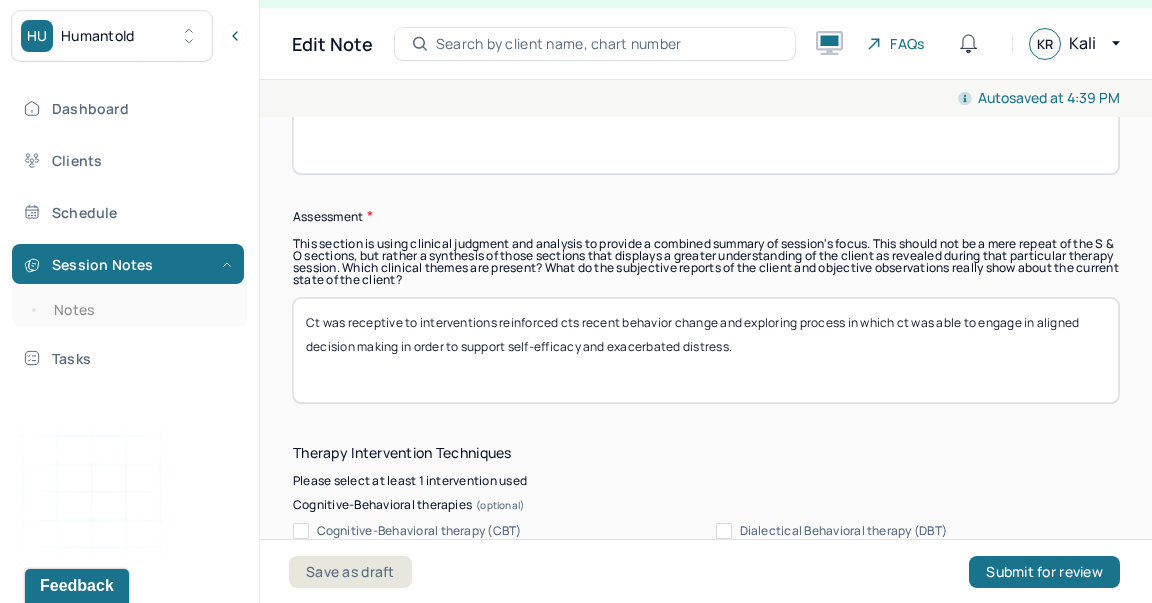 scroll, scrollTop: 1813, scrollLeft: 0, axis: vertical 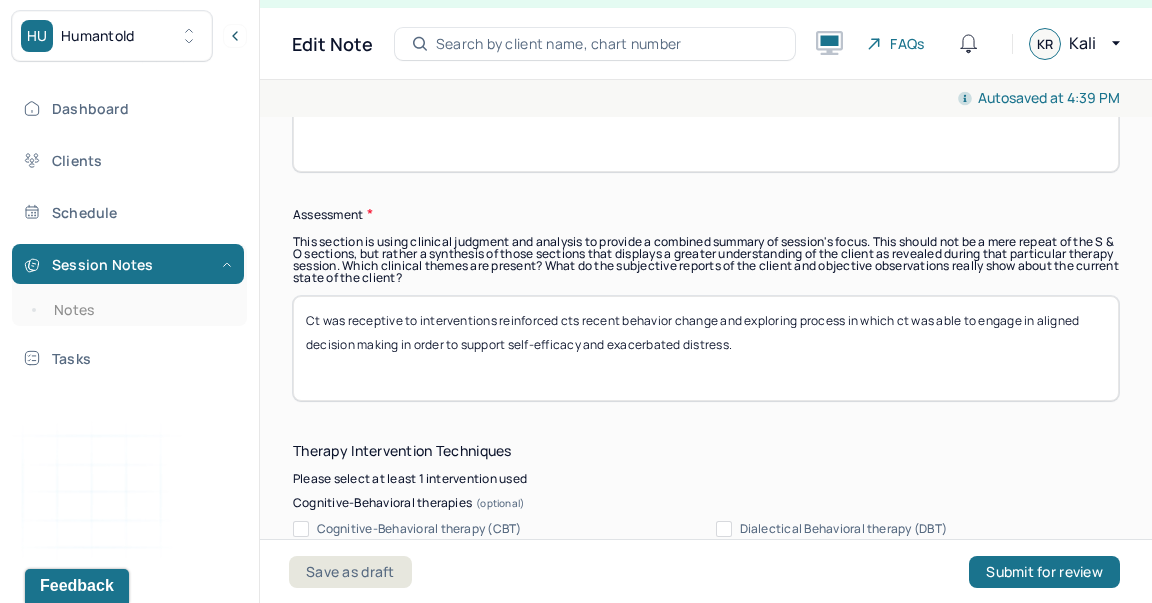 type on "AOx3, friendly, low mood, annoyed. Mood and affect congruent" 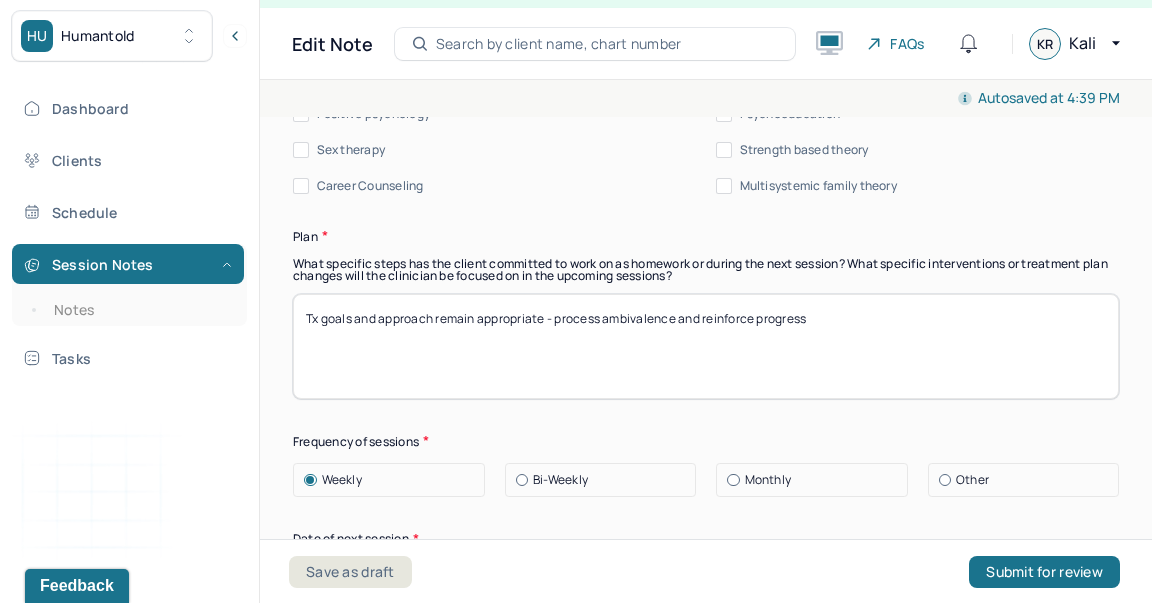 scroll, scrollTop: 2788, scrollLeft: 0, axis: vertical 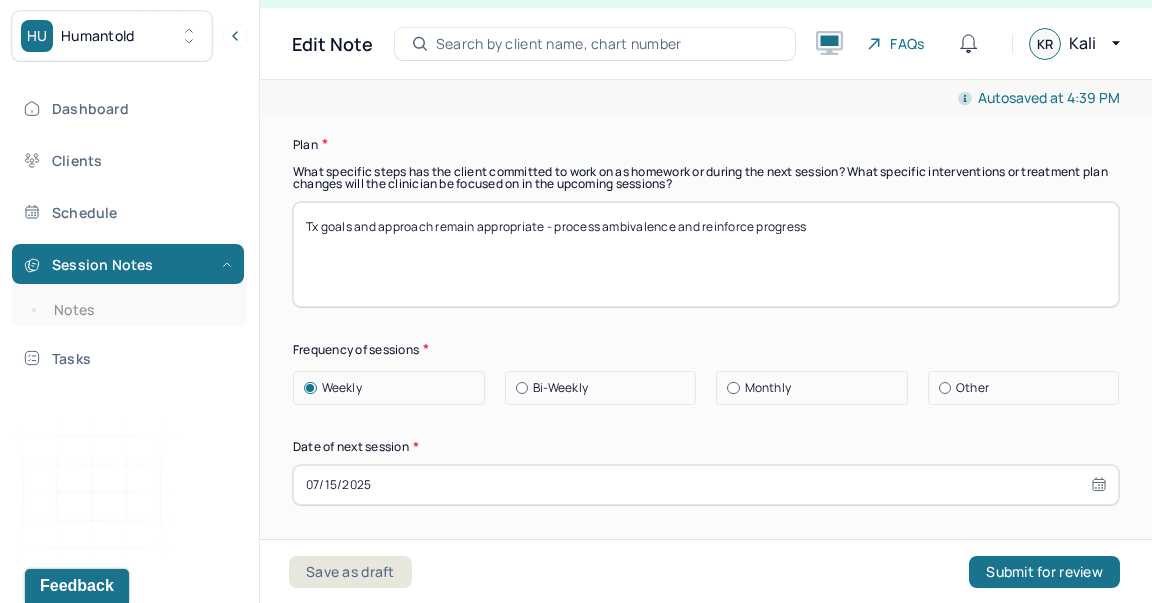 type on "Ct was receptive to interventions which probed cts current mood and utilized questioning to better understand needs" 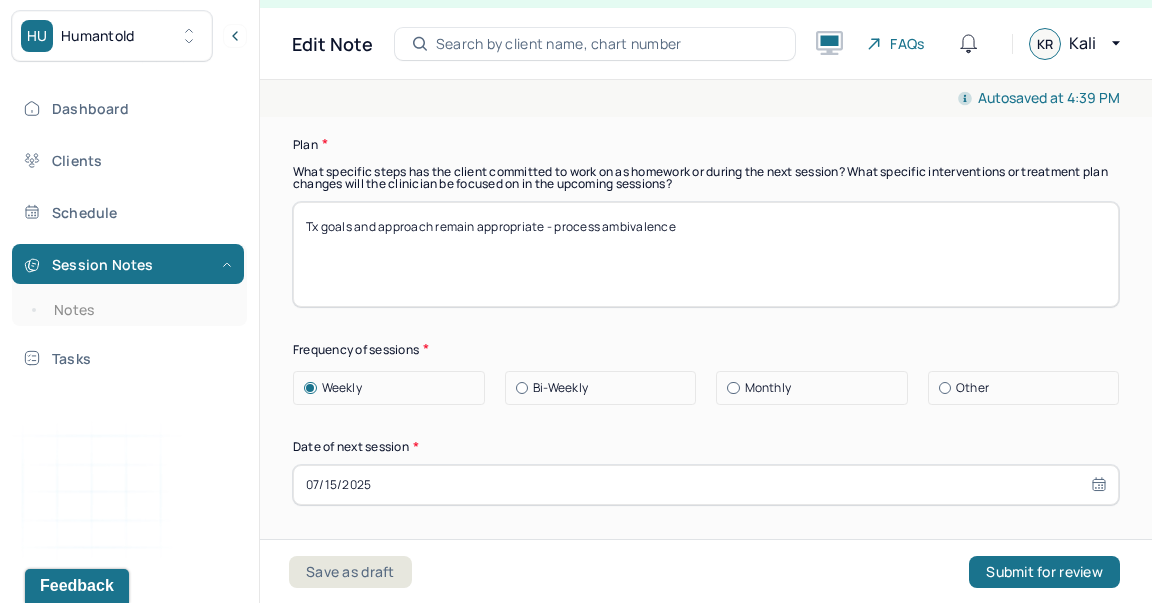 drag, startPoint x: 599, startPoint y: 221, endPoint x: 567, endPoint y: 221, distance: 32 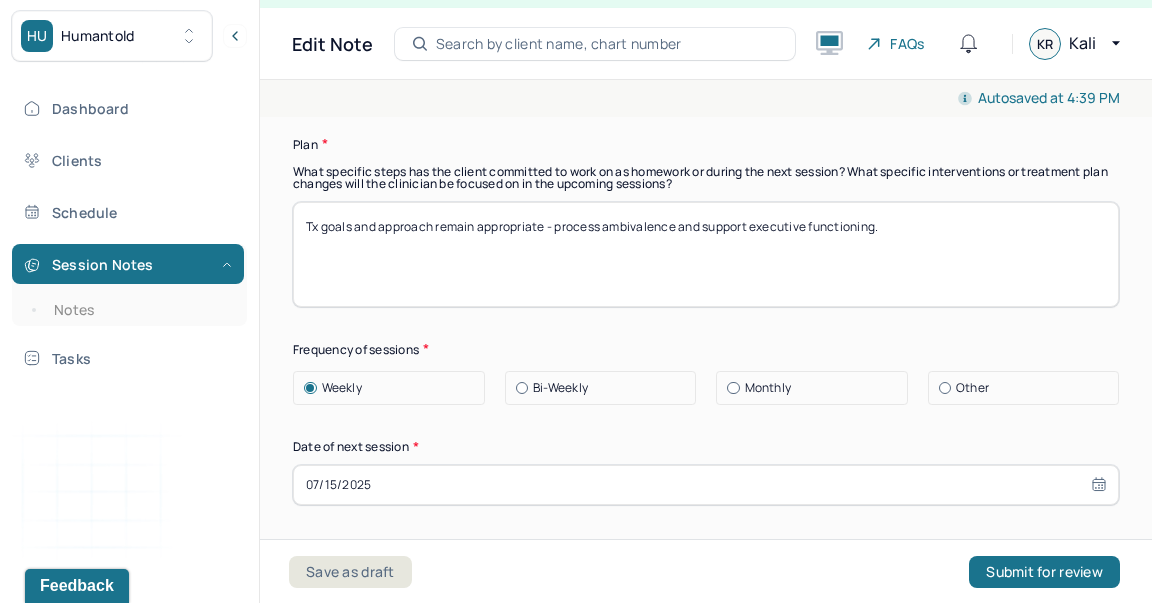 type on "Tx goals and approach remain appropriate - process ambivalence and support executive functioning." 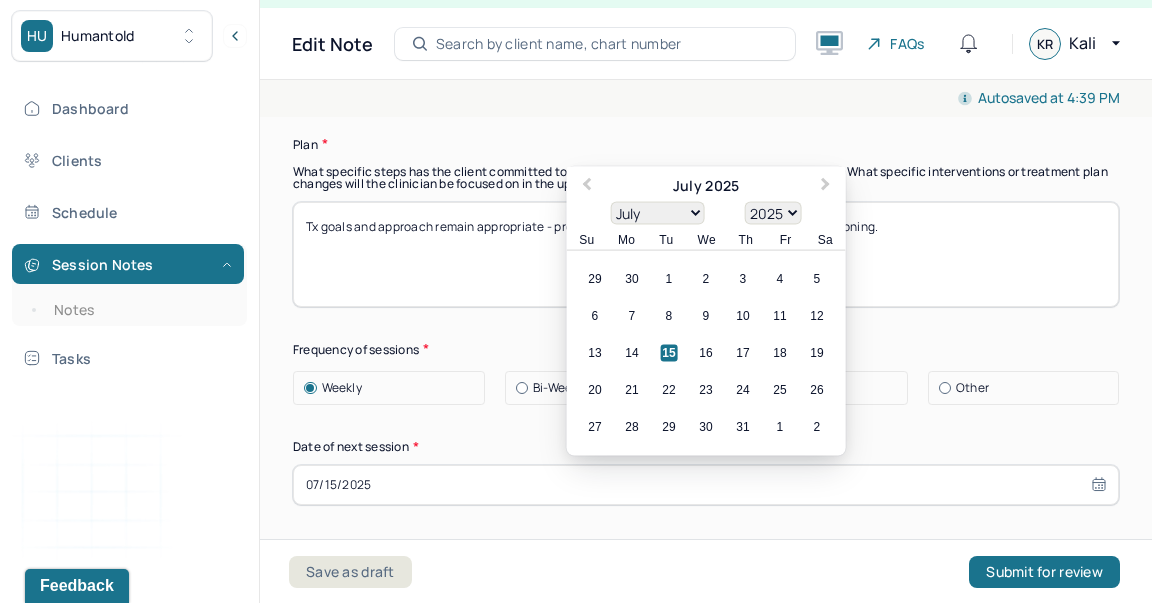click on "07/15/2025" at bounding box center (706, 485) 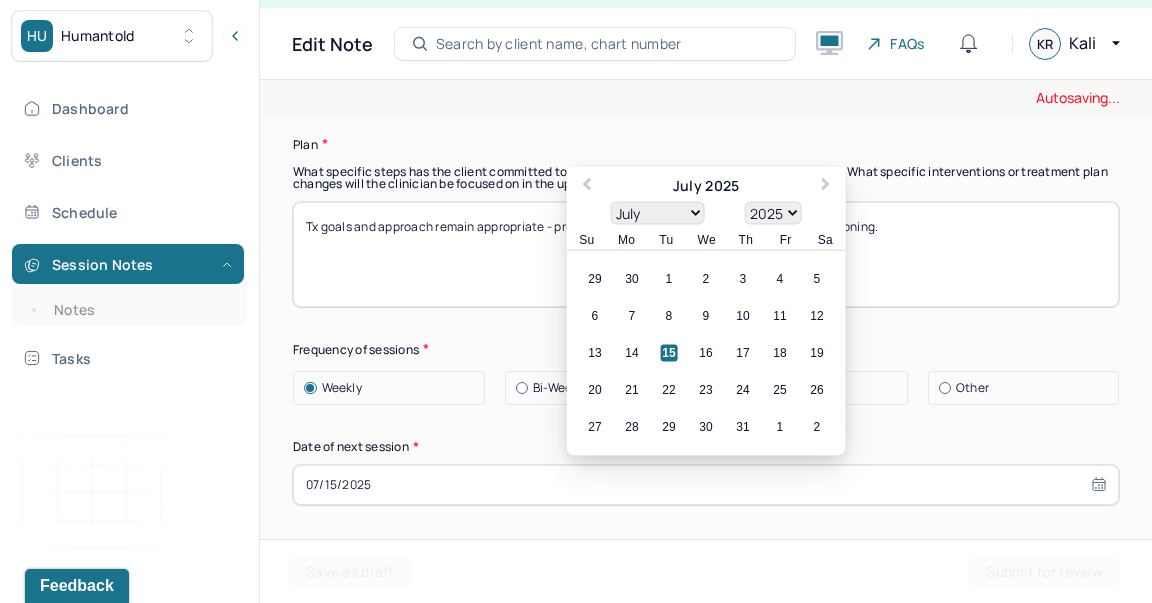 scroll, scrollTop: 2797, scrollLeft: 0, axis: vertical 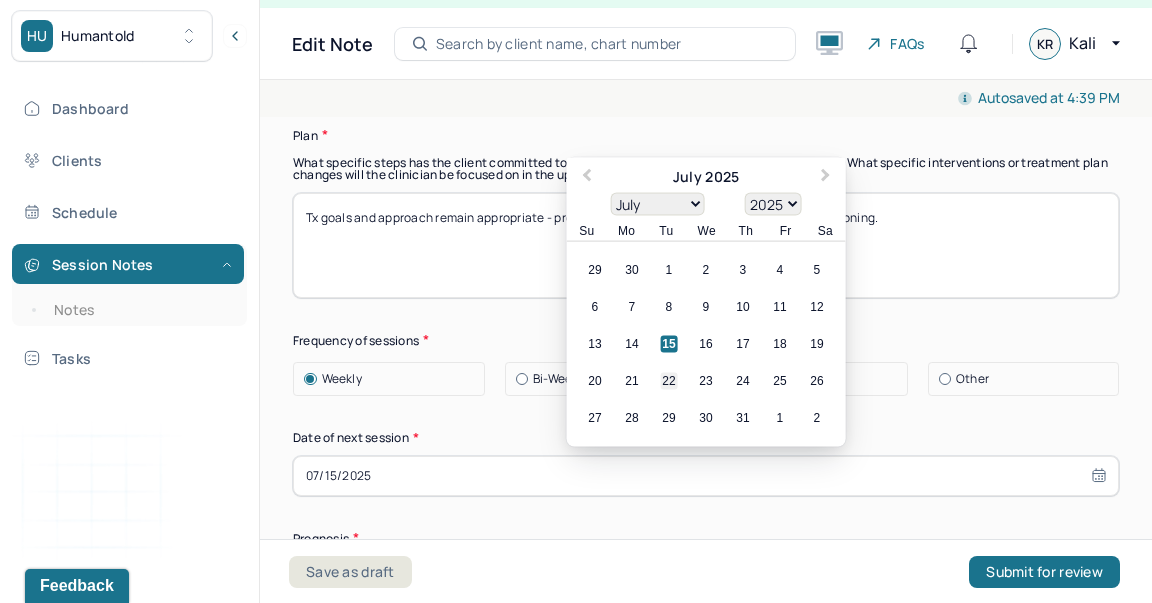 click on "22" at bounding box center [669, 380] 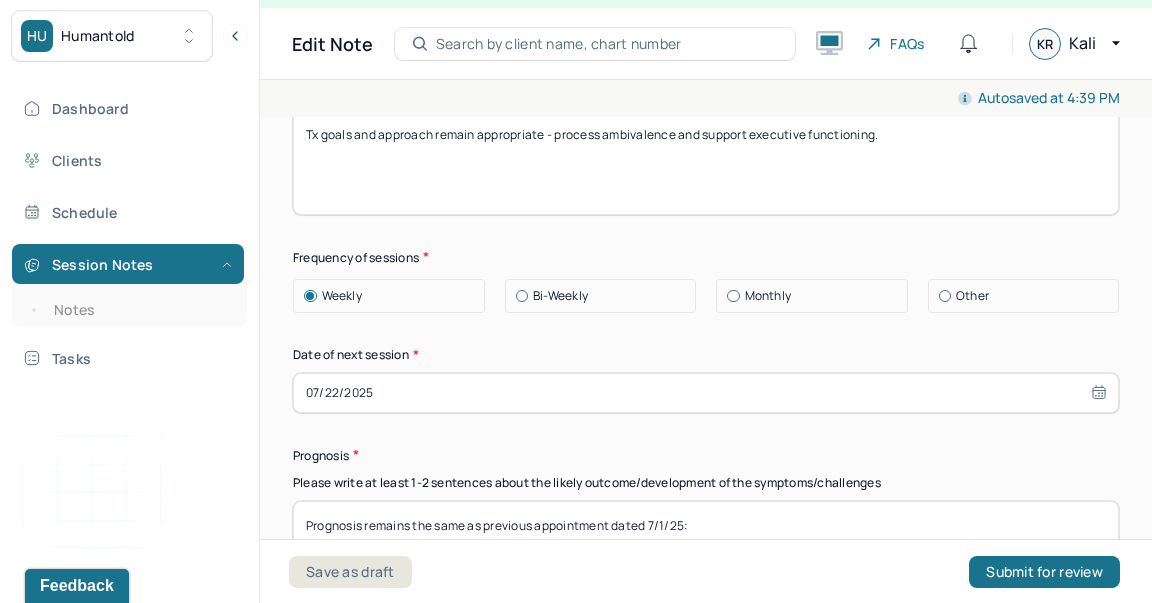 scroll, scrollTop: 3029, scrollLeft: 0, axis: vertical 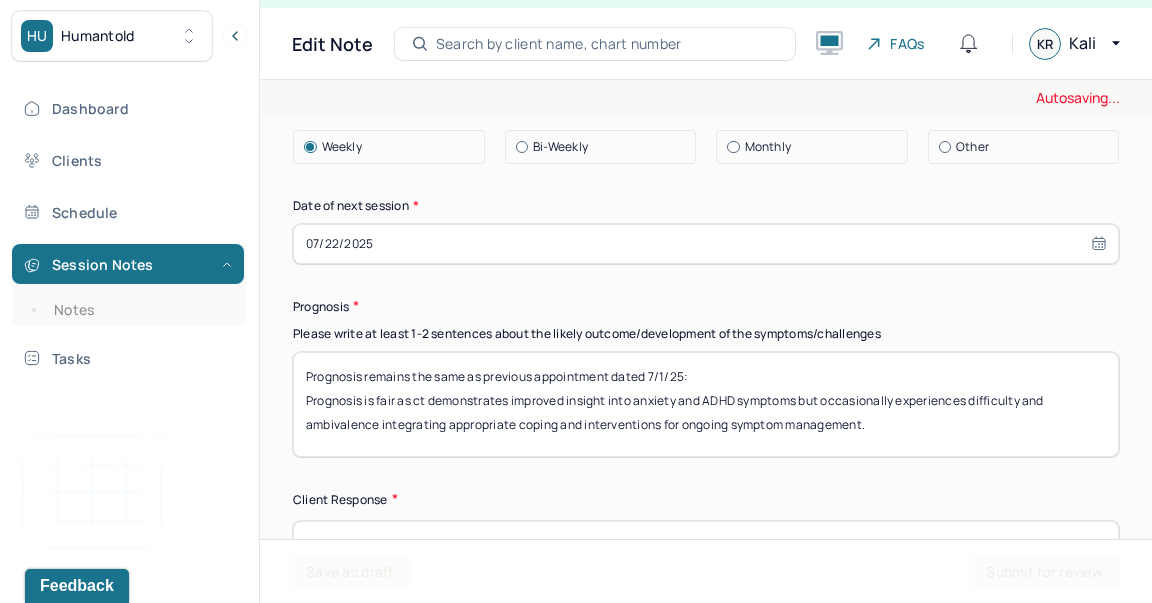 click on "Prognosis remains the same as previous appointment dated 7/1/25:
Prognosis is fair as ct demonstrates improved insight into anxiety and ADHD symptoms but occasionally experiences difficulty and ambivalence integrating appropriate coping and interventions for ongoing symptom management." at bounding box center (706, 404) 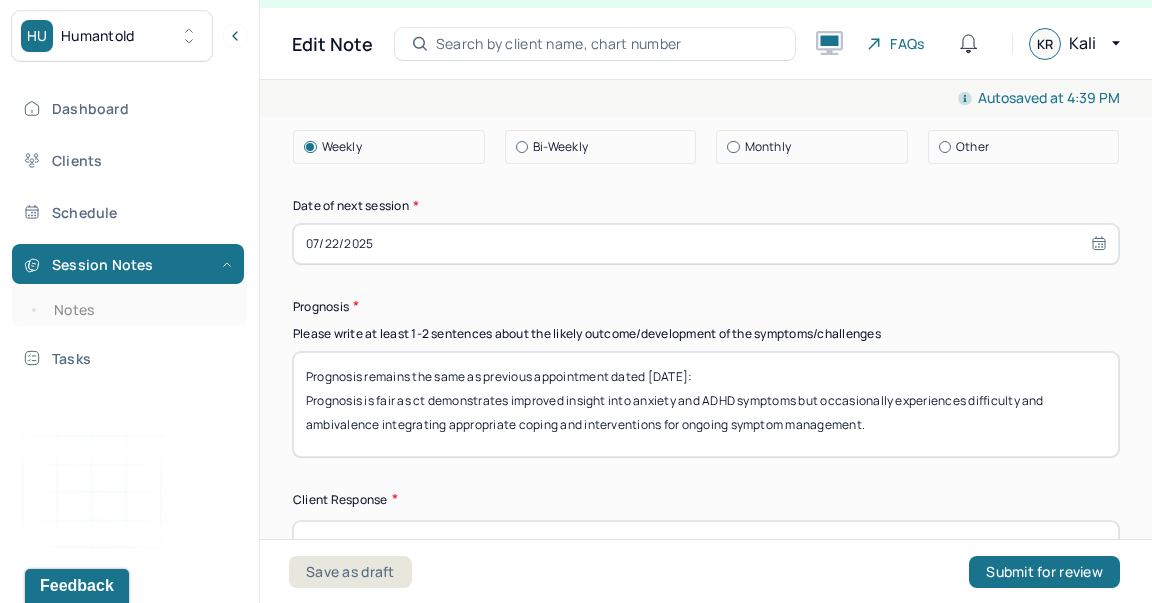 scroll, scrollTop: 15, scrollLeft: 0, axis: vertical 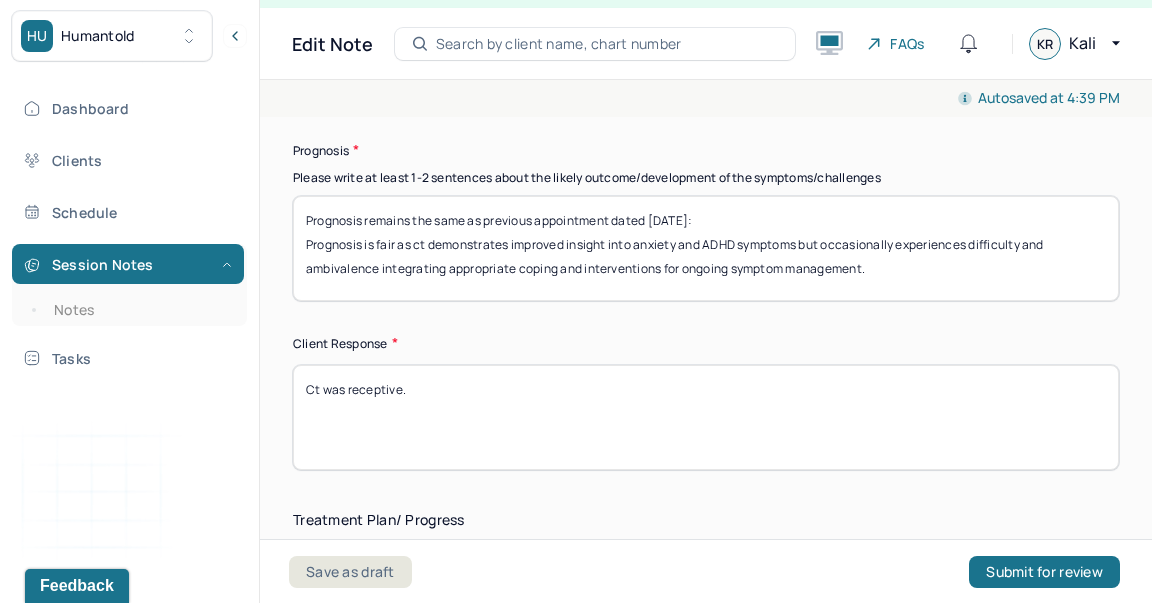type on "Prognosis remains the same as previous appointment dated [DATE]:
Prognosis is fair as ct demonstrates improved insight into anxiety and ADHD symptoms but occasionally experiences difficulty and ambivalence integrating appropriate coping and interventions for ongoing symptom management." 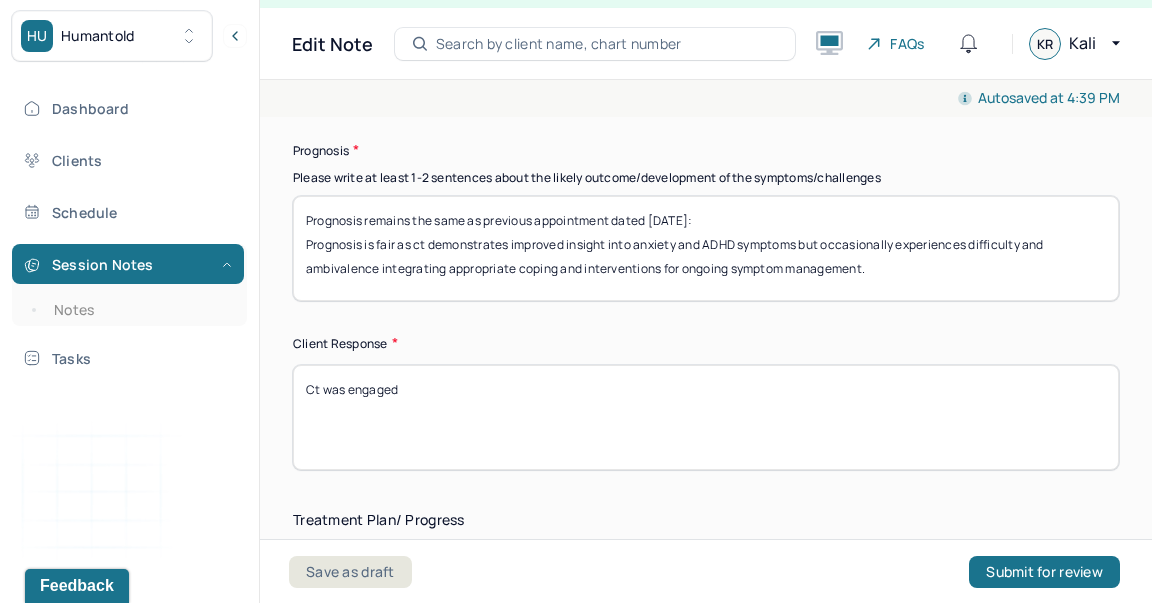 scroll, scrollTop: 3395, scrollLeft: 0, axis: vertical 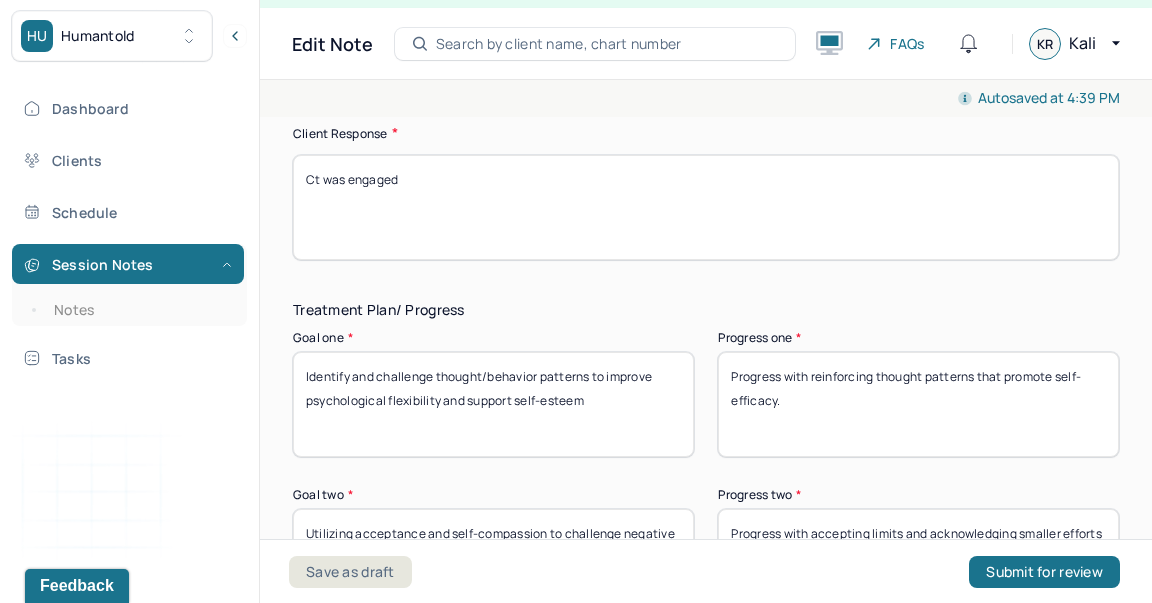 type on "Ct was engaged" 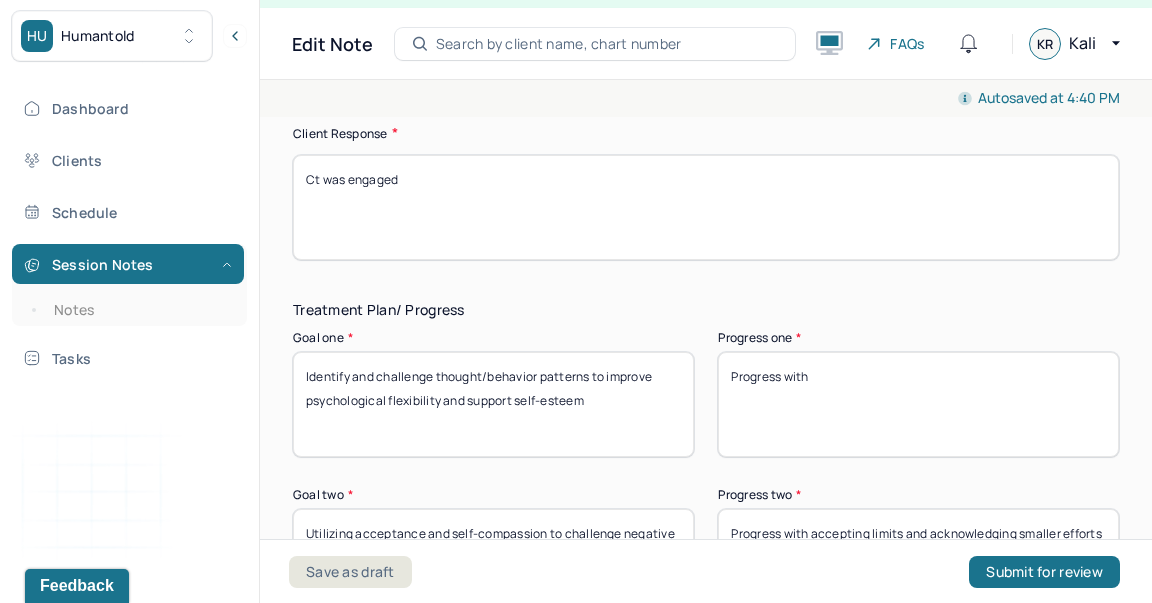 click on "Progress with" at bounding box center (918, 404) 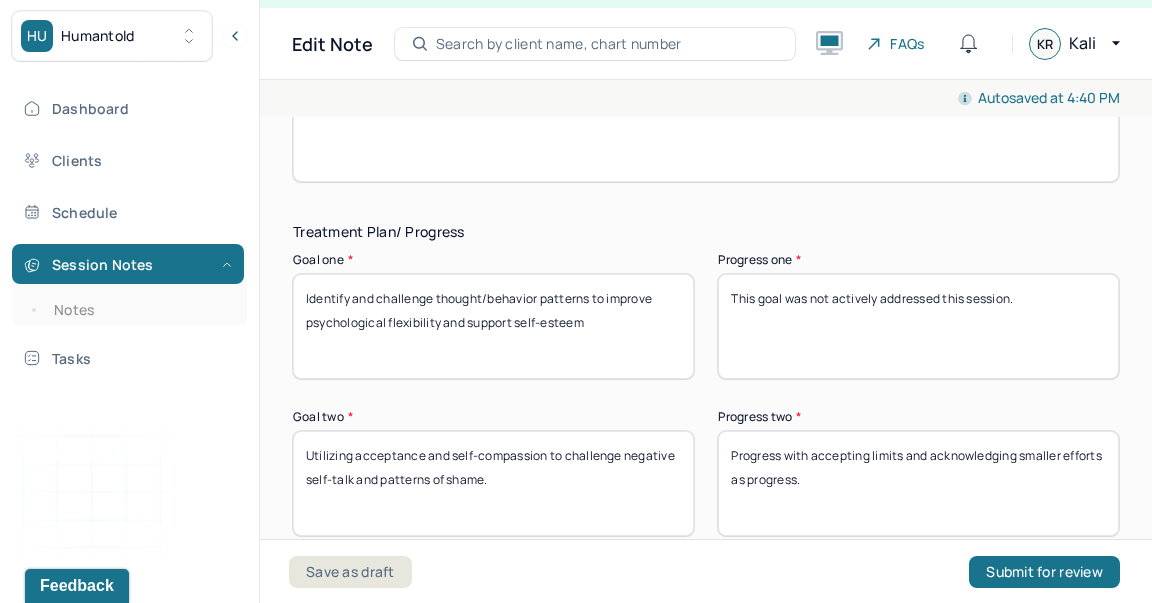 scroll, scrollTop: 3494, scrollLeft: 0, axis: vertical 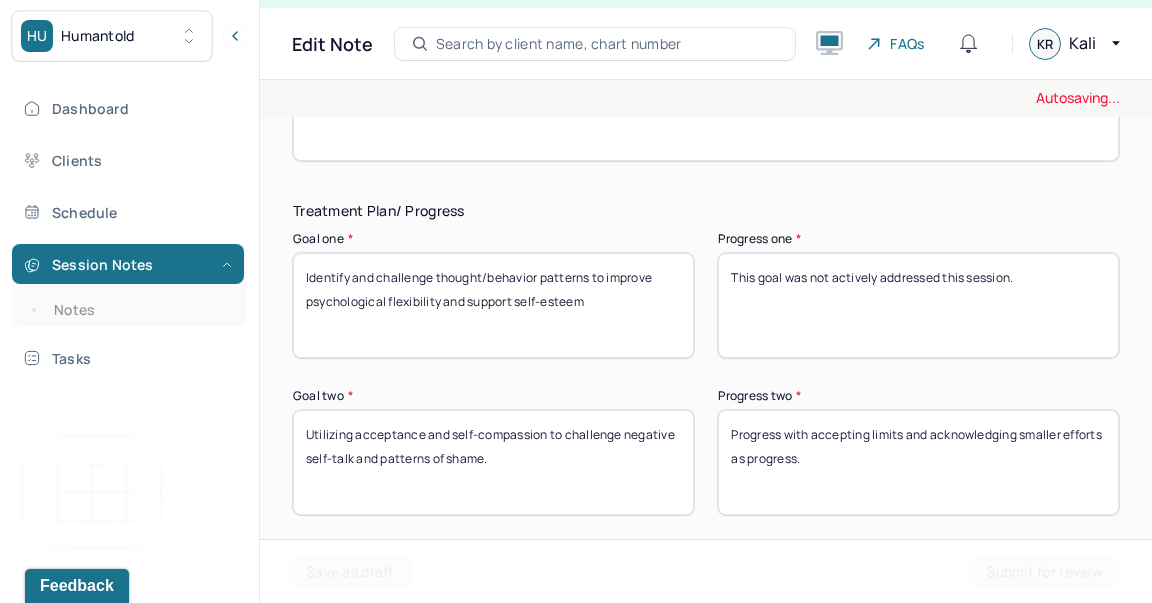 type on "This goal was not actively addressed this session." 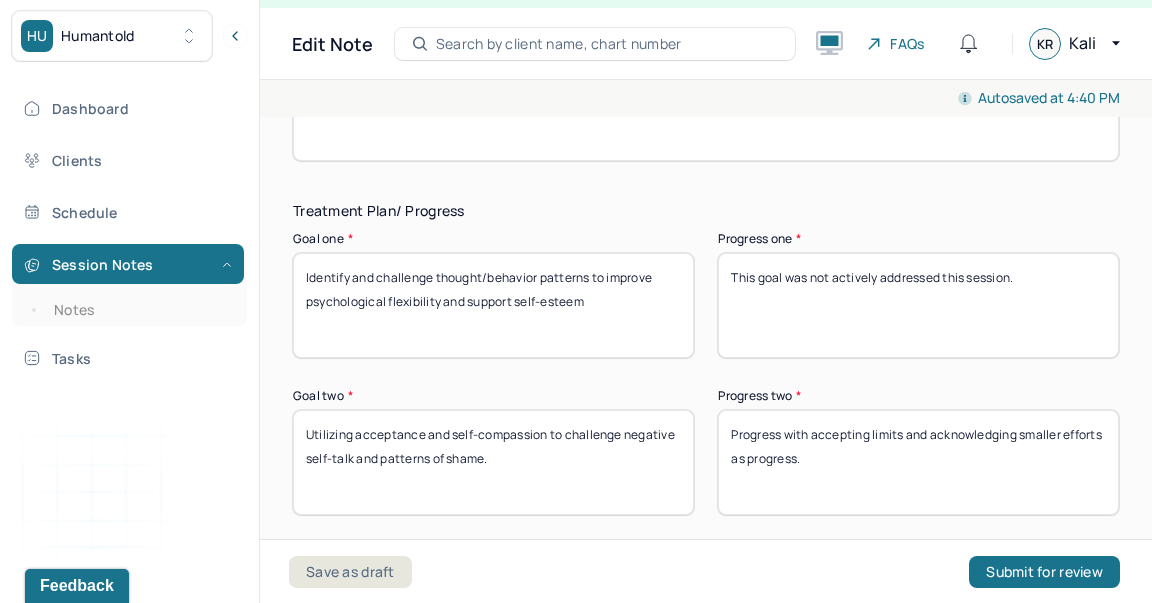 click on "Progress with accepting limits and acknowledging smaller efforts as progress." at bounding box center (918, 462) 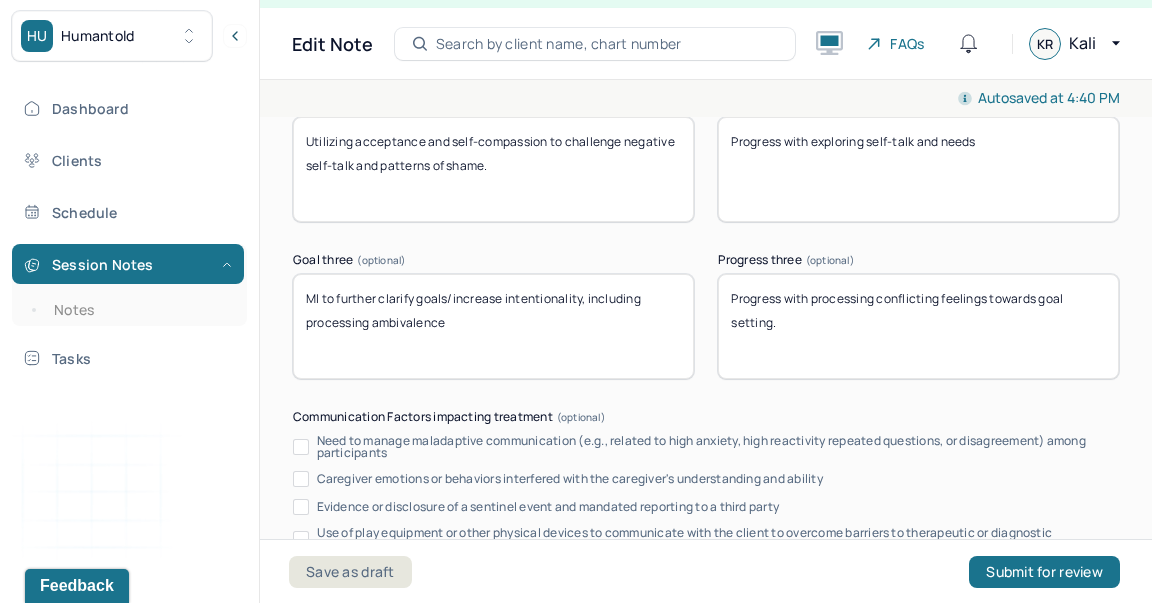 scroll, scrollTop: 3831, scrollLeft: 0, axis: vertical 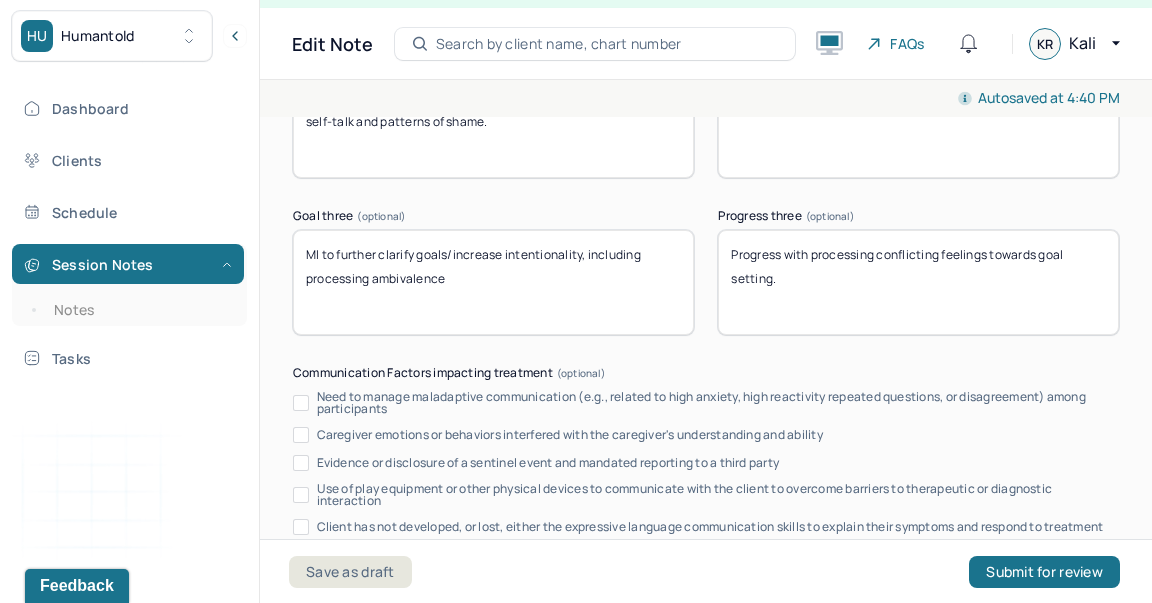 type on "Progress with exploring self-talk and needs" 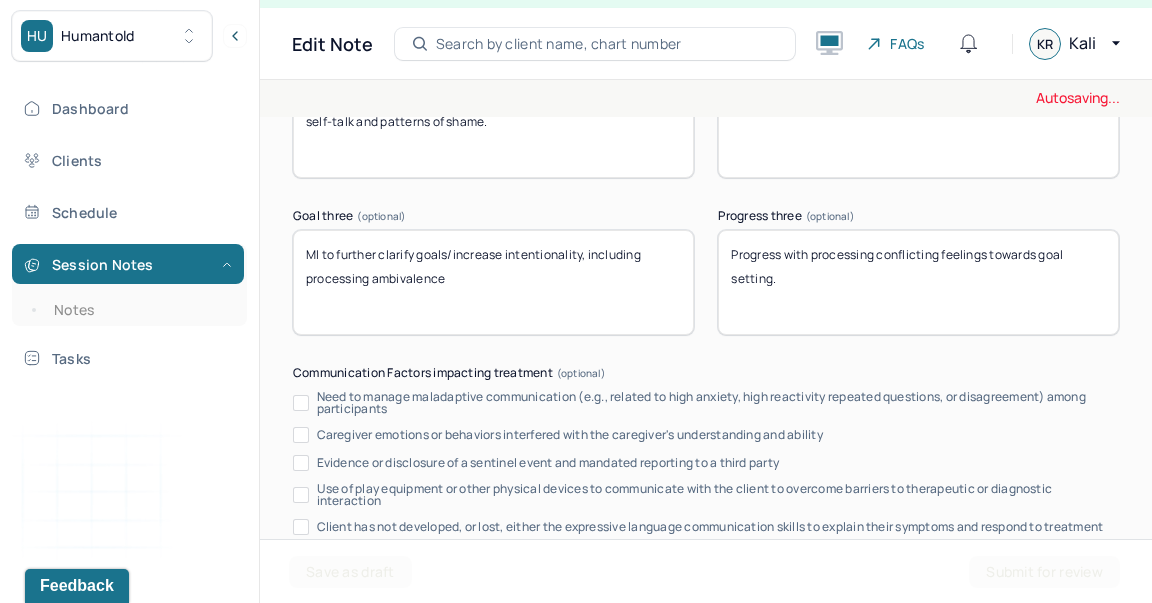 click on "Progress with processing conflicting feelings towards goal setting." at bounding box center (918, 282) 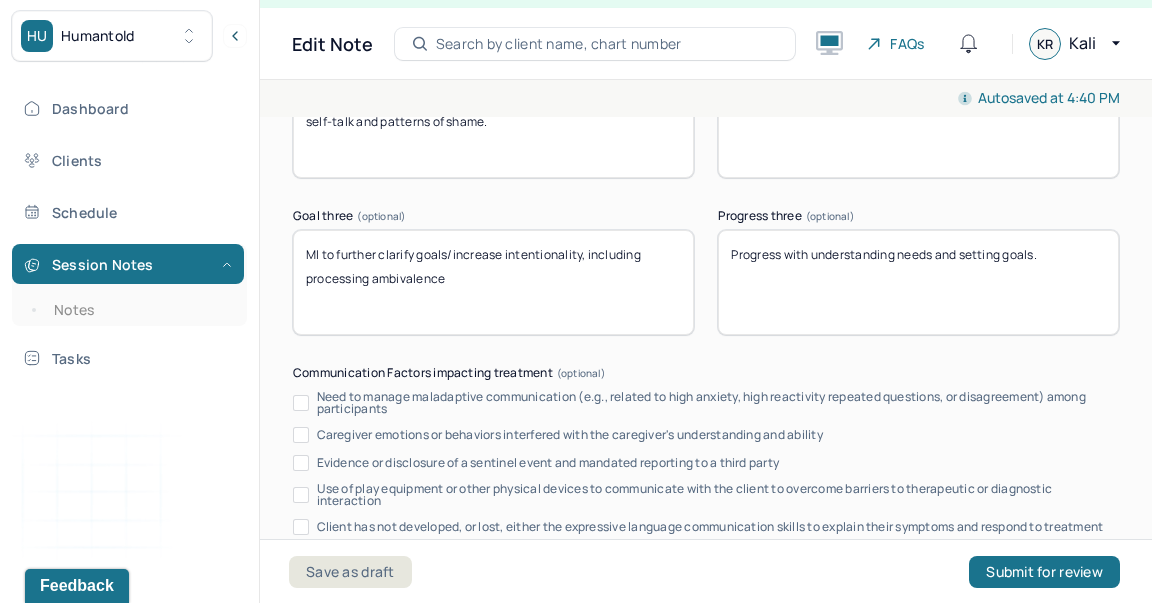 scroll, scrollTop: 4296, scrollLeft: 0, axis: vertical 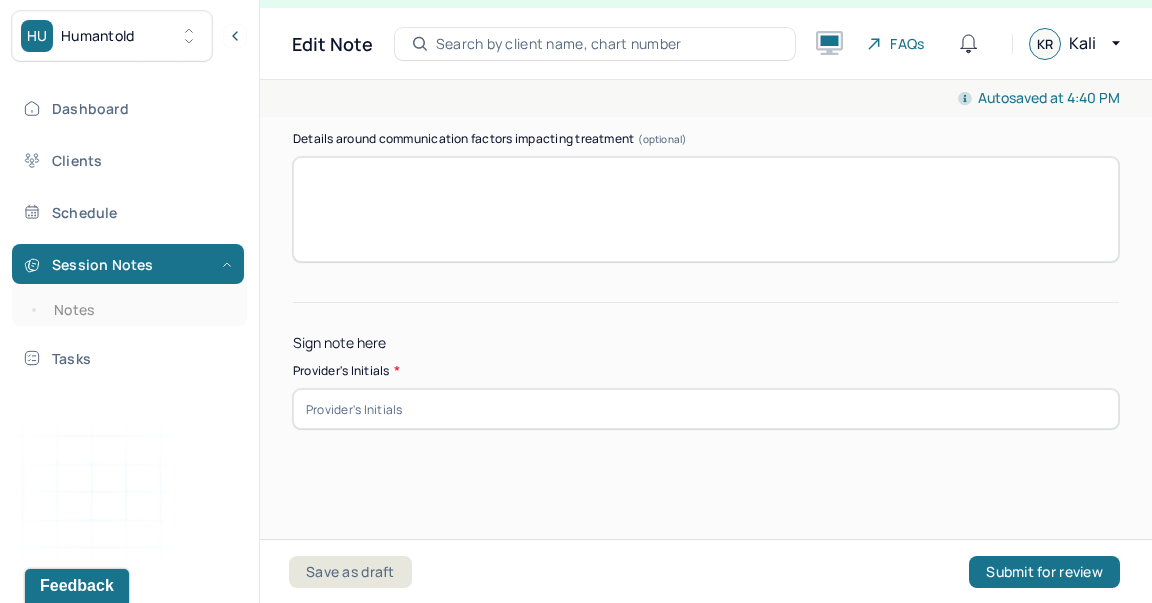 type on "Progress with understanding needs and setting goals." 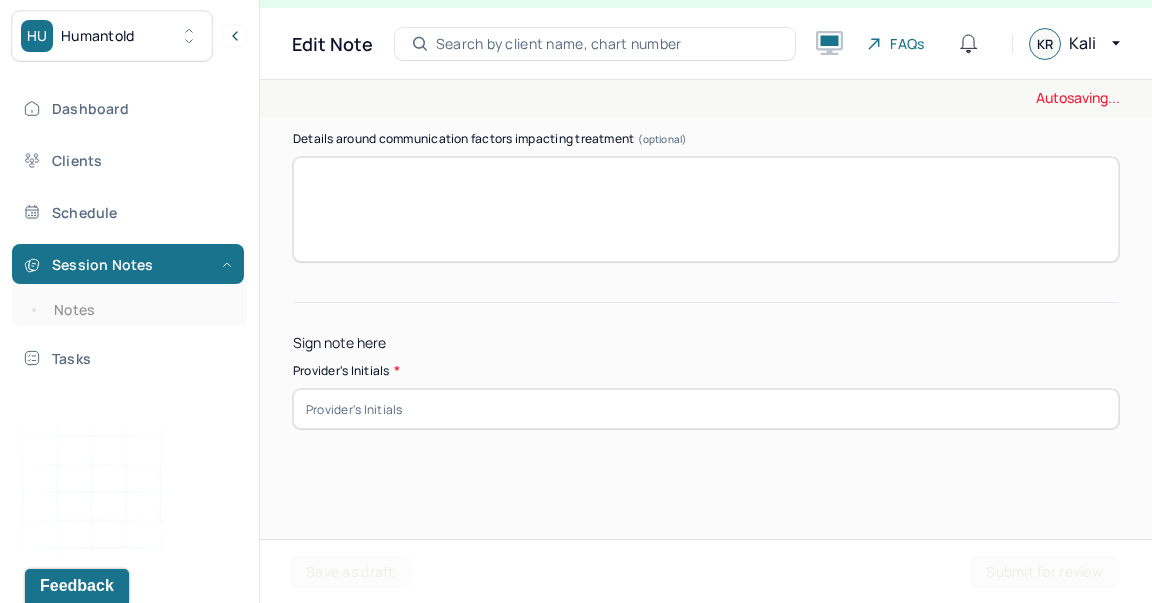 click at bounding box center [706, 409] 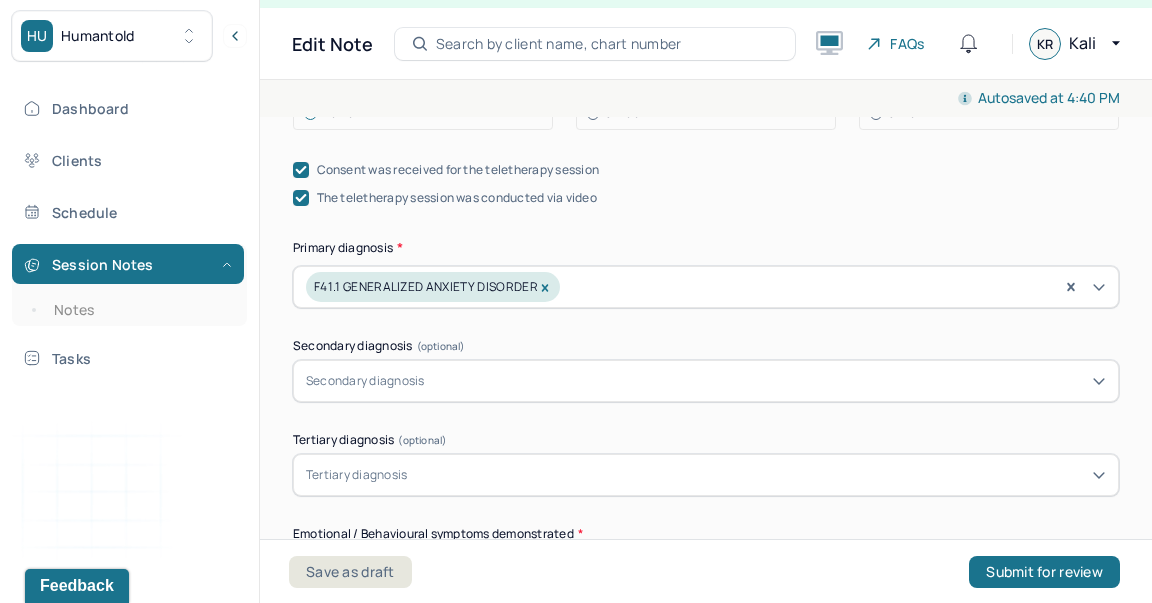 scroll, scrollTop: 642, scrollLeft: 0, axis: vertical 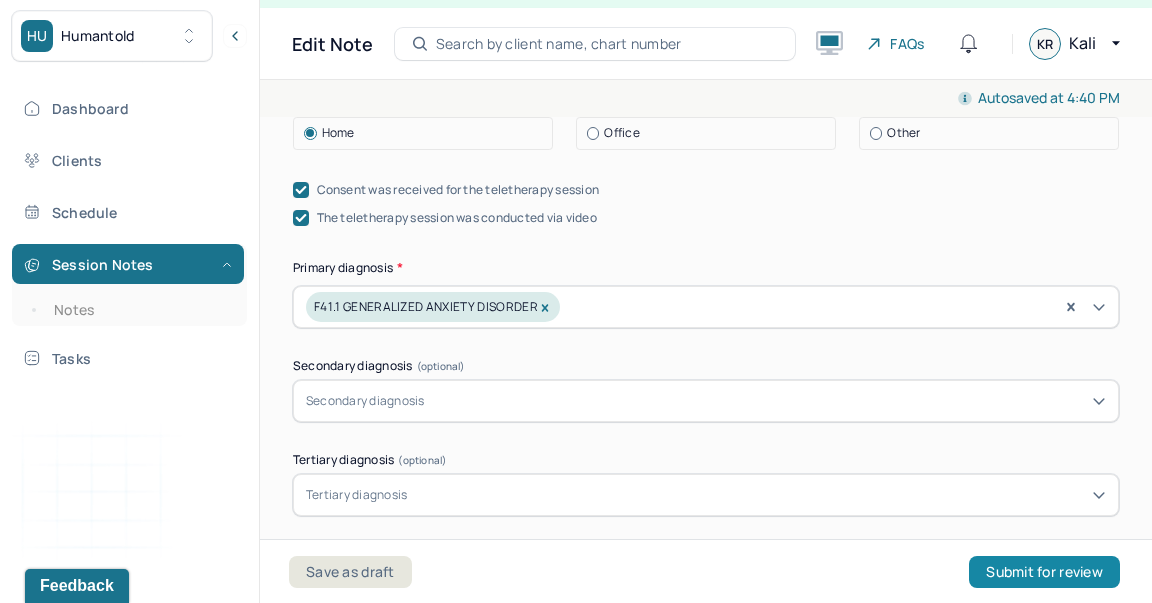 type on "KR" 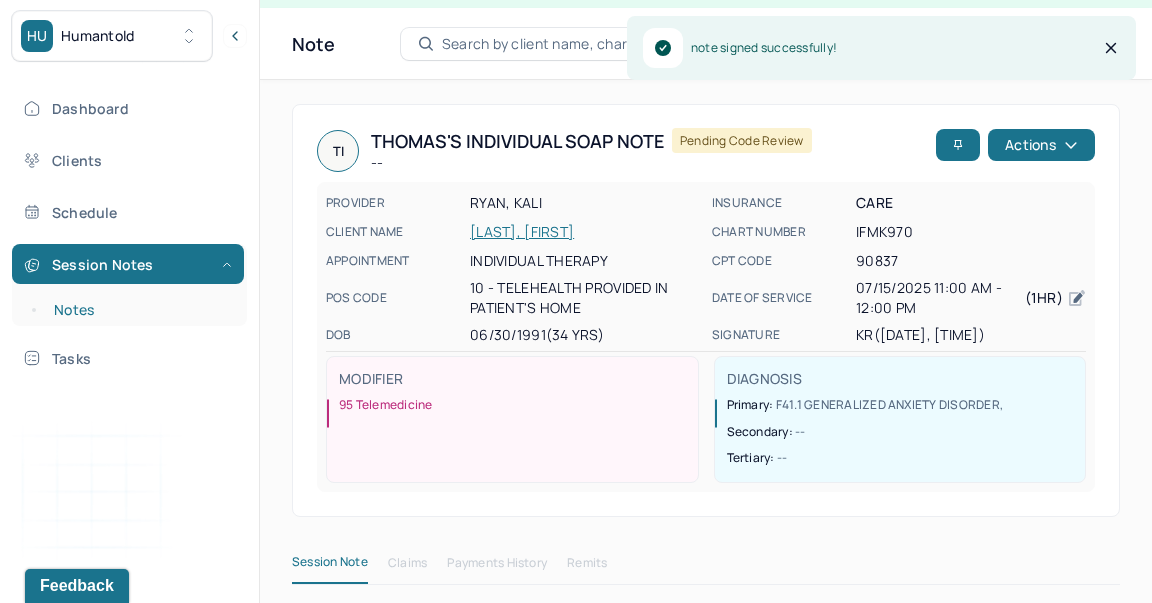 click on "Notes" at bounding box center [139, 310] 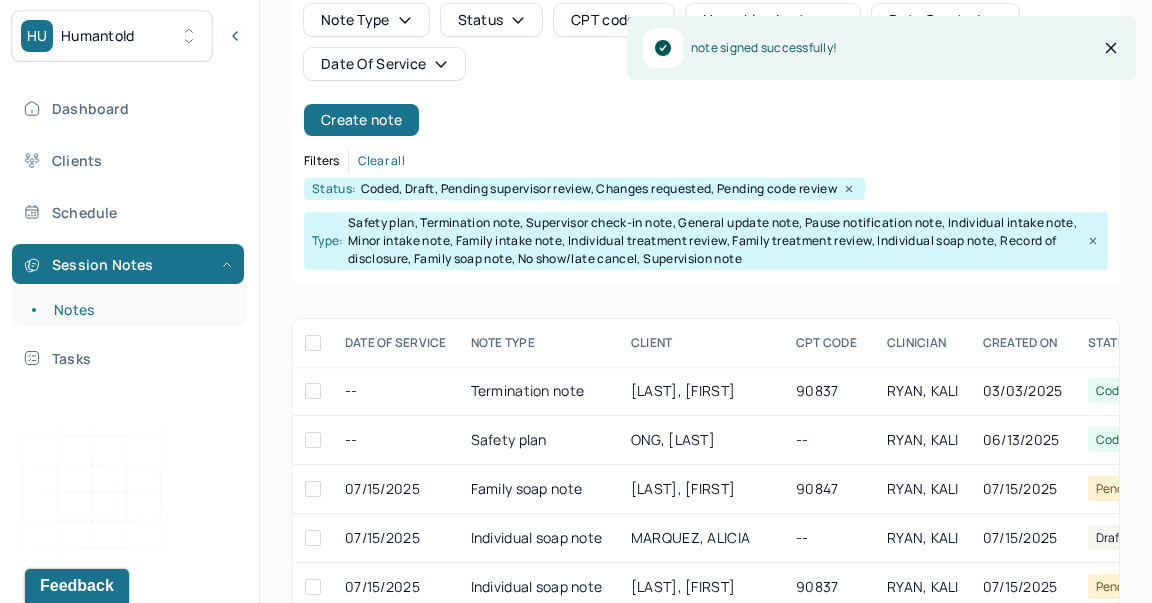scroll, scrollTop: 212, scrollLeft: 0, axis: vertical 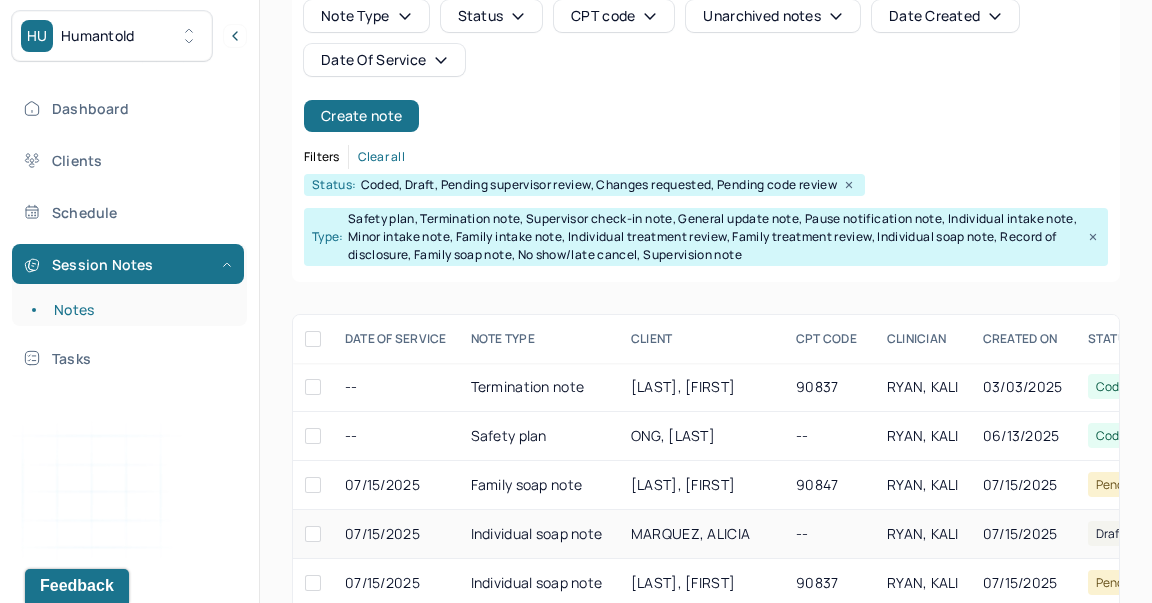 click on "07/15/2025" at bounding box center (396, 534) 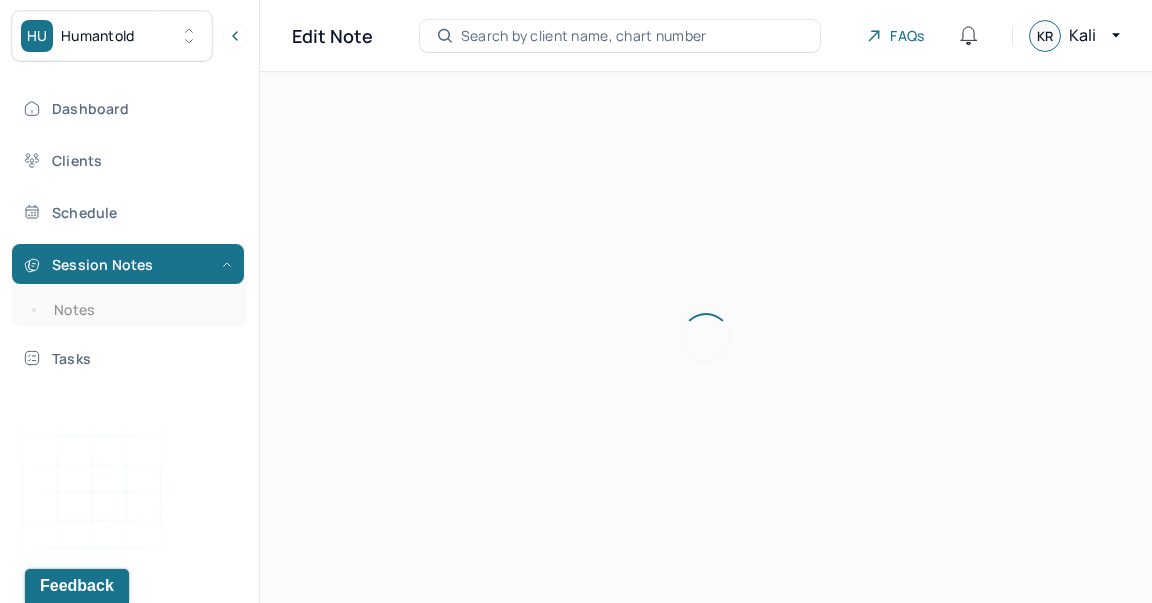scroll, scrollTop: 36, scrollLeft: 0, axis: vertical 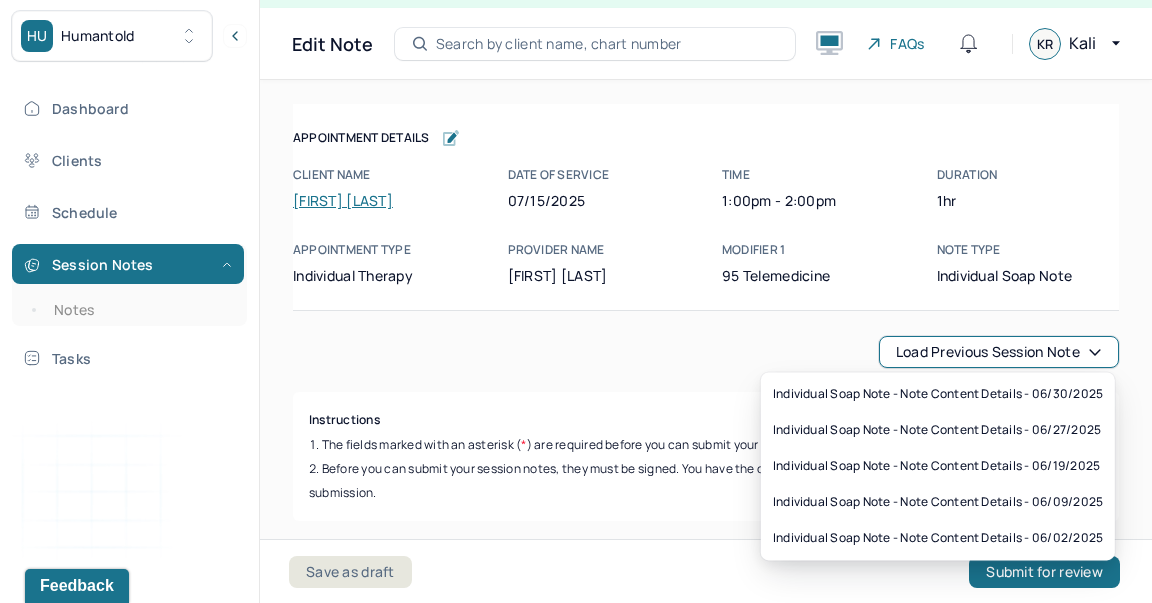click on "Load previous session note" at bounding box center (999, 352) 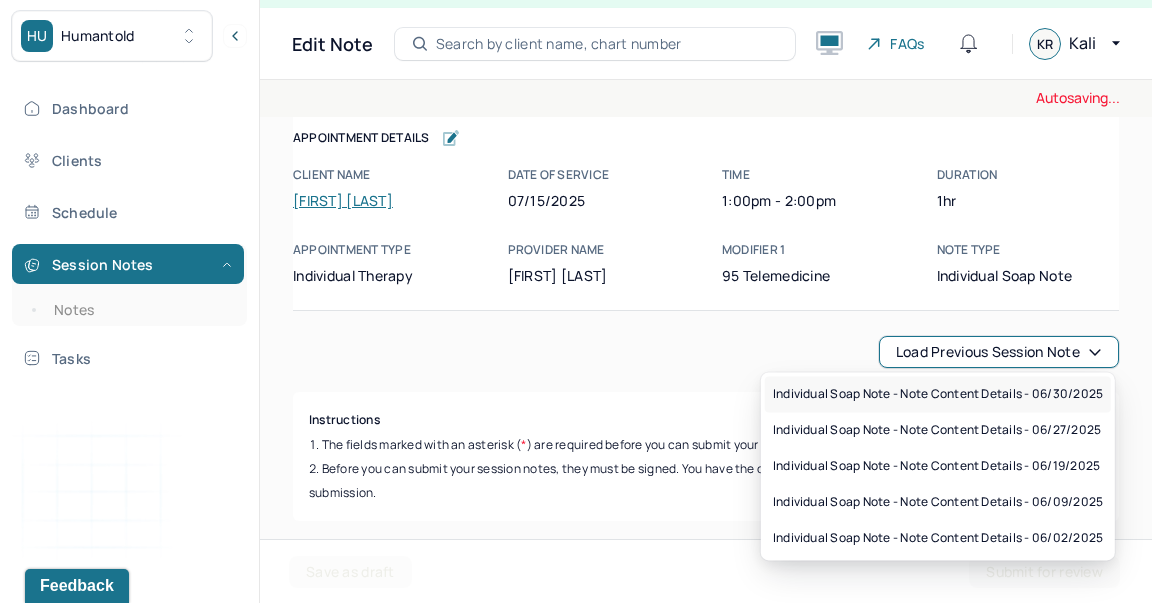 click on "Individual soap note   - Note content Details -   06/30/2025" at bounding box center [938, 394] 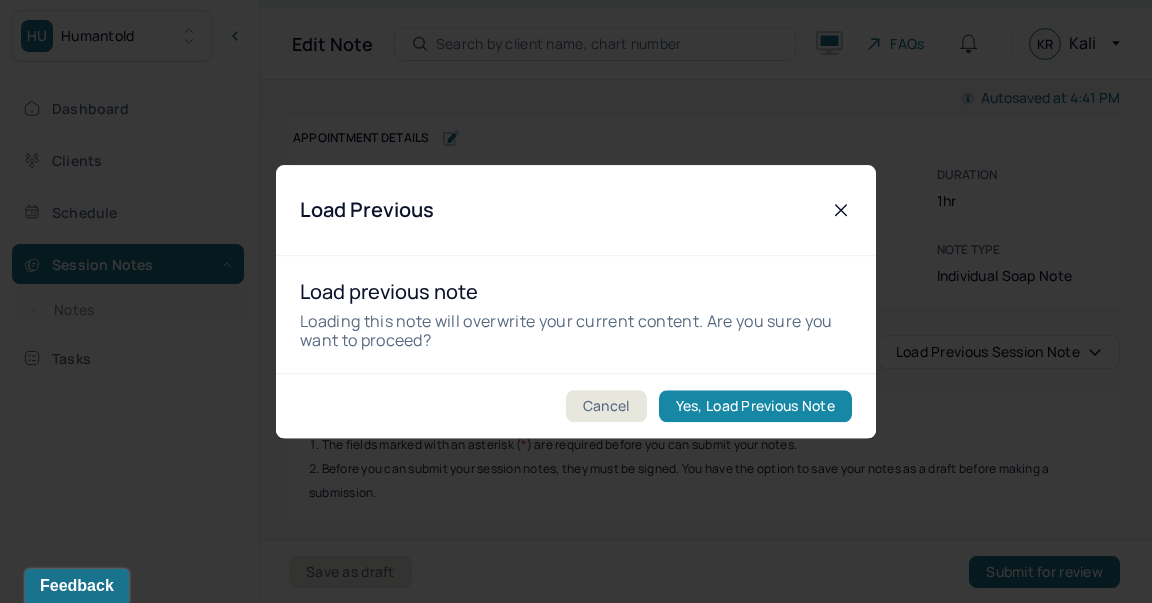 click on "Yes, Load Previous Note" at bounding box center (755, 406) 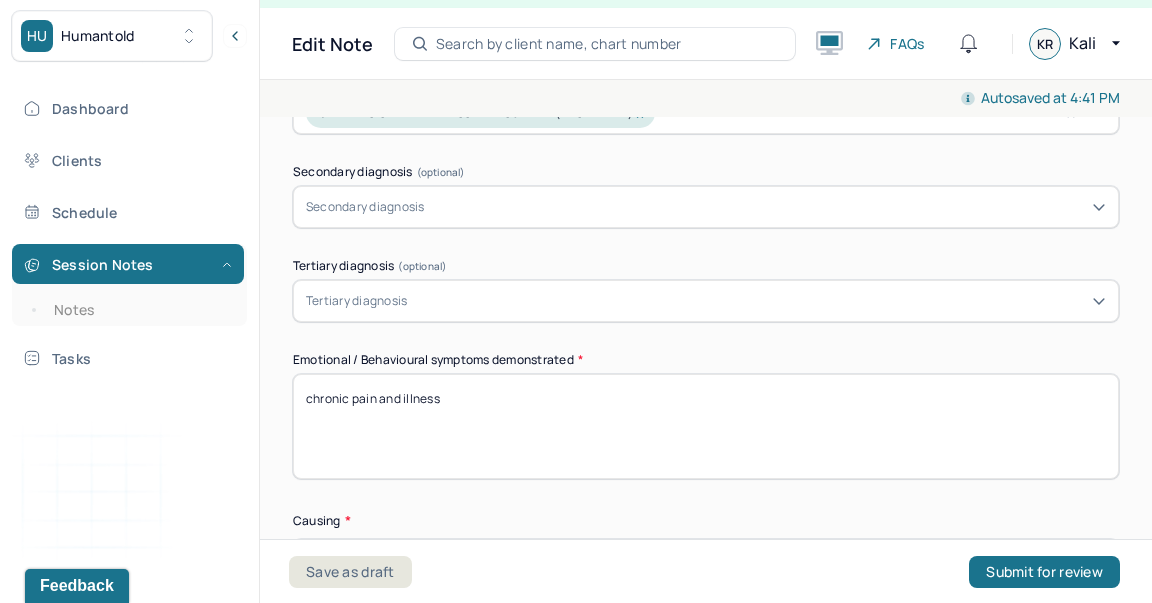 scroll, scrollTop: 952, scrollLeft: 0, axis: vertical 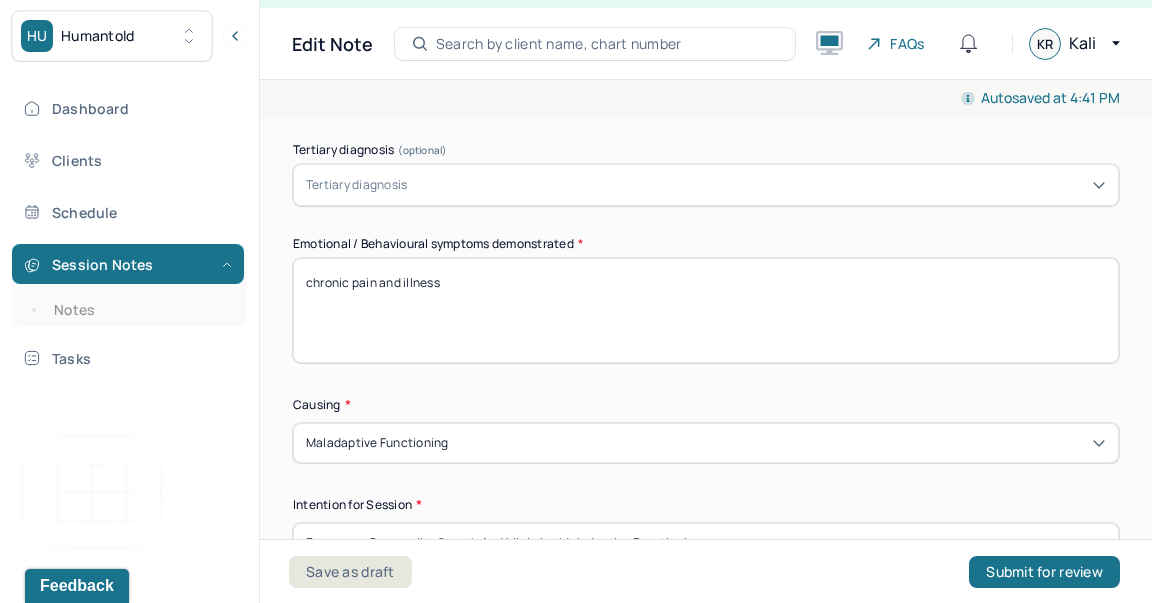 click on "chronic pain and illness" at bounding box center [706, 310] 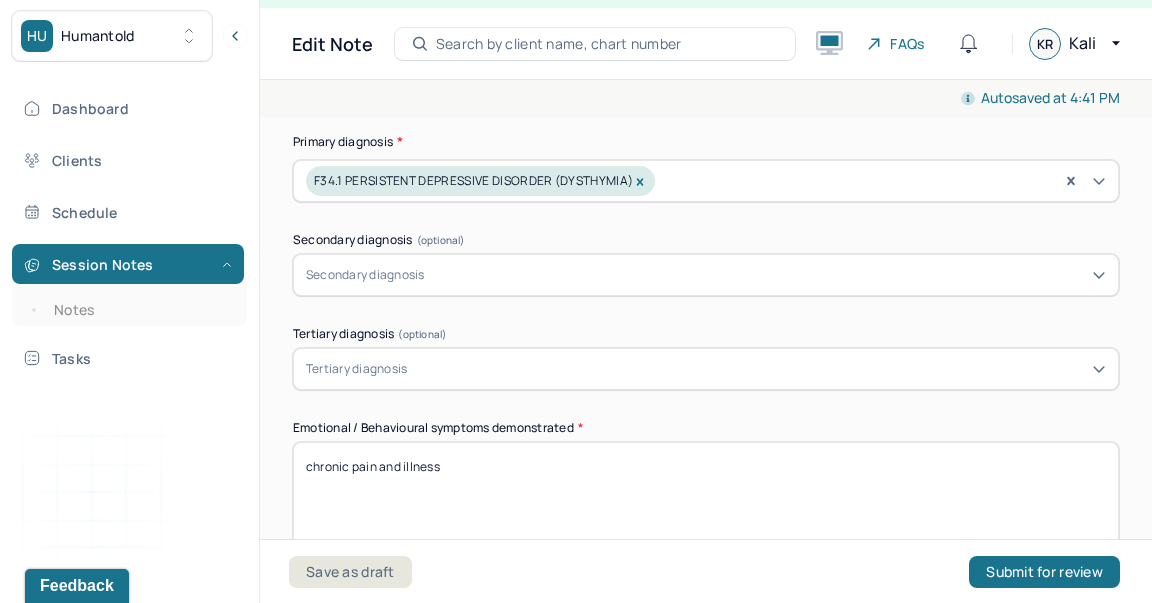 scroll, scrollTop: 811, scrollLeft: 0, axis: vertical 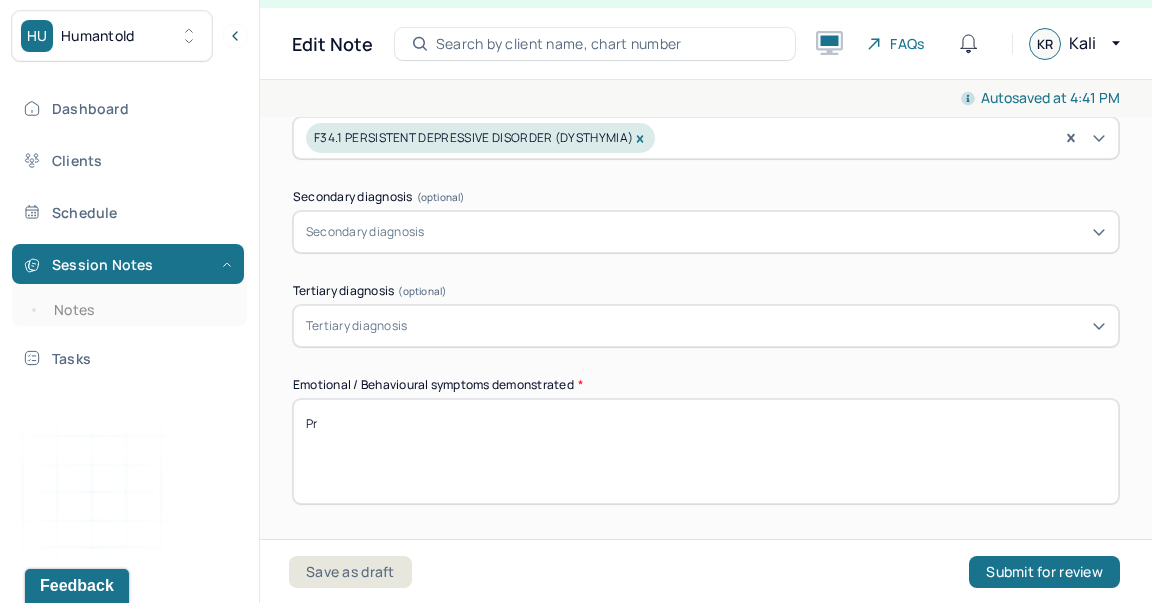 type on "P" 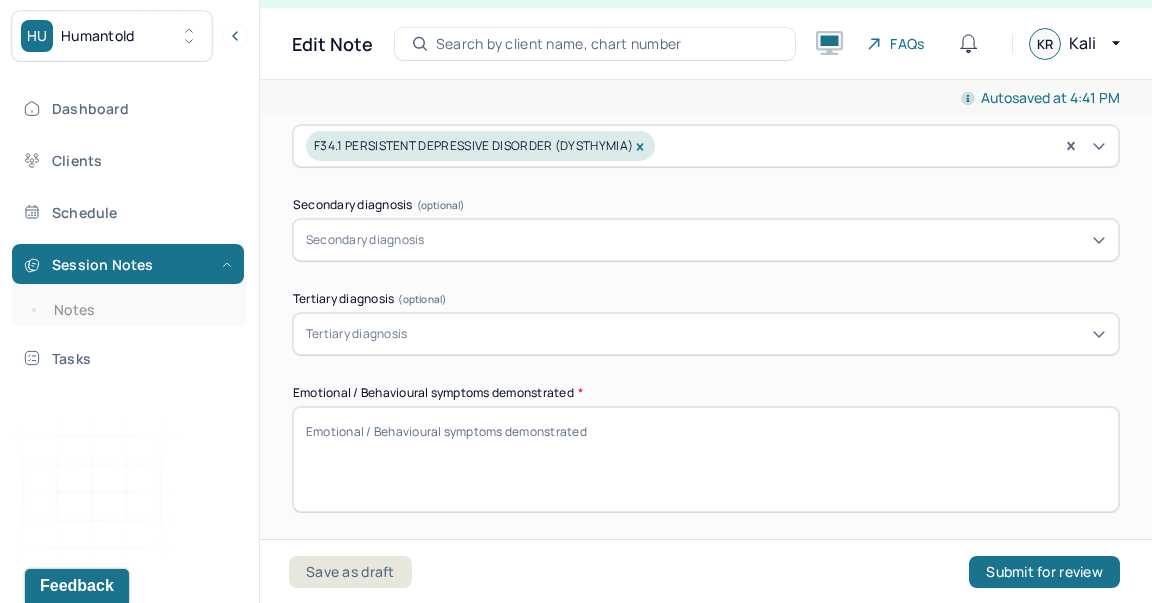 scroll, scrollTop: 878, scrollLeft: 0, axis: vertical 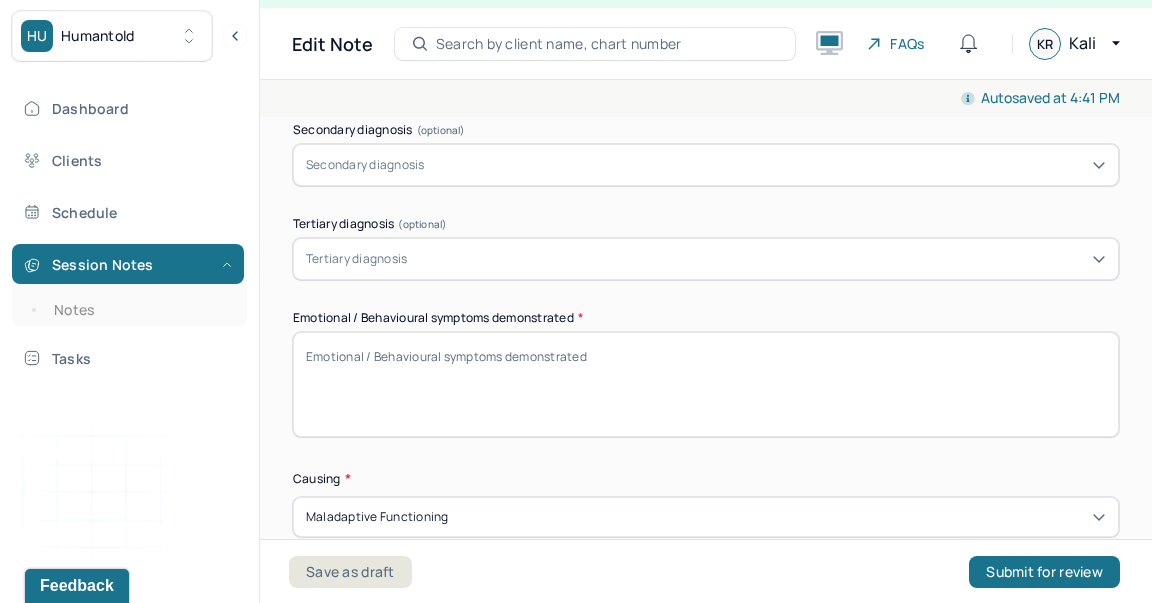click on "Emotional / Behavioural symptoms demonstrated *" at bounding box center (706, 384) 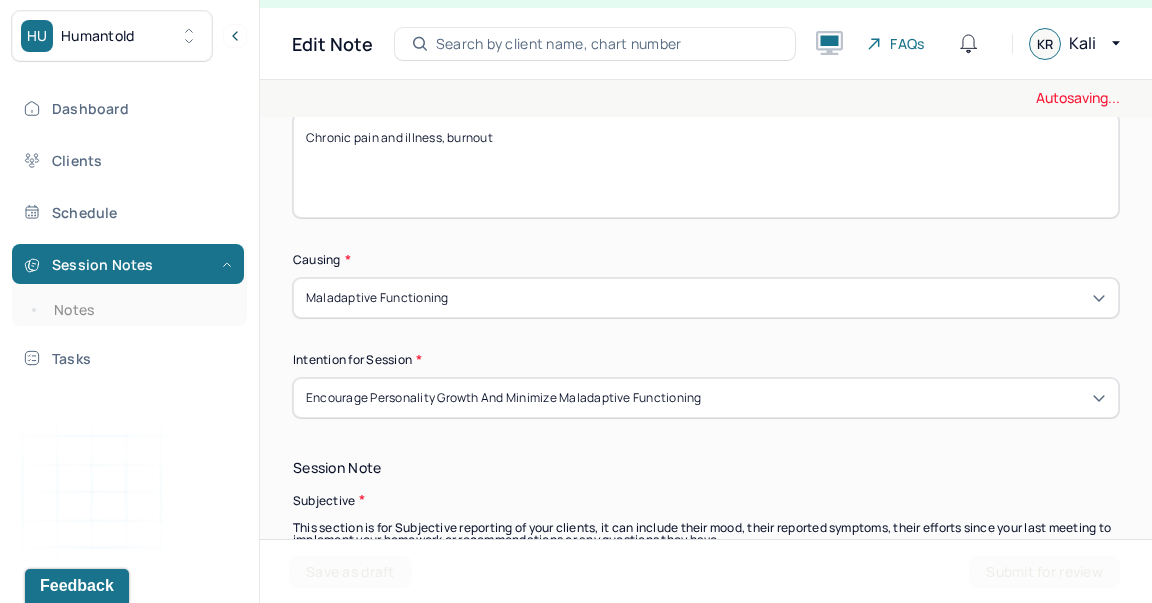 scroll, scrollTop: 1197, scrollLeft: 0, axis: vertical 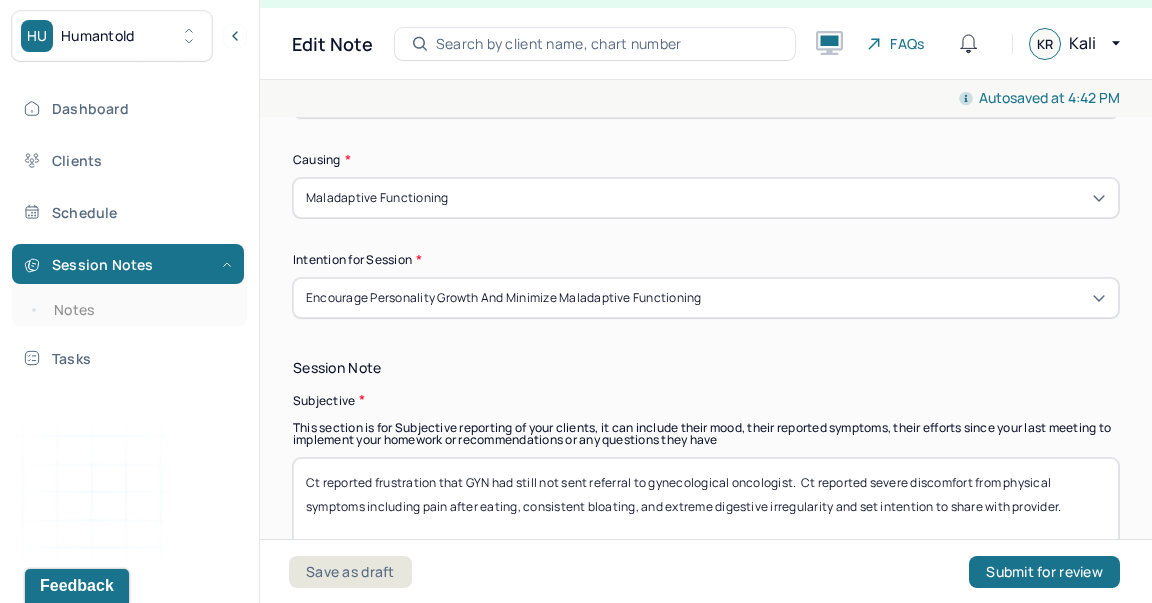 type on "Chronic pain and illness, burnout" 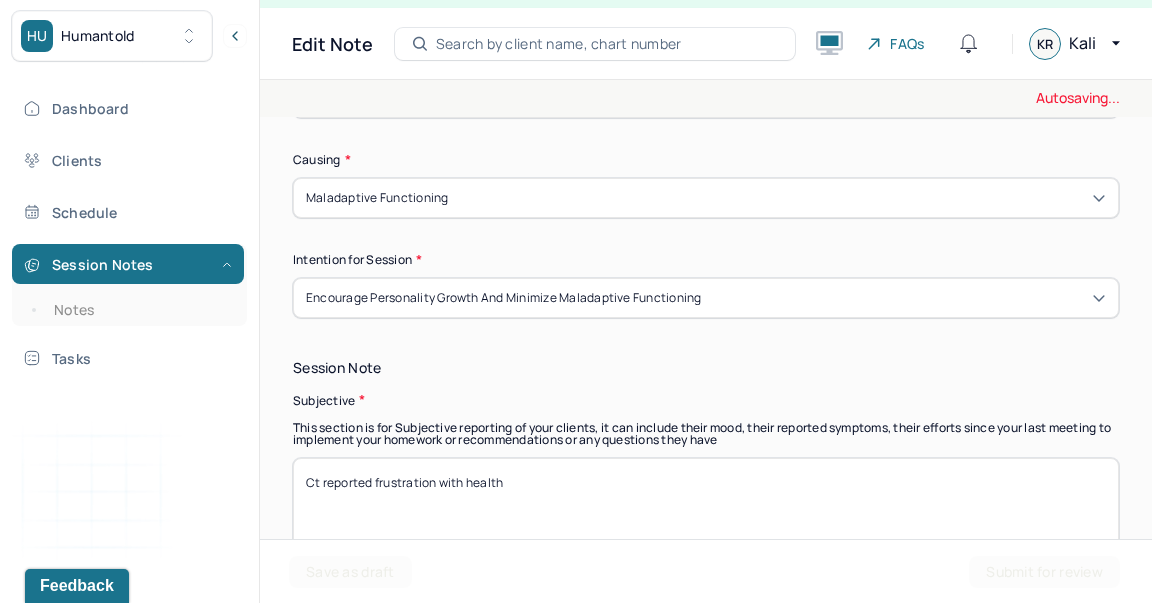 click on "Ct reported frustration that GYN had still not sent referral to gynecological oncologist.  Ct reported severe discomfort from physical symptoms including pain after eating, consistent bloating, and extreme digestive irregularity and set intention to share with provider." at bounding box center (706, 510) 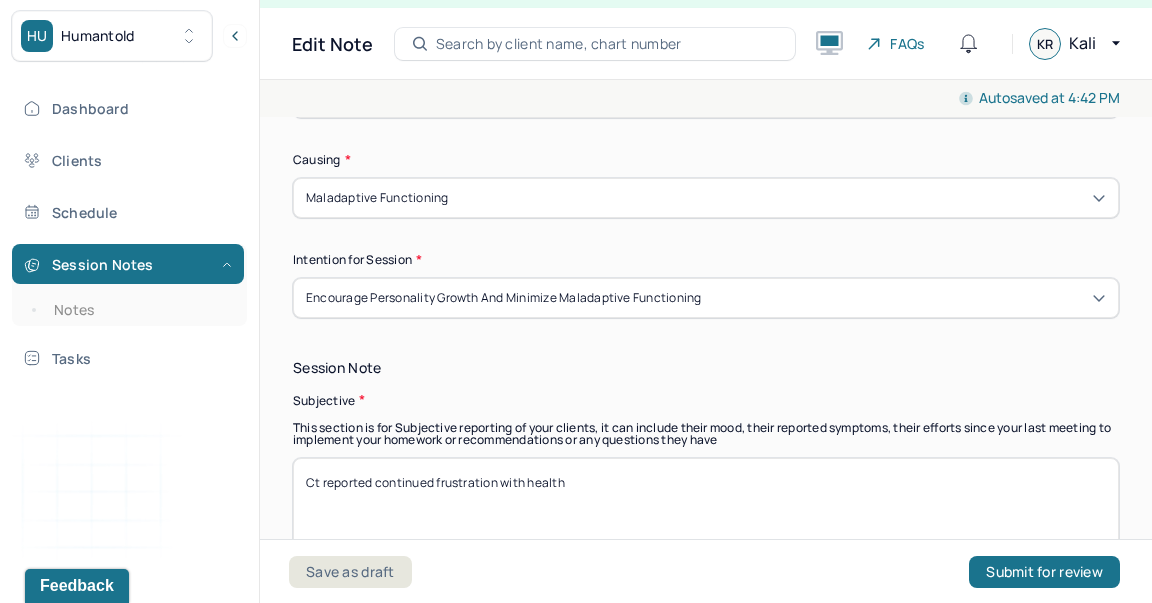click on "Ct reported frustration with health" at bounding box center (706, 510) 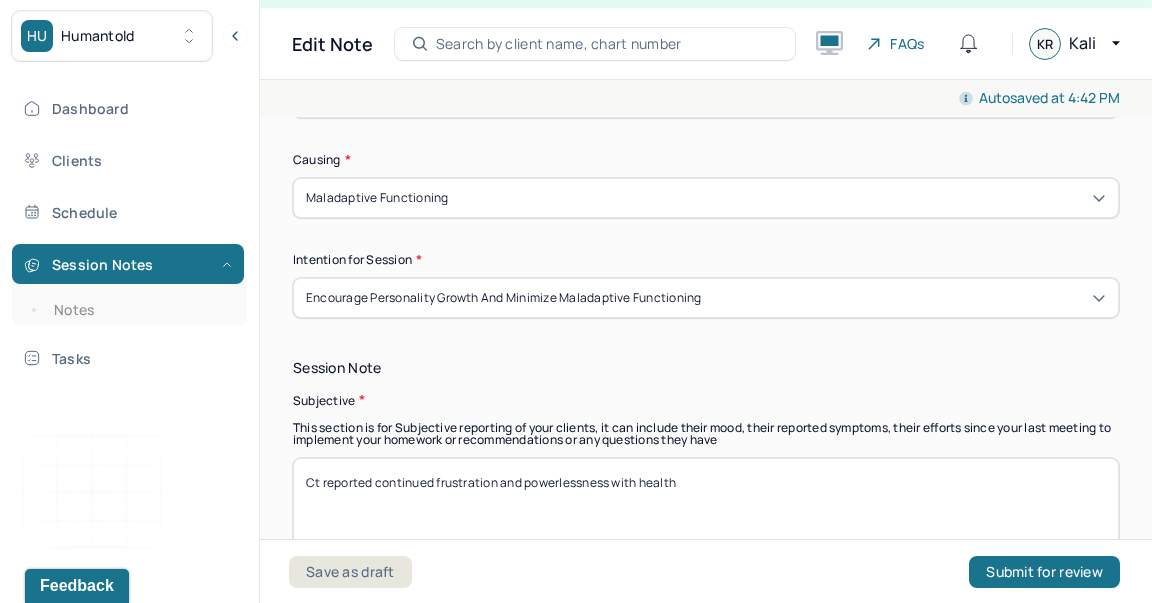 click on "Ct reported continued frustration with health" at bounding box center (706, 510) 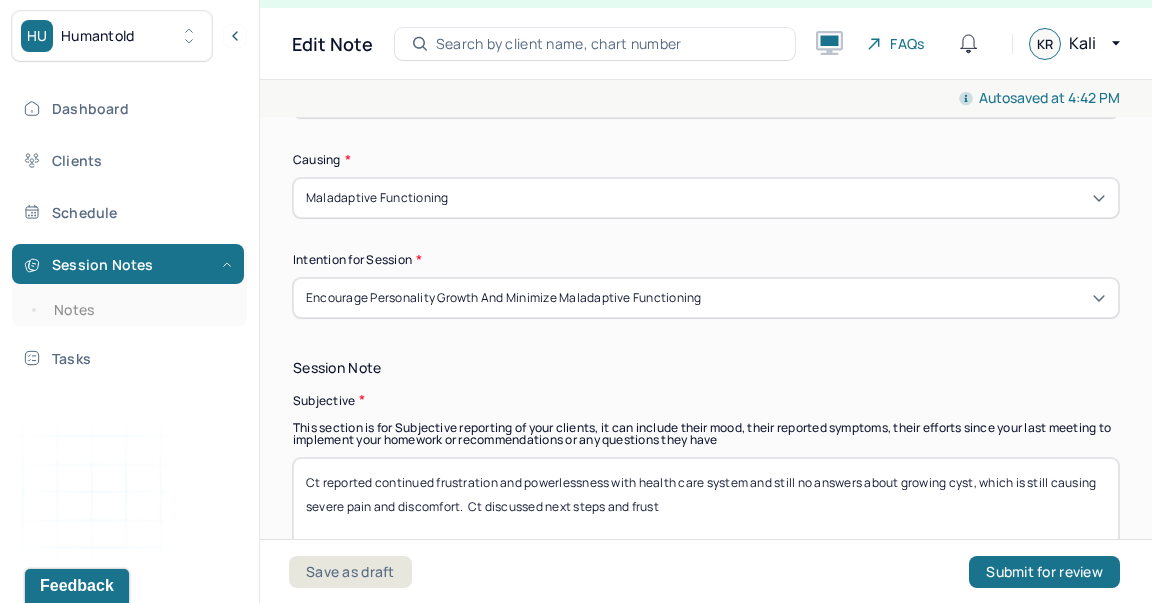 type on "Ct reported continued frustration and powerlessness with health care system and still no answers about growing cyst, which is still causing severe pain and discomfort.  Ct discussed next steps and frusta" 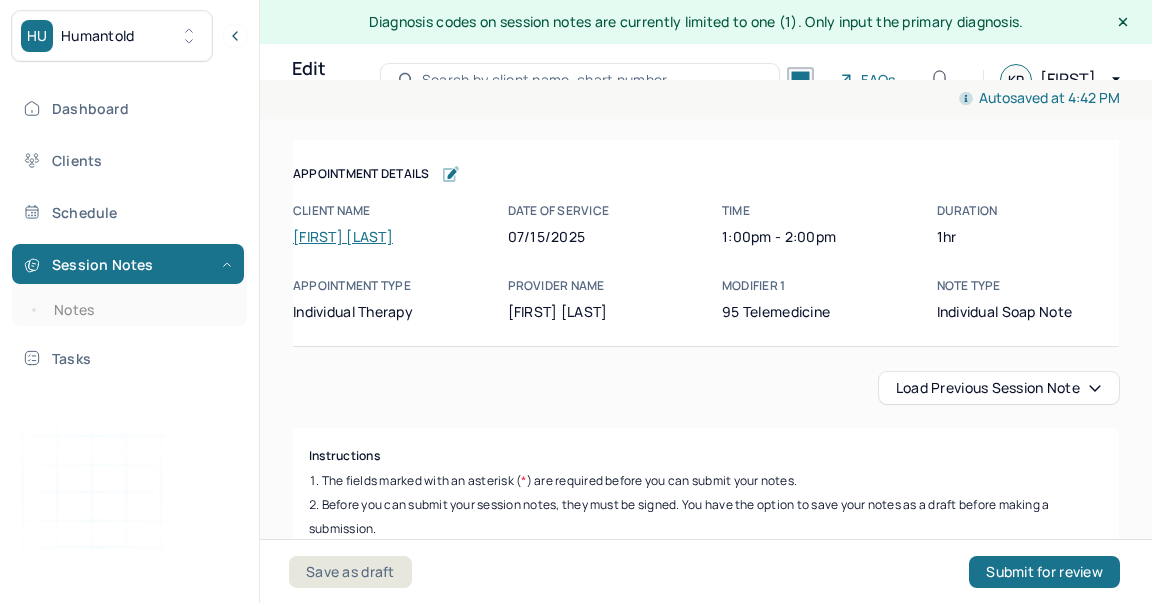 scroll, scrollTop: 36, scrollLeft: 0, axis: vertical 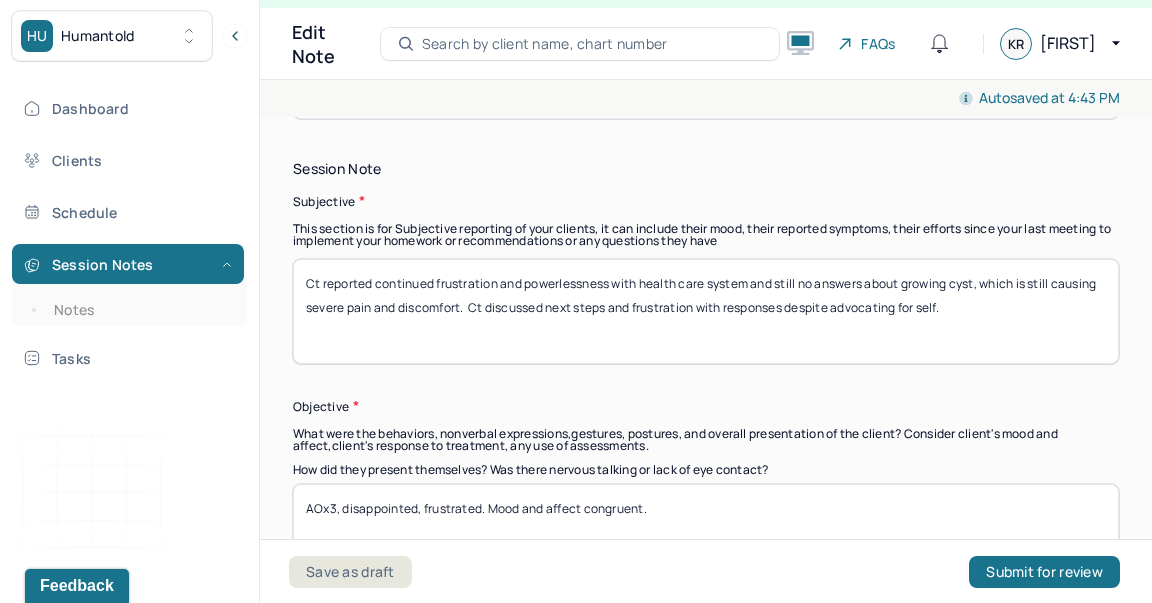 type on "Ct reported continued frustration and powerlessness with health care system and still no answers about growing cyst, which is still causing severe pain and discomfort.  Ct discussed next steps and frustration with responses despite advocating for self." 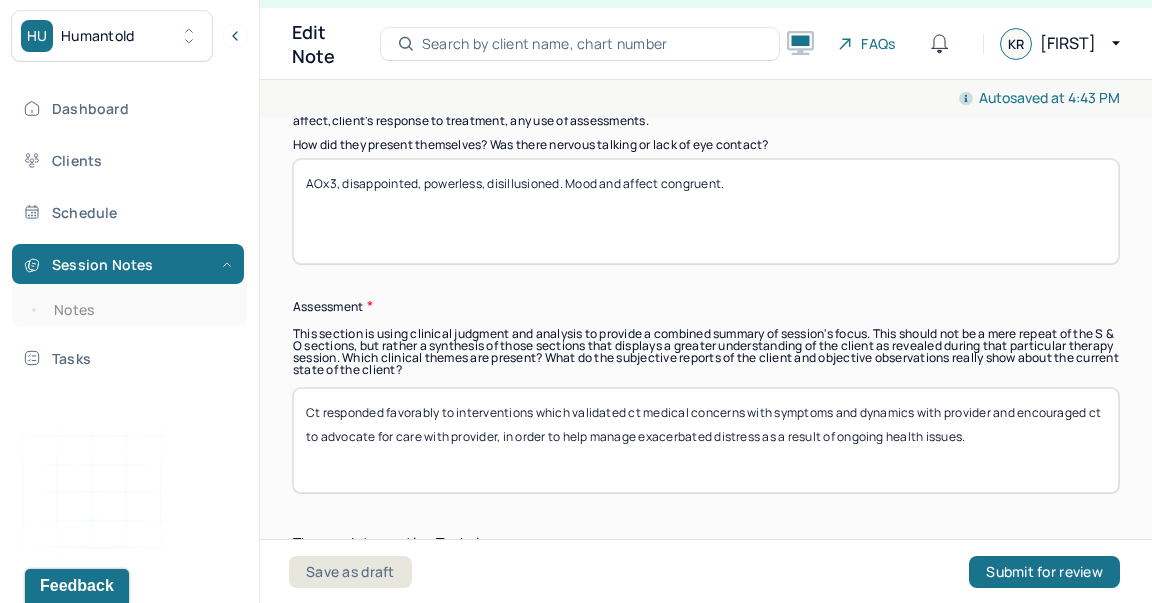 scroll, scrollTop: 1724, scrollLeft: 0, axis: vertical 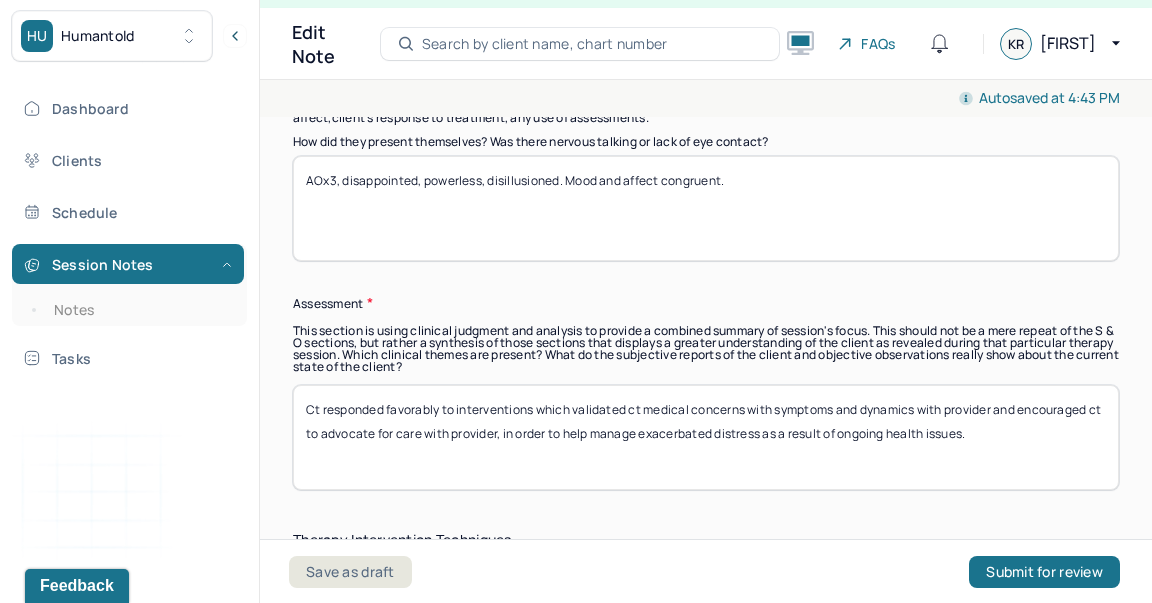 type on "AOx3, disappointed, powerless, disillusioned. Mood and affect congruent." 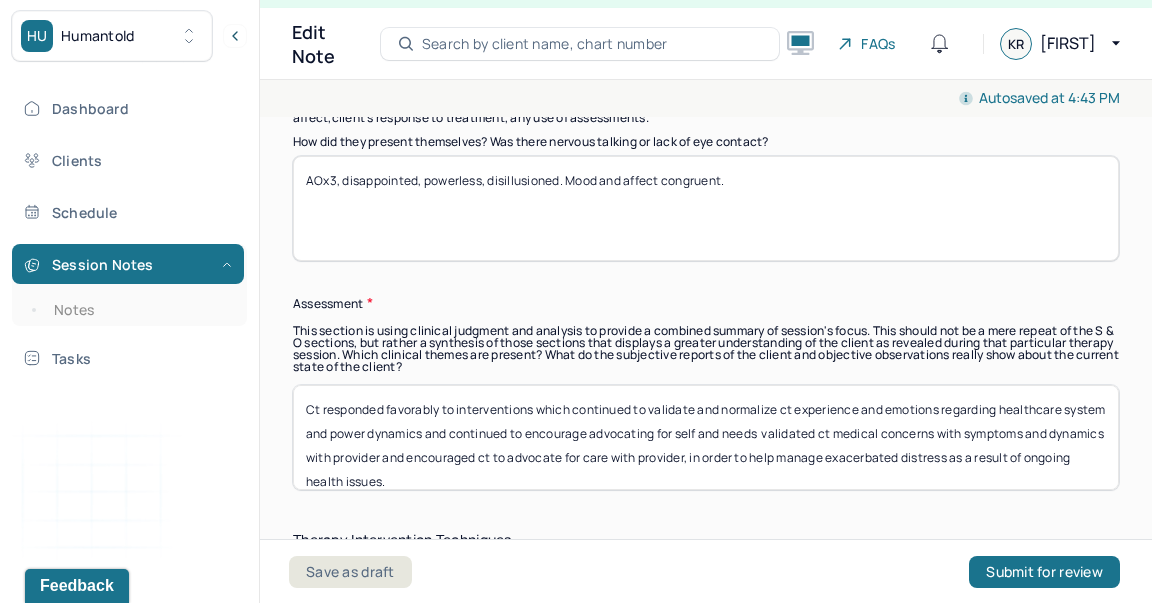 scroll, scrollTop: 15, scrollLeft: 0, axis: vertical 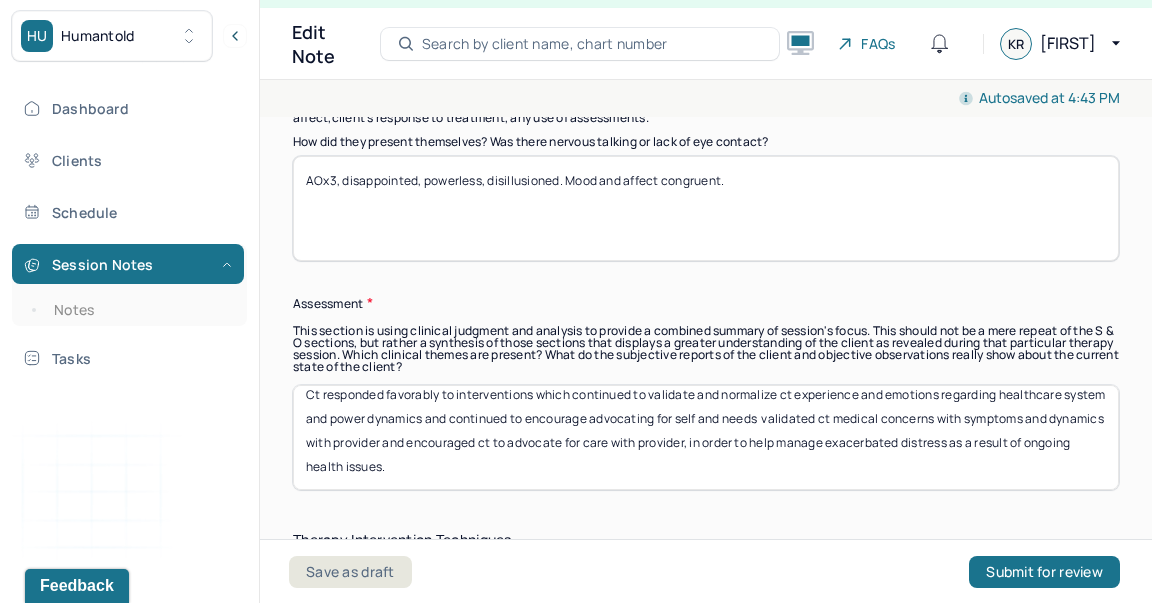 drag, startPoint x: 805, startPoint y: 423, endPoint x: 805, endPoint y: 486, distance: 63 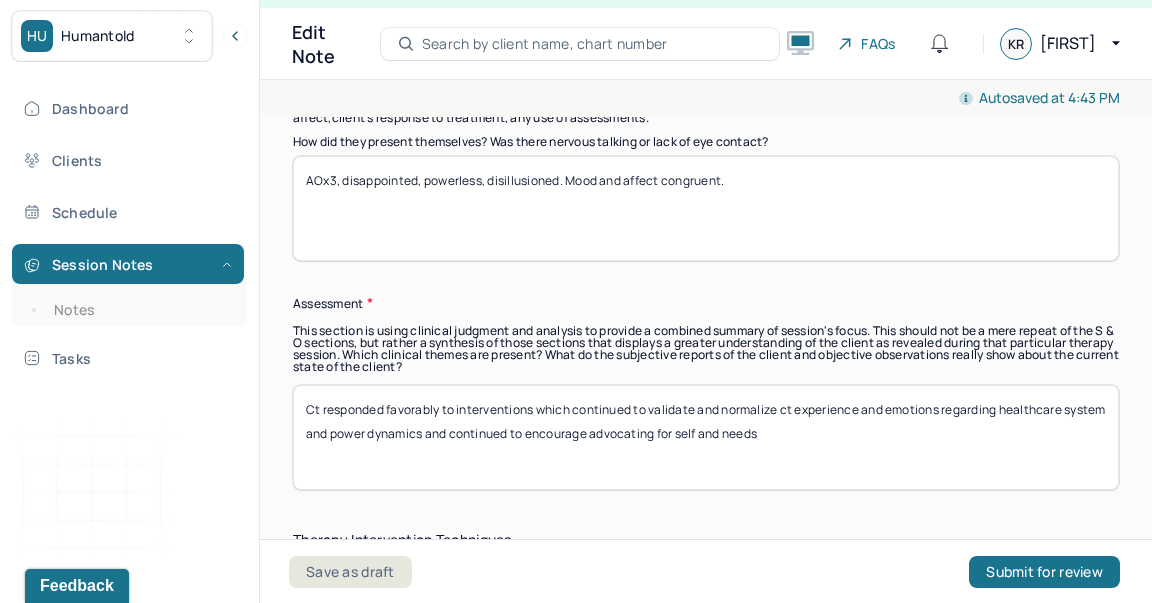 scroll, scrollTop: 0, scrollLeft: 0, axis: both 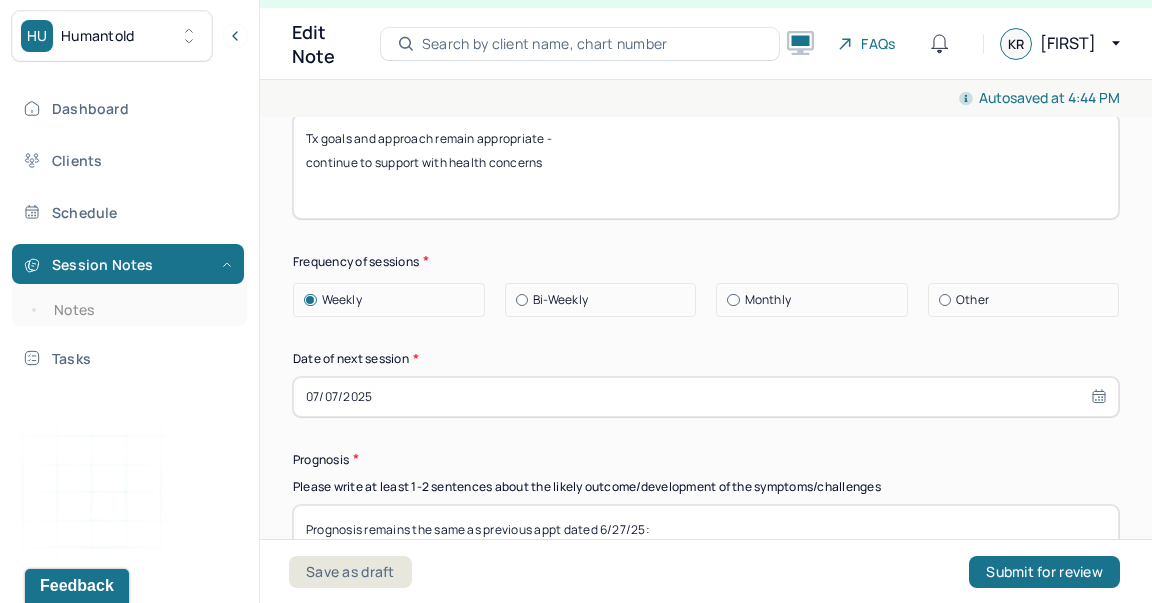 type on "Ct responded favorably to interventions which continued to validate and normalize ct experience and emotions regarding healthcare system and power dynamics and continued to encourage advocating for self and needs, as this is exacerbating distress beyond existing distress and discomfort from physical disease and illness" 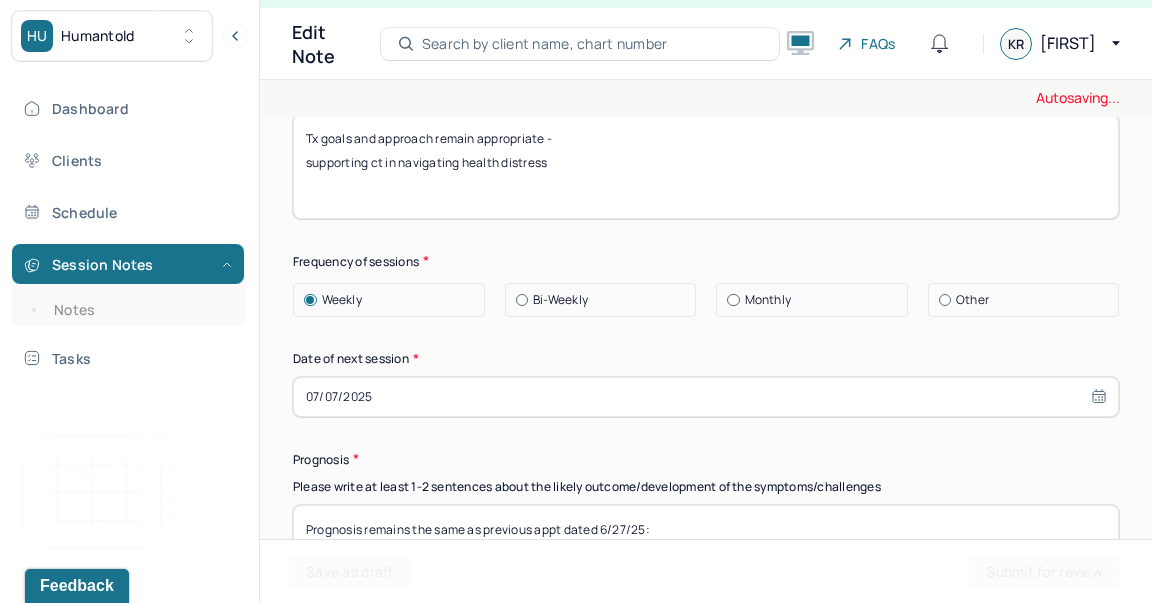 type on "Tx goals and approach remain appropriate -
supporting ct in navigating health distress" 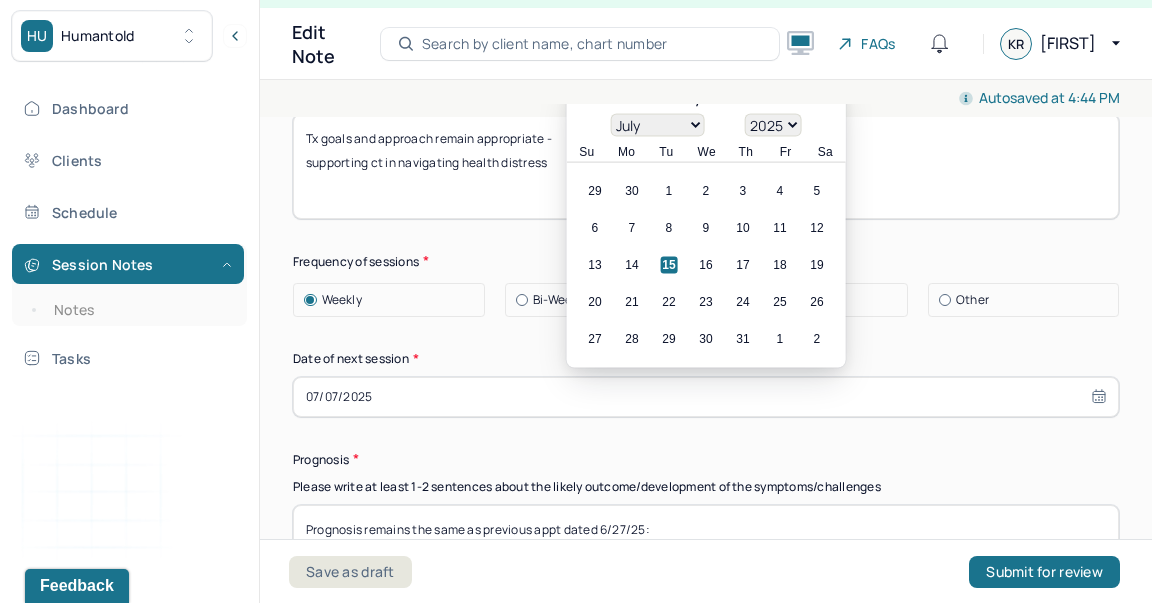 click on "07/07/2025" at bounding box center [706, 397] 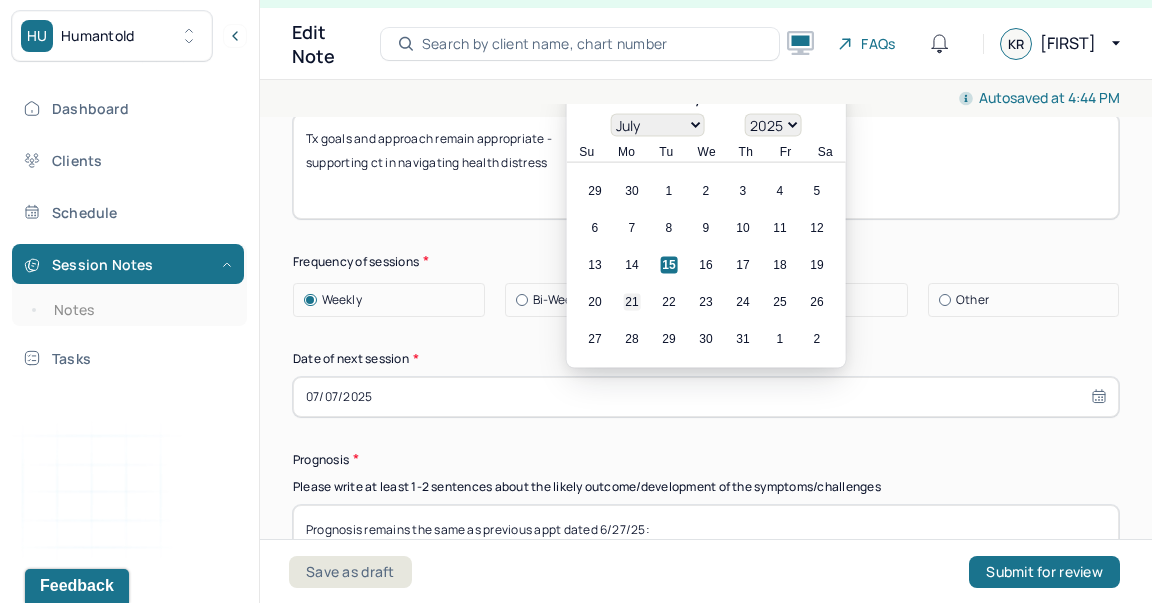 click on "21" at bounding box center [632, 301] 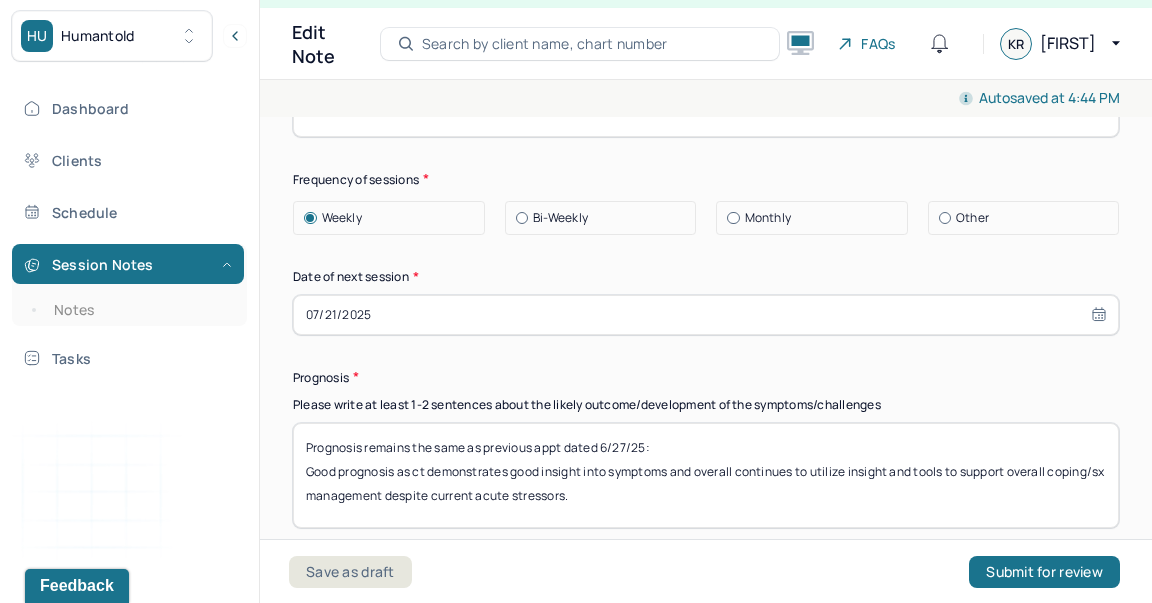 scroll, scrollTop: 2960, scrollLeft: 0, axis: vertical 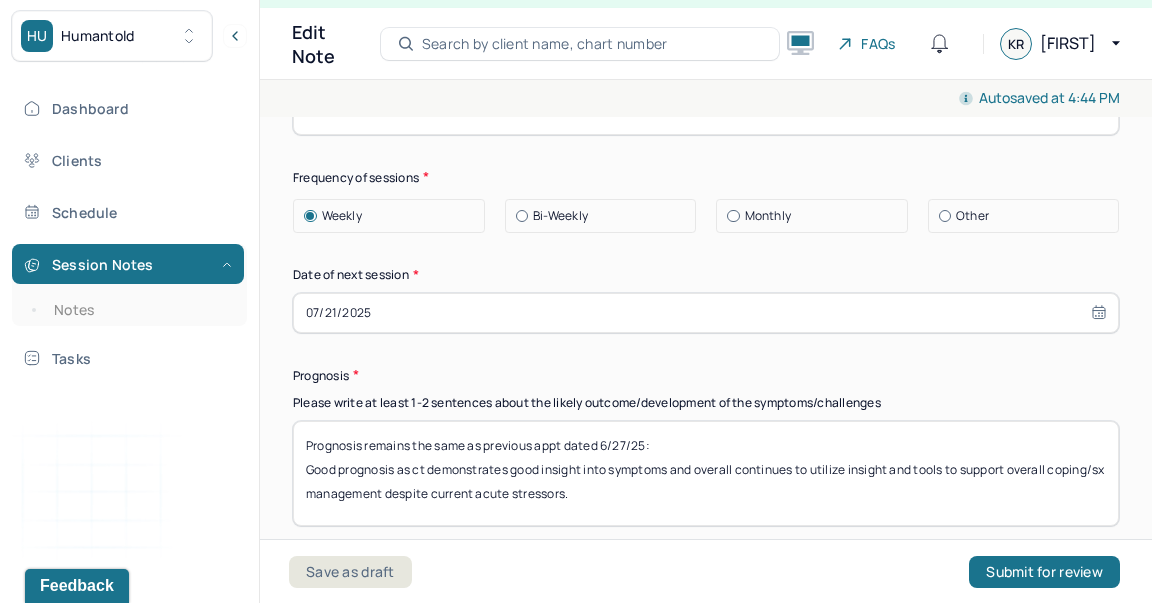 click on "Prognosis remains the same as previous appt dated 6/27/25:
Good prognosis as ct demonstrates good insight into symptoms and overall continues to utilize insight and tools to support overall coping/sx management despite current acute stressors." at bounding box center [706, 473] 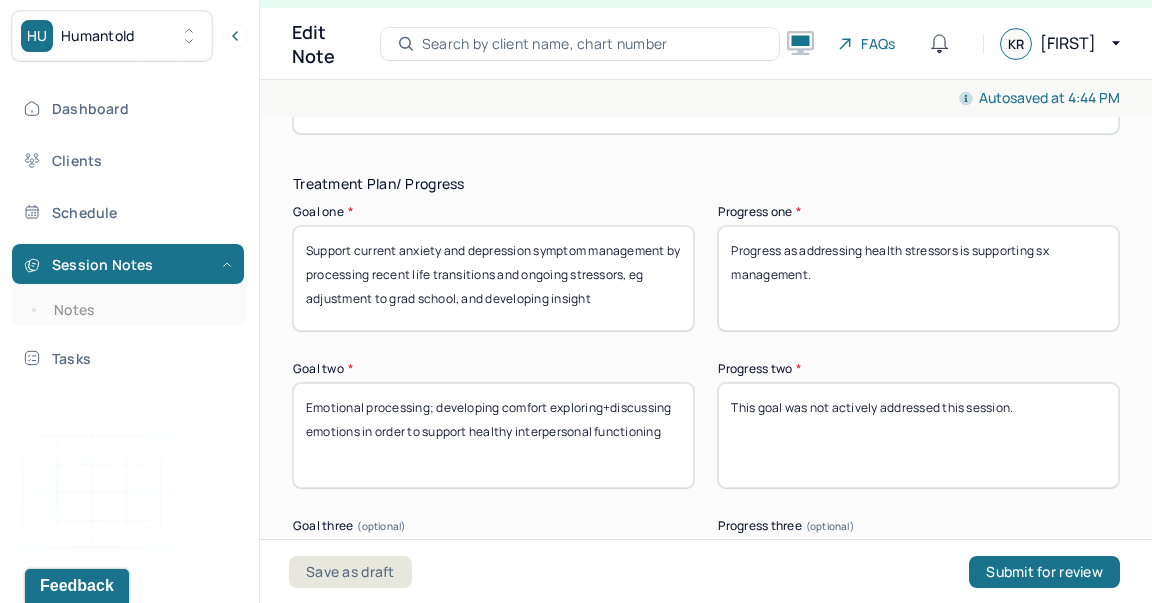 scroll, scrollTop: 3539, scrollLeft: 0, axis: vertical 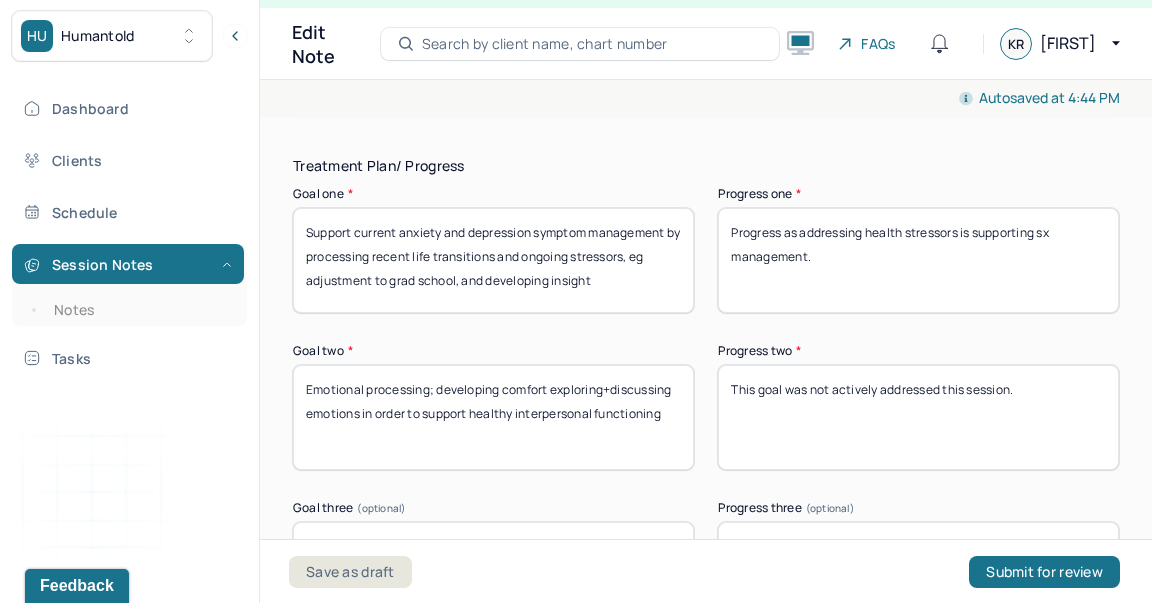 type on "Prognosis remains the same as previous appt dated 6/30/25:
Good prognosis as ct demonstrates good insight into symptoms and overall continues to utilize insight and tools to support overall coping/sx management despite current acute stressors." 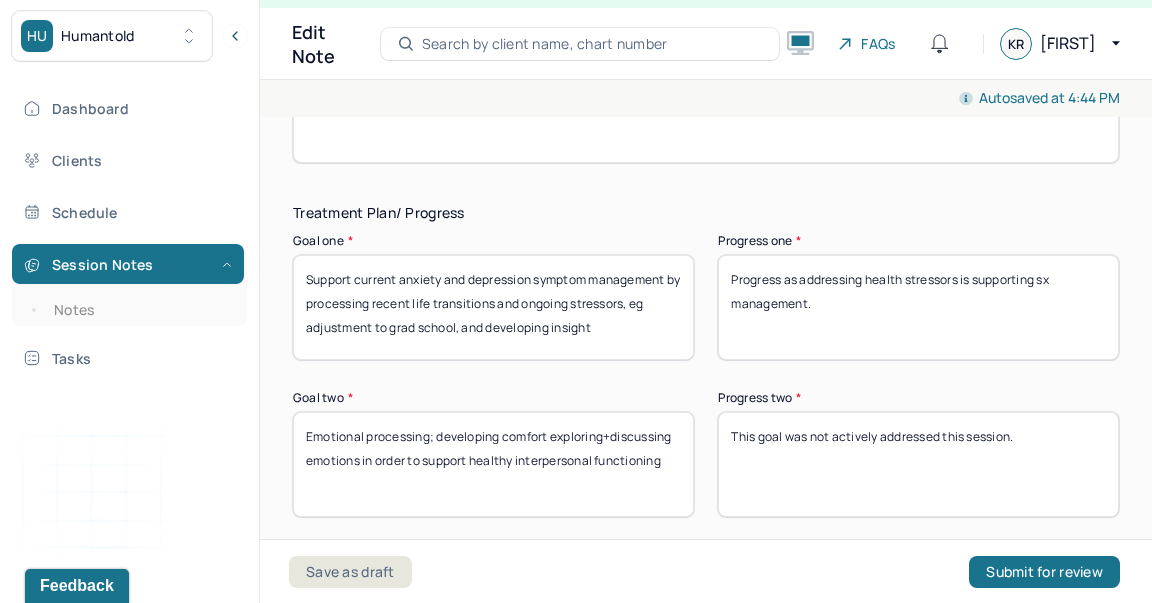 scroll, scrollTop: 3488, scrollLeft: 0, axis: vertical 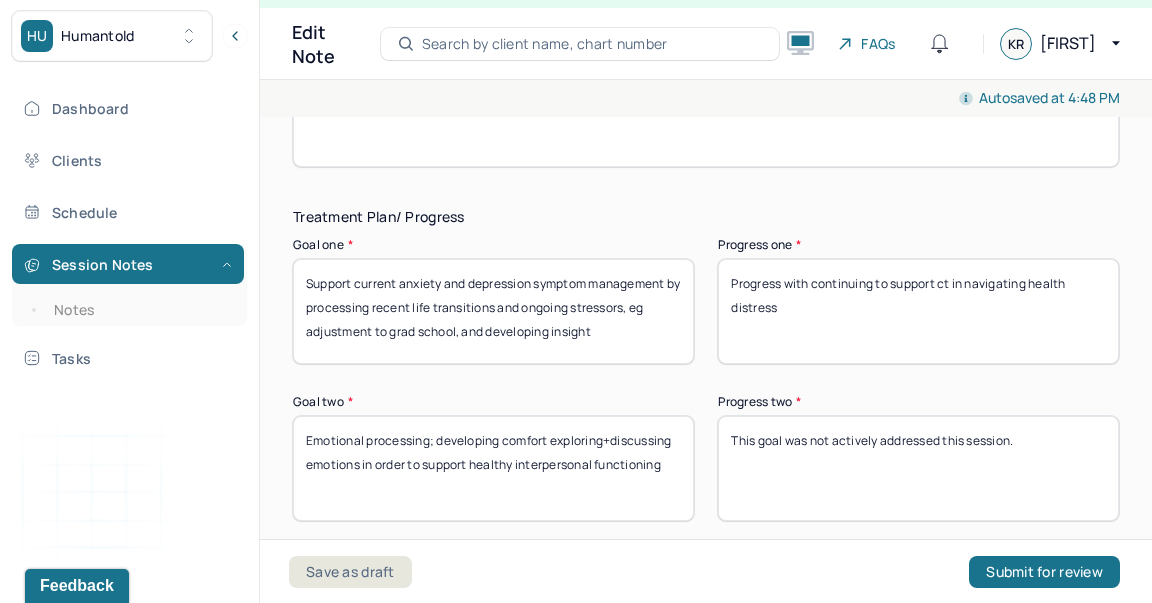 type on "Progress with continuing to support ct in navigating health distress" 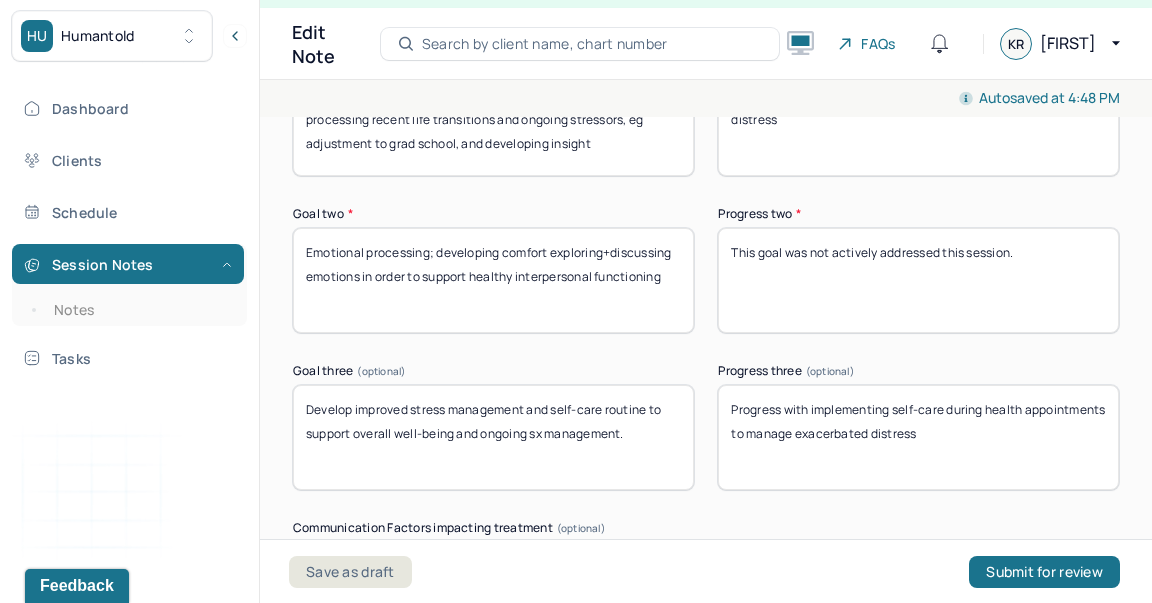 scroll, scrollTop: 3680, scrollLeft: 0, axis: vertical 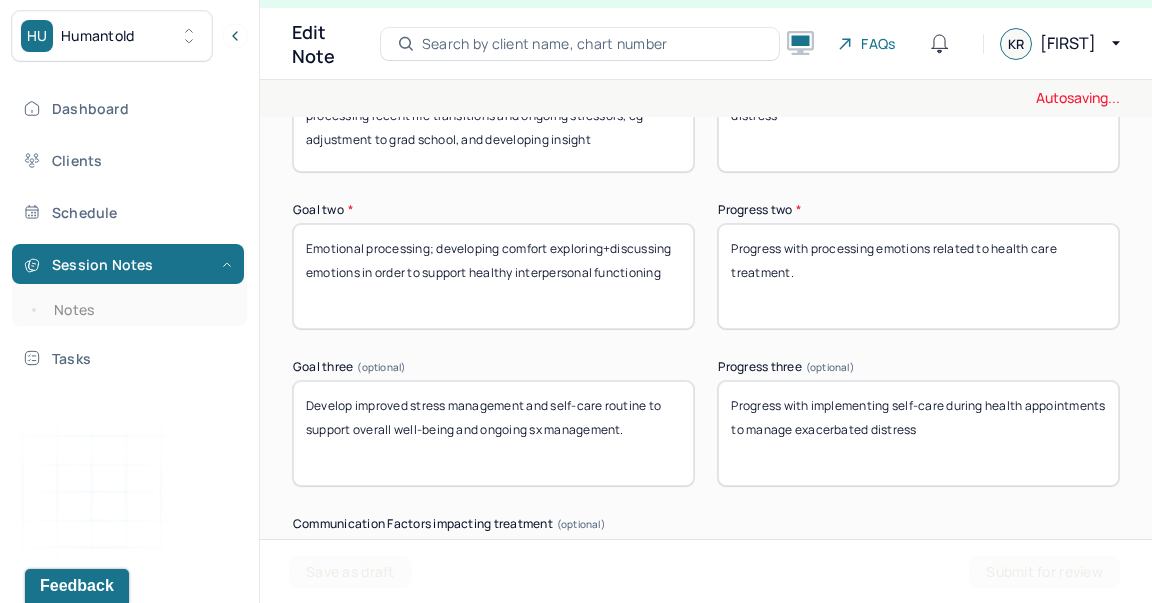 type on "Progress with processing emotions related to health care treatment." 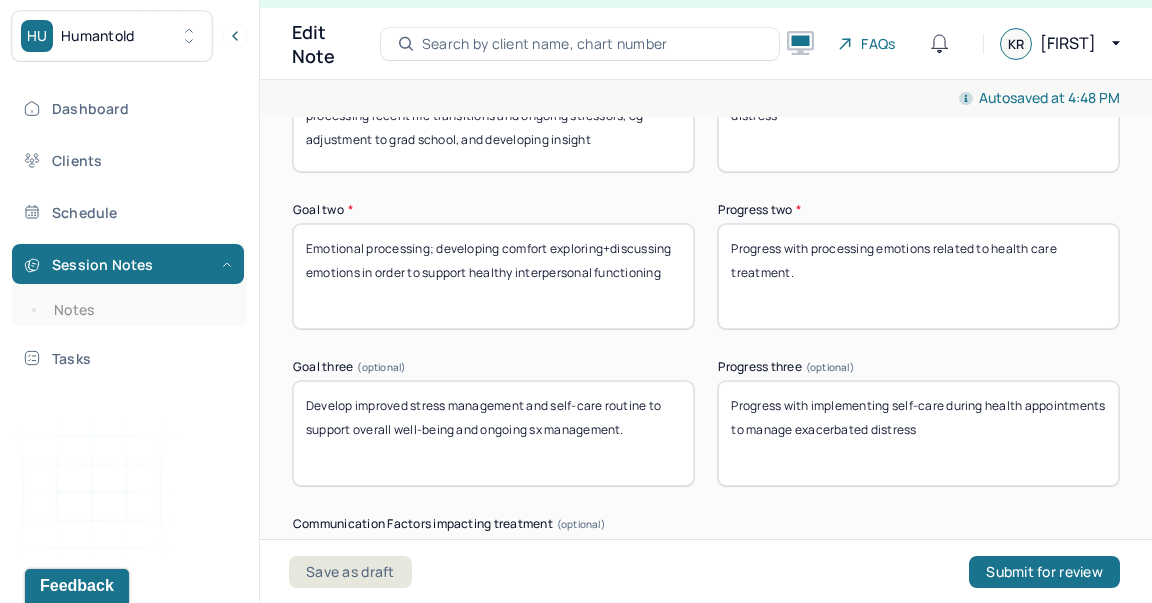 drag, startPoint x: 1038, startPoint y: 426, endPoint x: 817, endPoint y: 409, distance: 221.65288 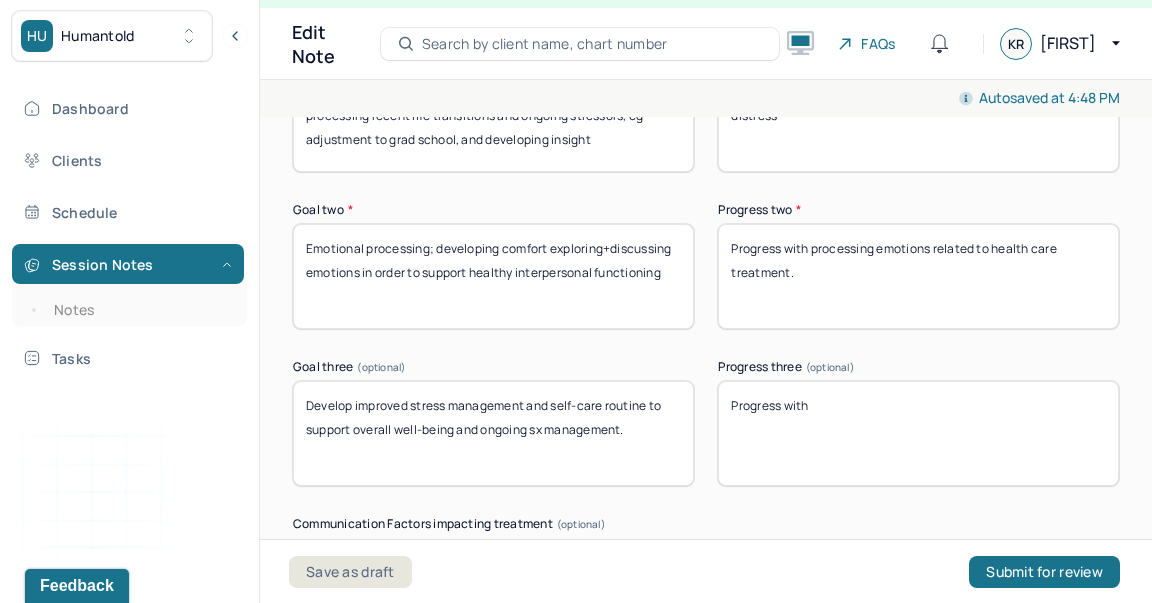 click on "Progress with" at bounding box center (918, 433) 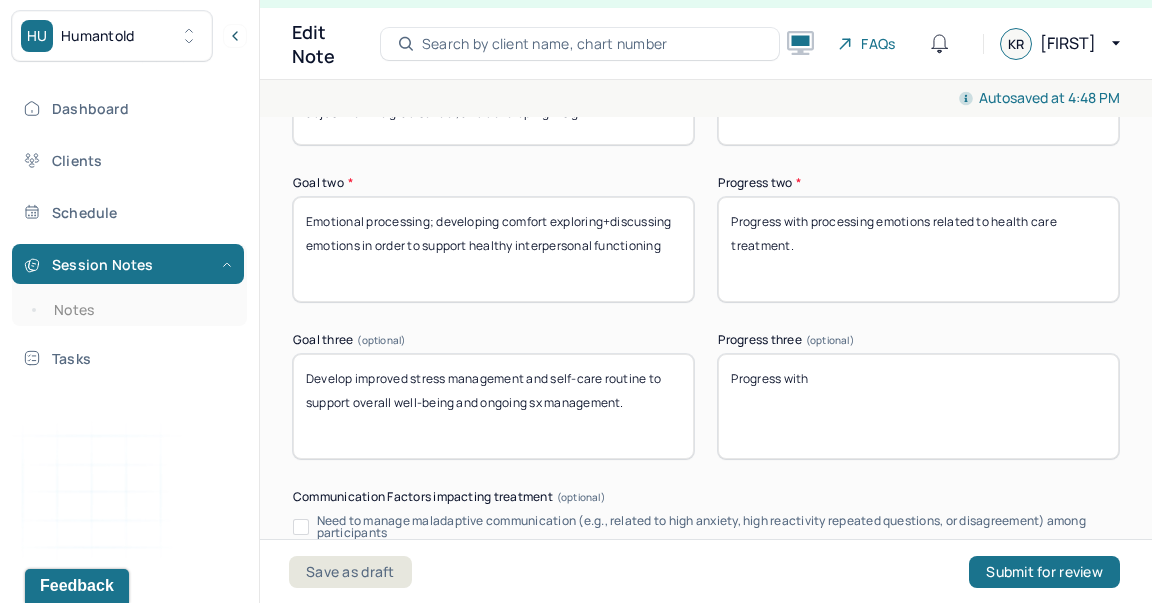 scroll, scrollTop: 3706, scrollLeft: 0, axis: vertical 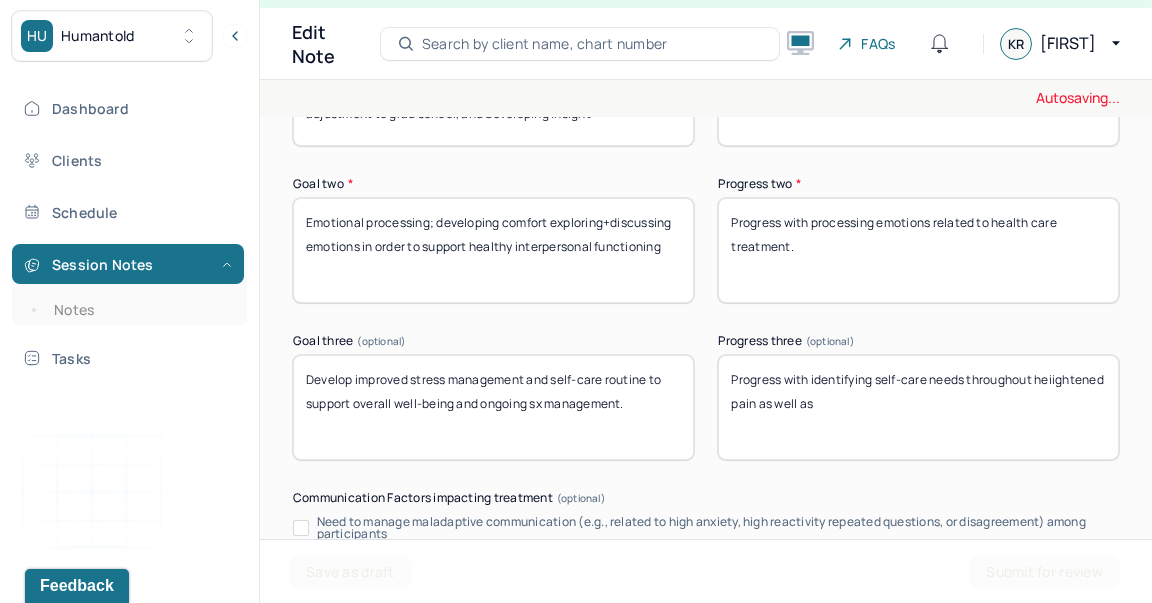 click on "Progress with processing" at bounding box center (918, 407) 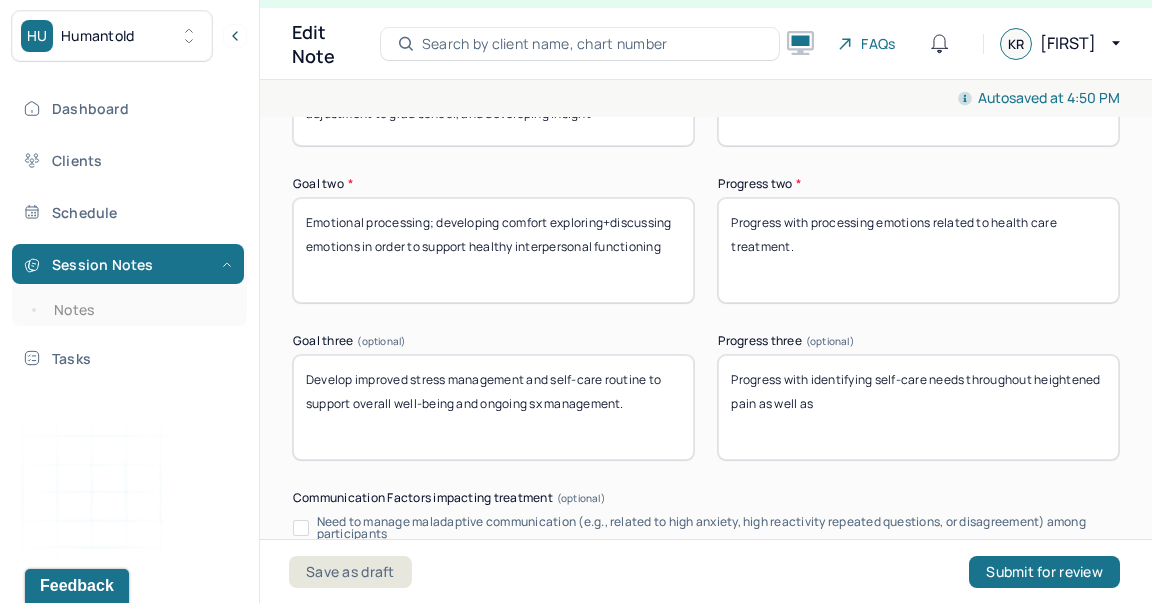 click on "Progress with identifying self-care needs throughout heiightened pain as well as" at bounding box center [918, 407] 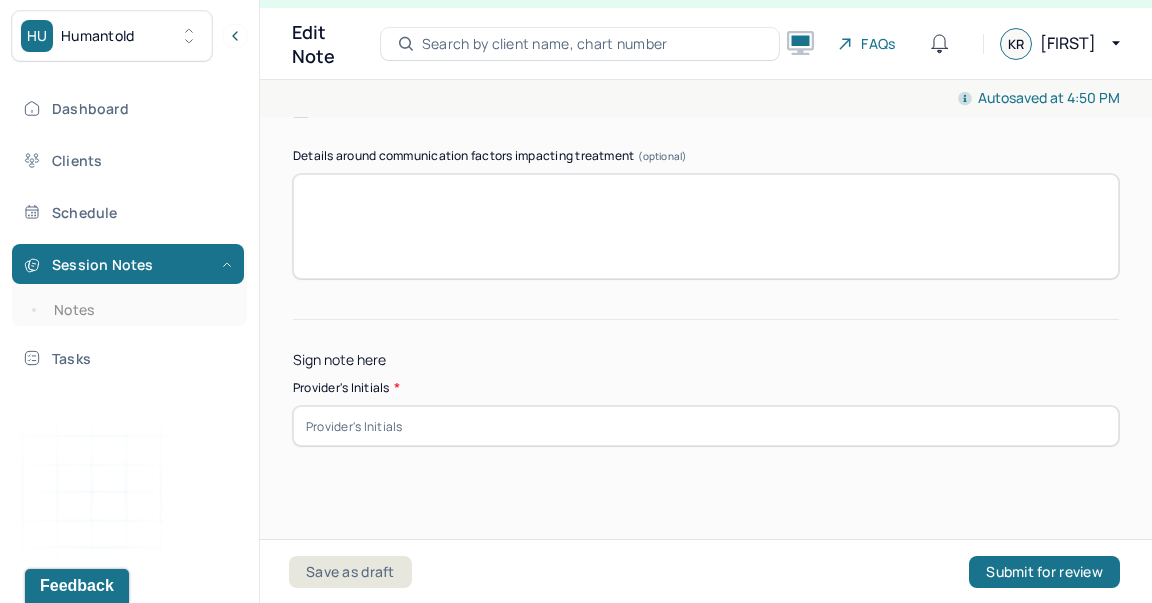 scroll, scrollTop: 4296, scrollLeft: 0, axis: vertical 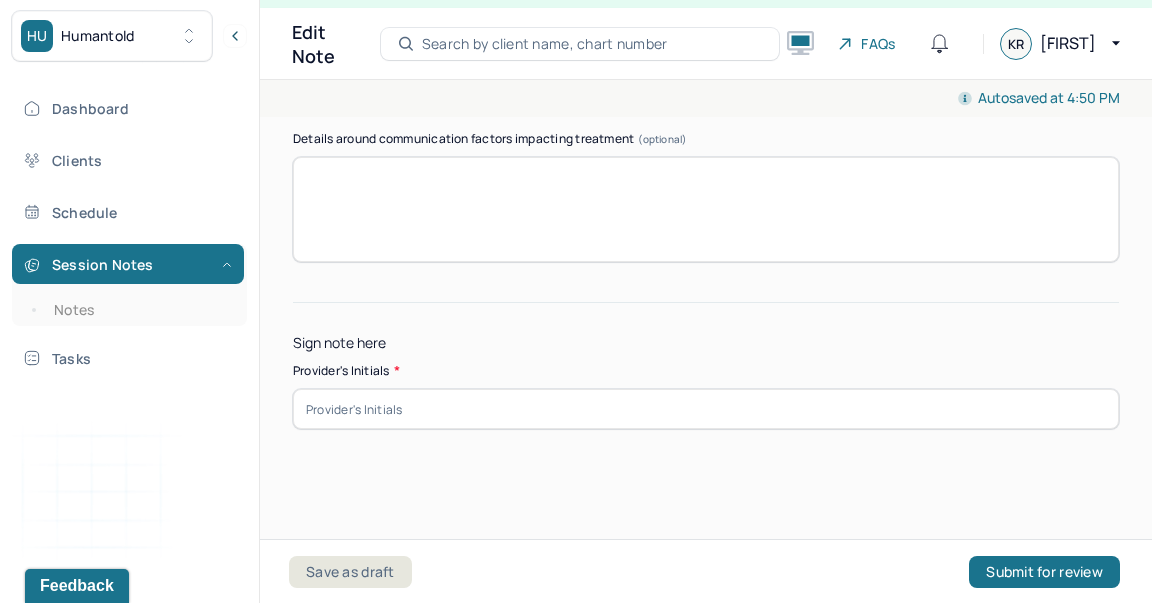 type on "Progress with identifying self-care needs throughout heightened pain as well as ongoing health care journey." 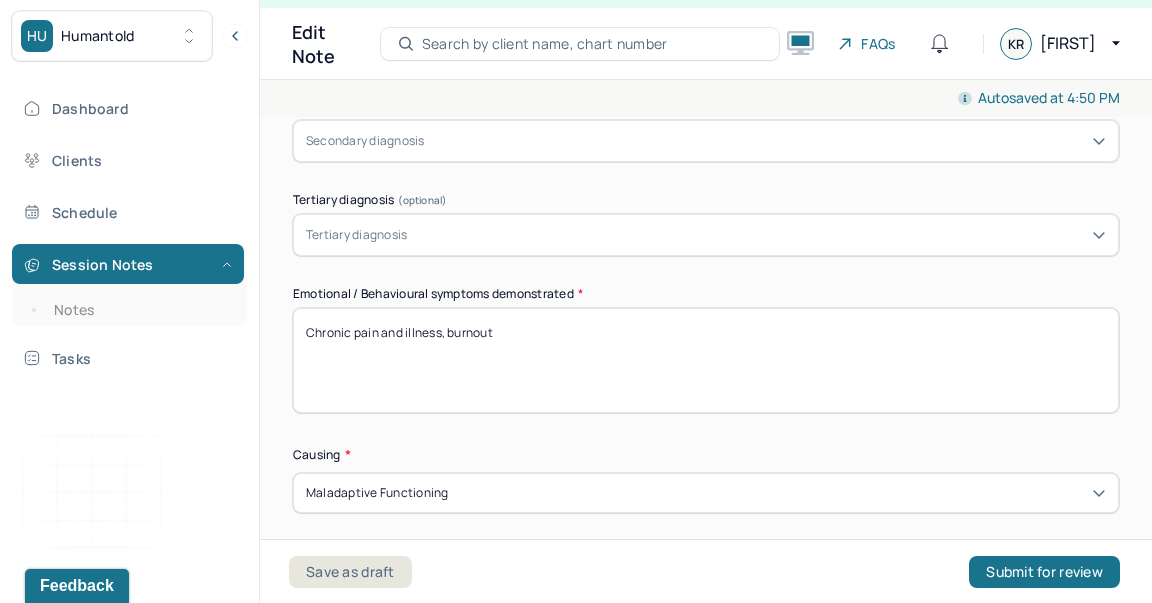 scroll, scrollTop: 976, scrollLeft: 0, axis: vertical 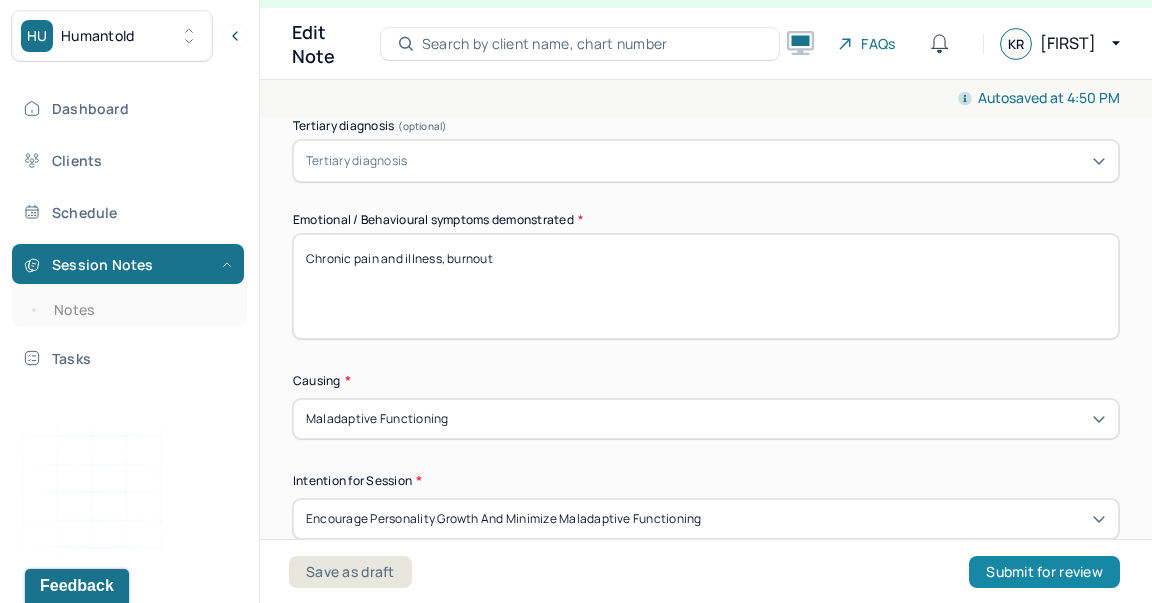 type on "KR" 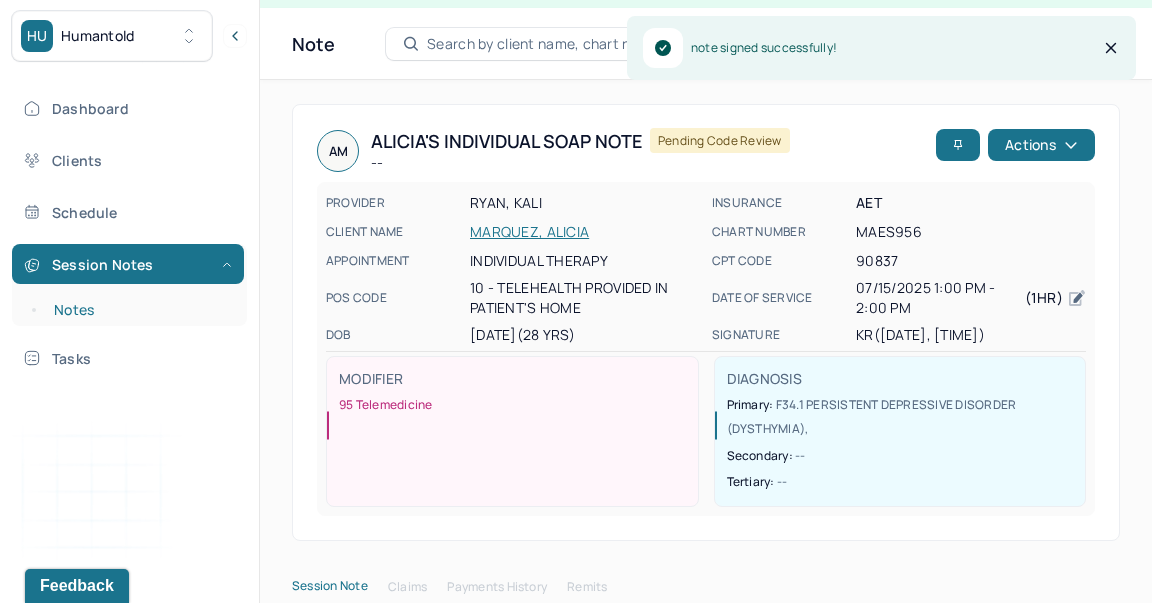 click on "Notes" at bounding box center (139, 310) 